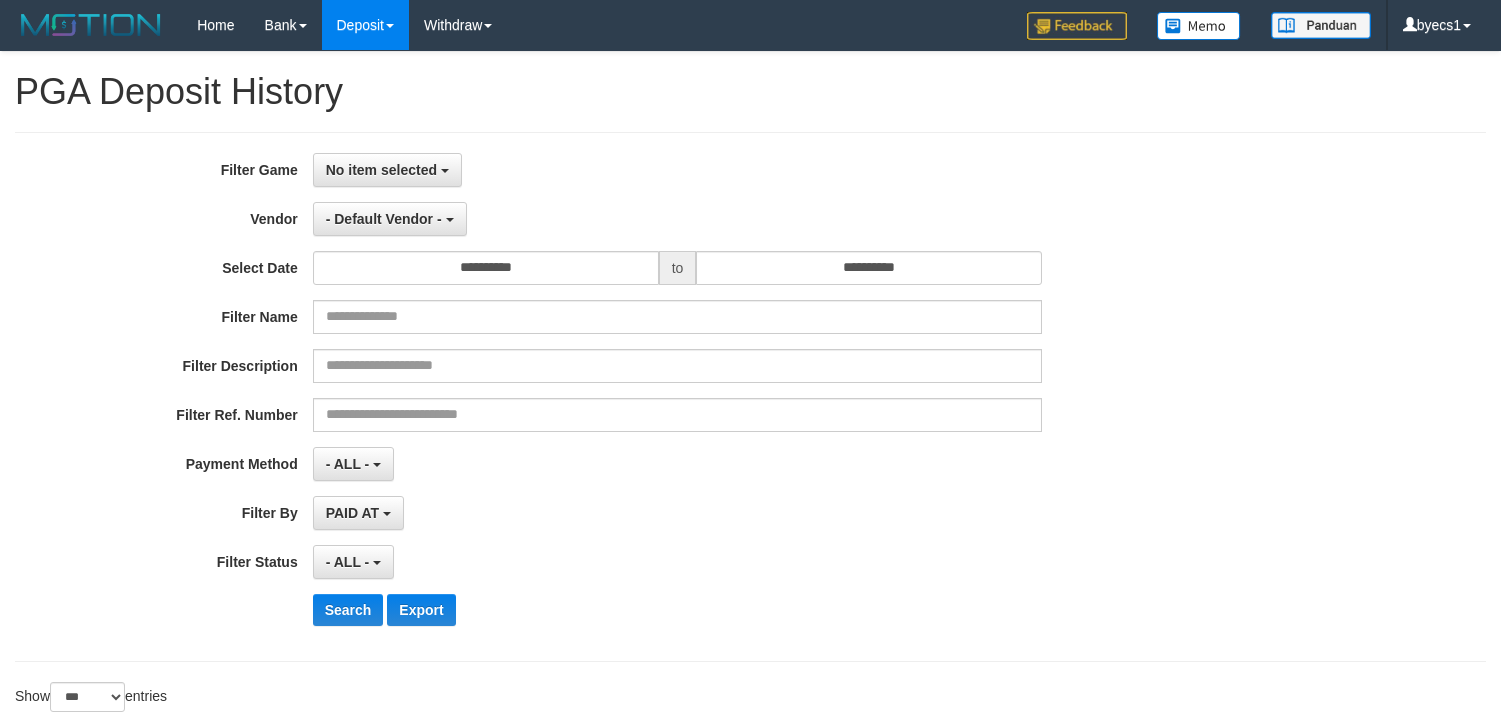 select on "**********" 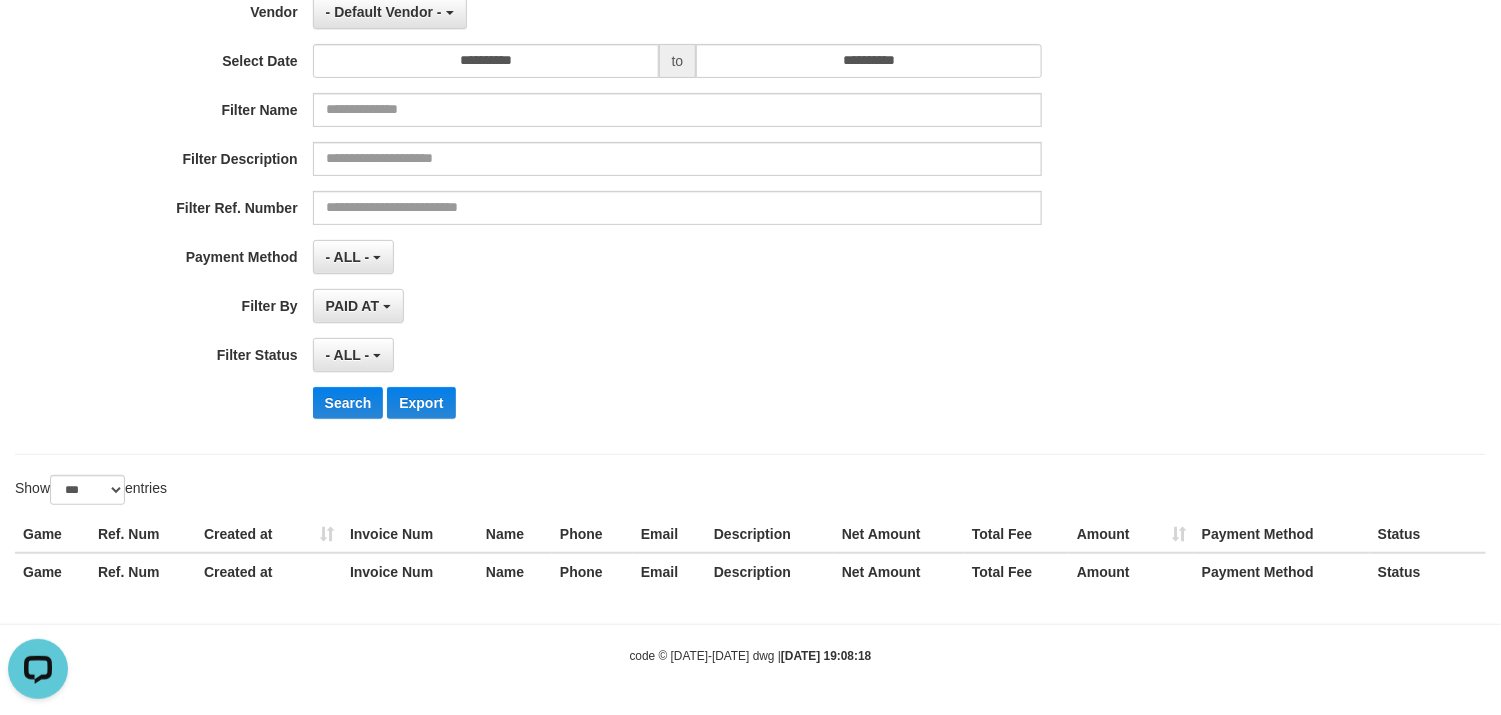 scroll, scrollTop: 0, scrollLeft: 0, axis: both 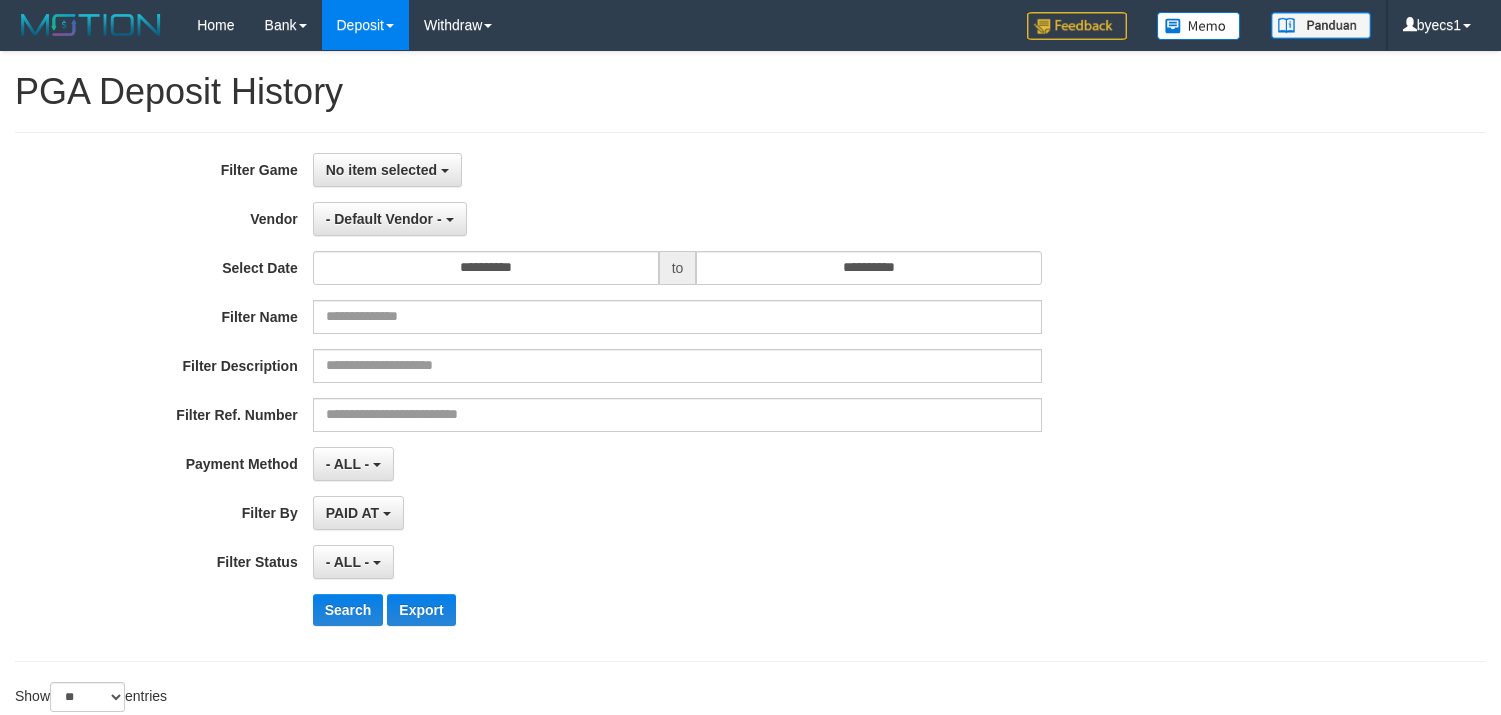 select 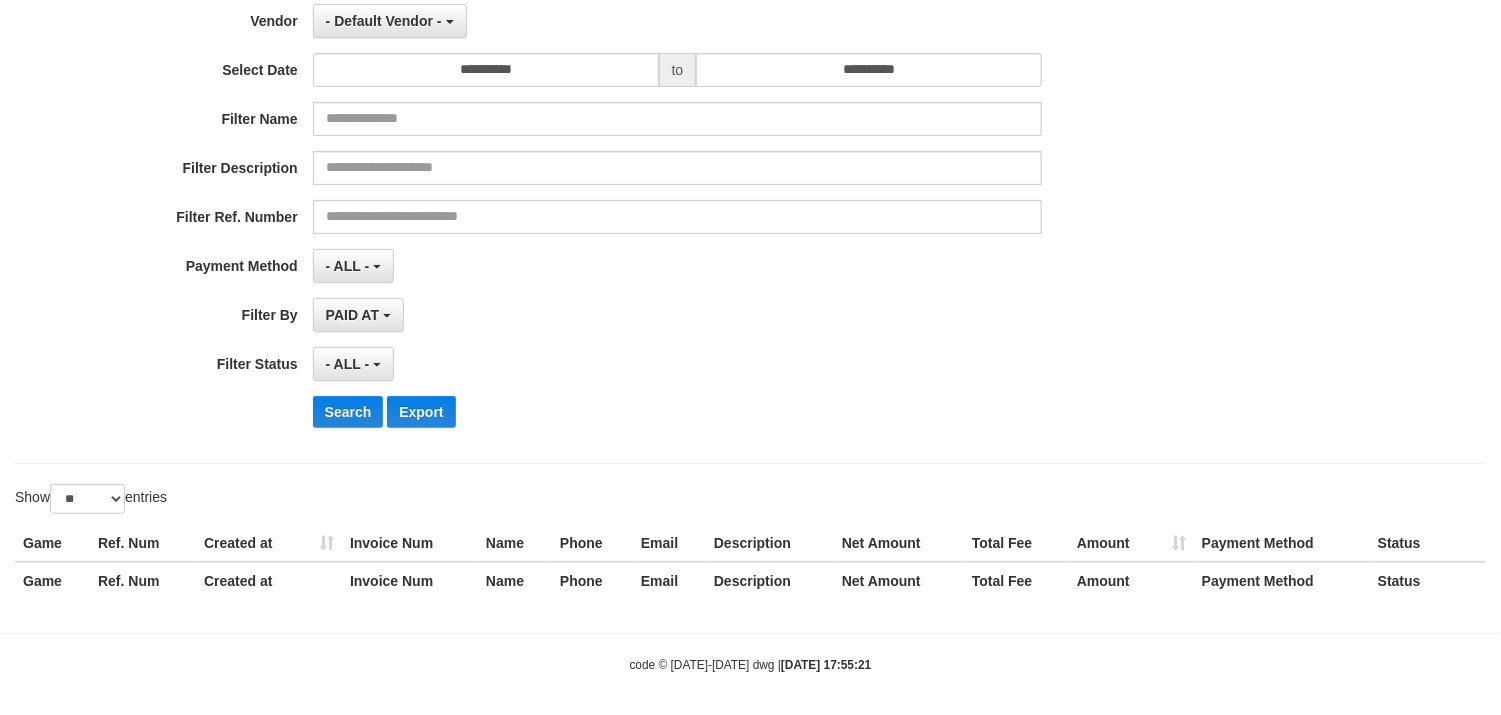 scroll, scrollTop: 0, scrollLeft: 0, axis: both 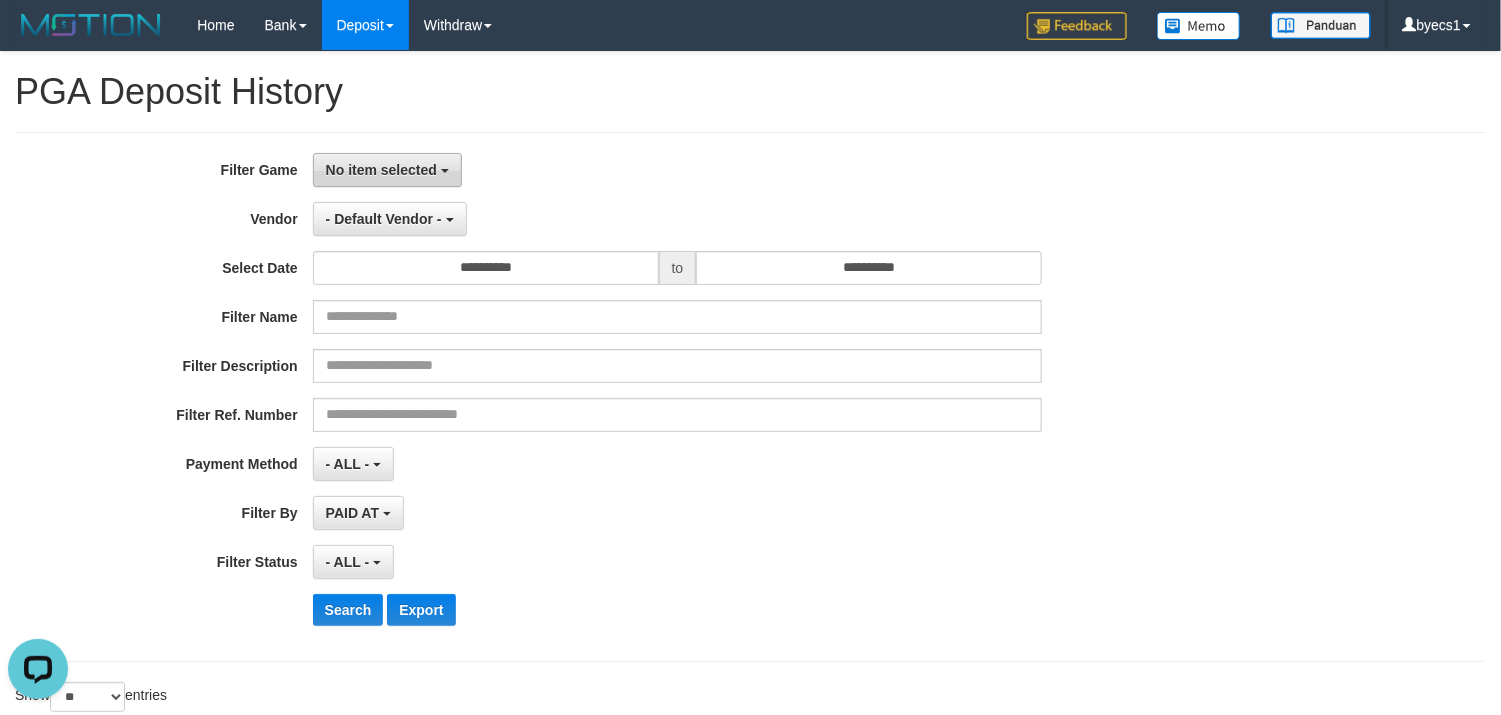 click on "No item selected" at bounding box center [387, 170] 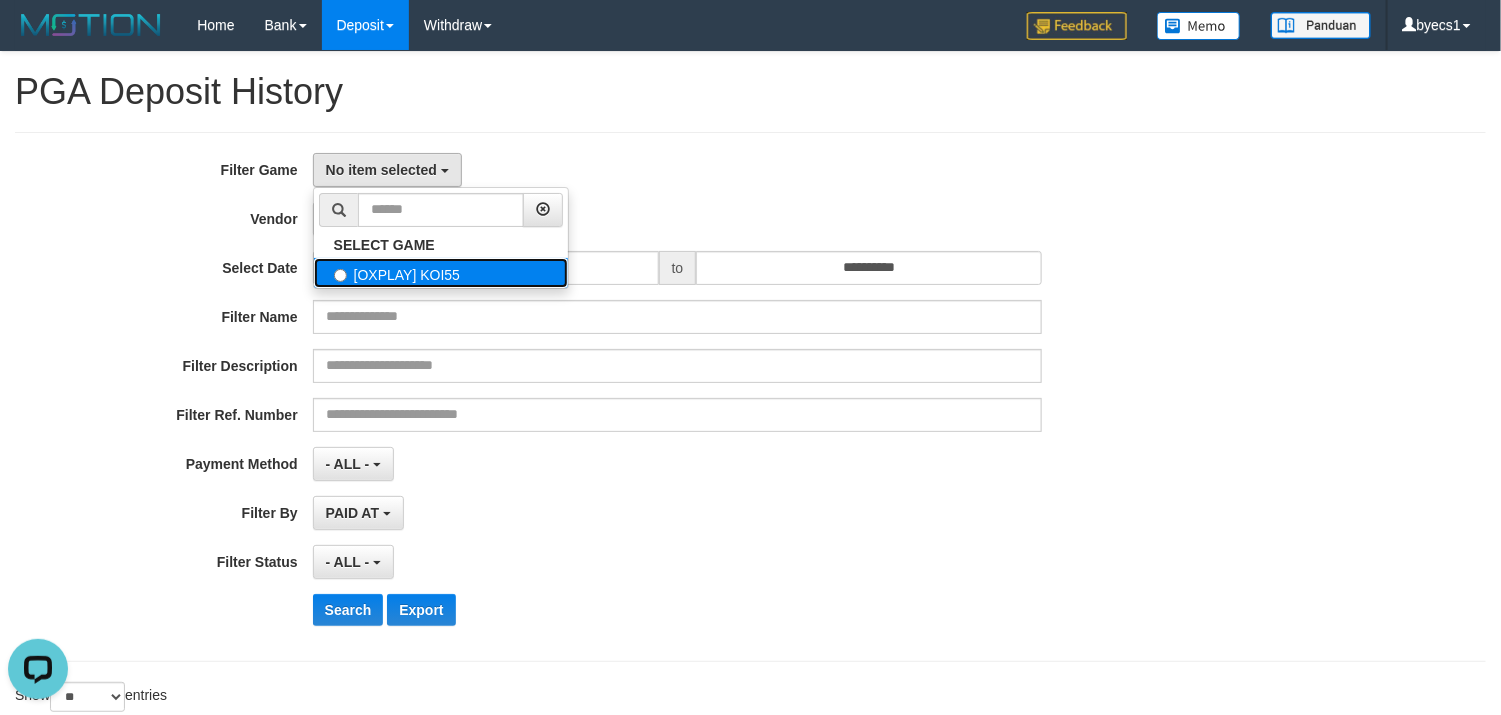 click on "[OXPLAY] KOI55" at bounding box center (441, 273) 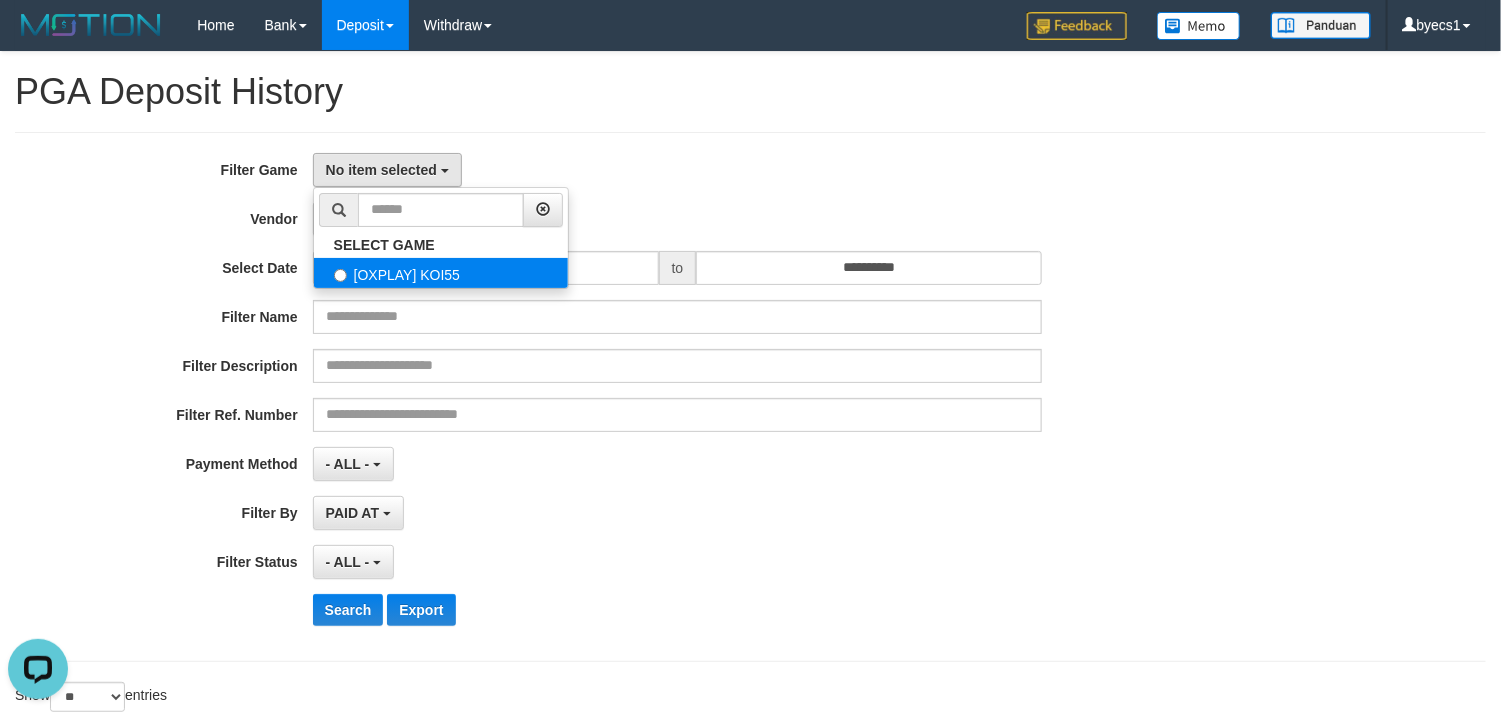 select on "****" 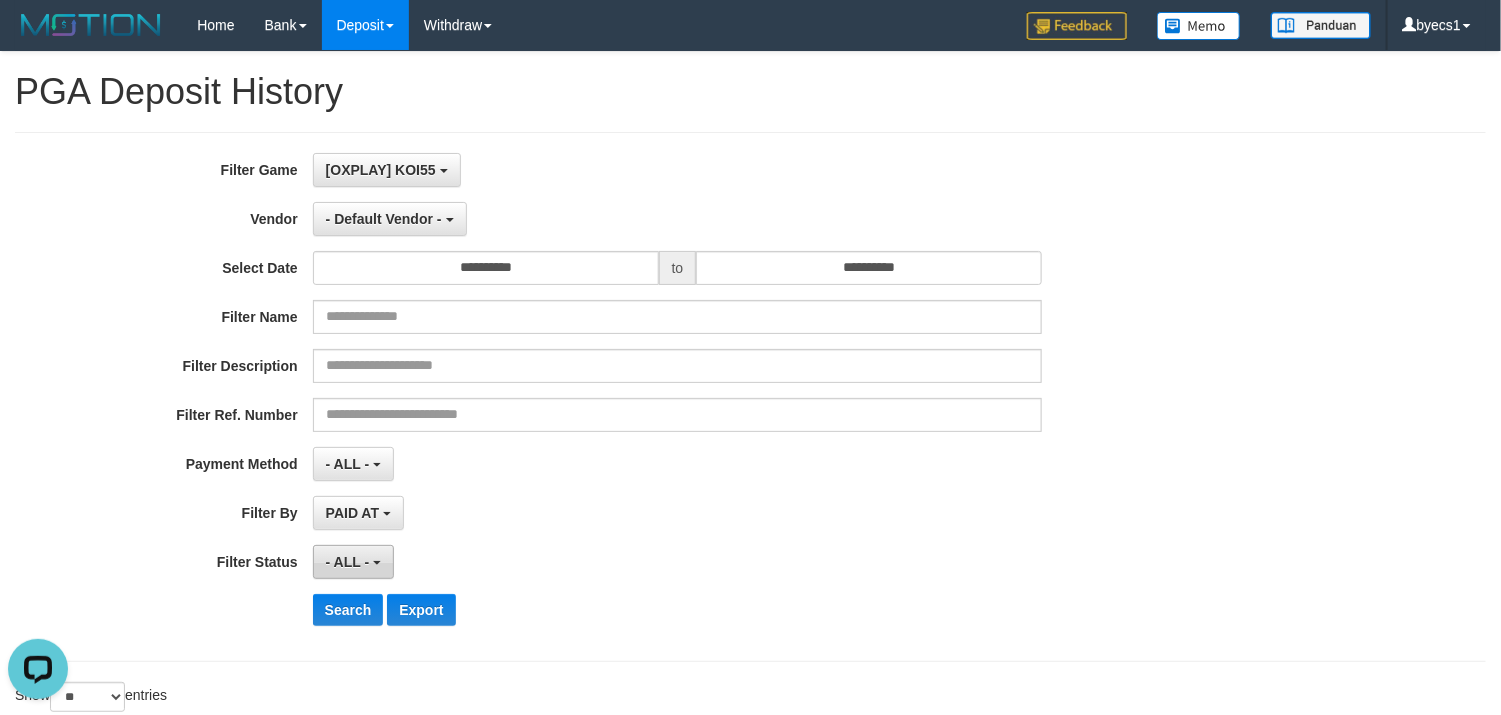 scroll, scrollTop: 18, scrollLeft: 0, axis: vertical 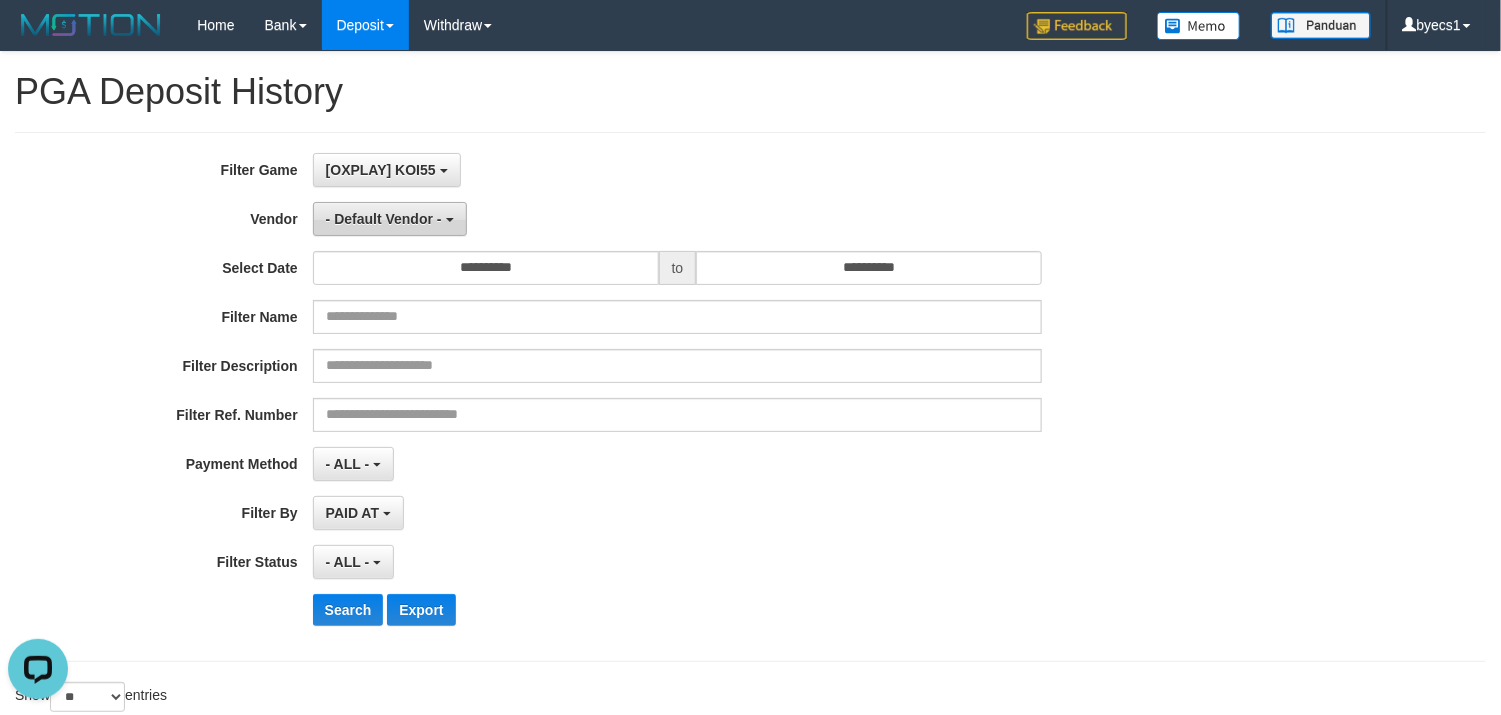 click on "- Default Vendor -" at bounding box center [390, 219] 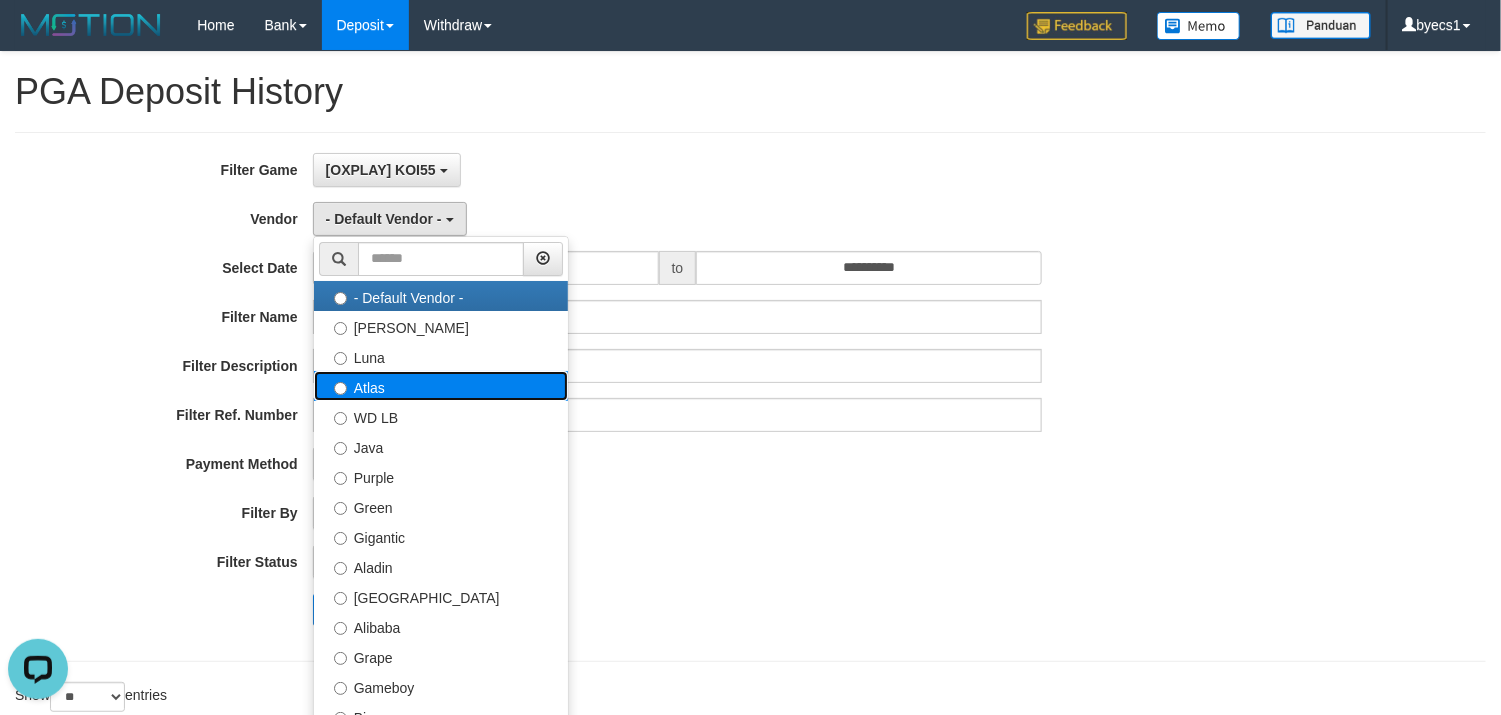 click on "Atlas" at bounding box center (441, 386) 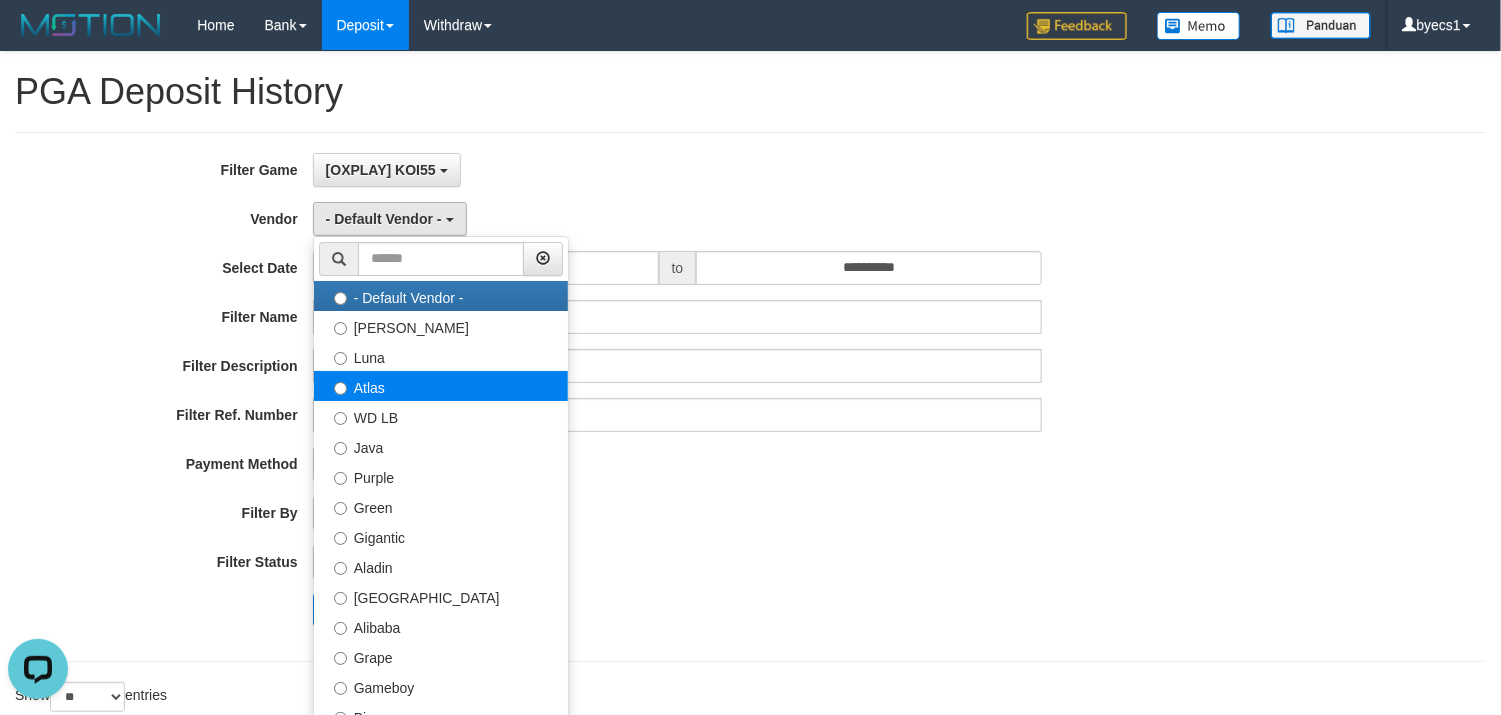 select on "**********" 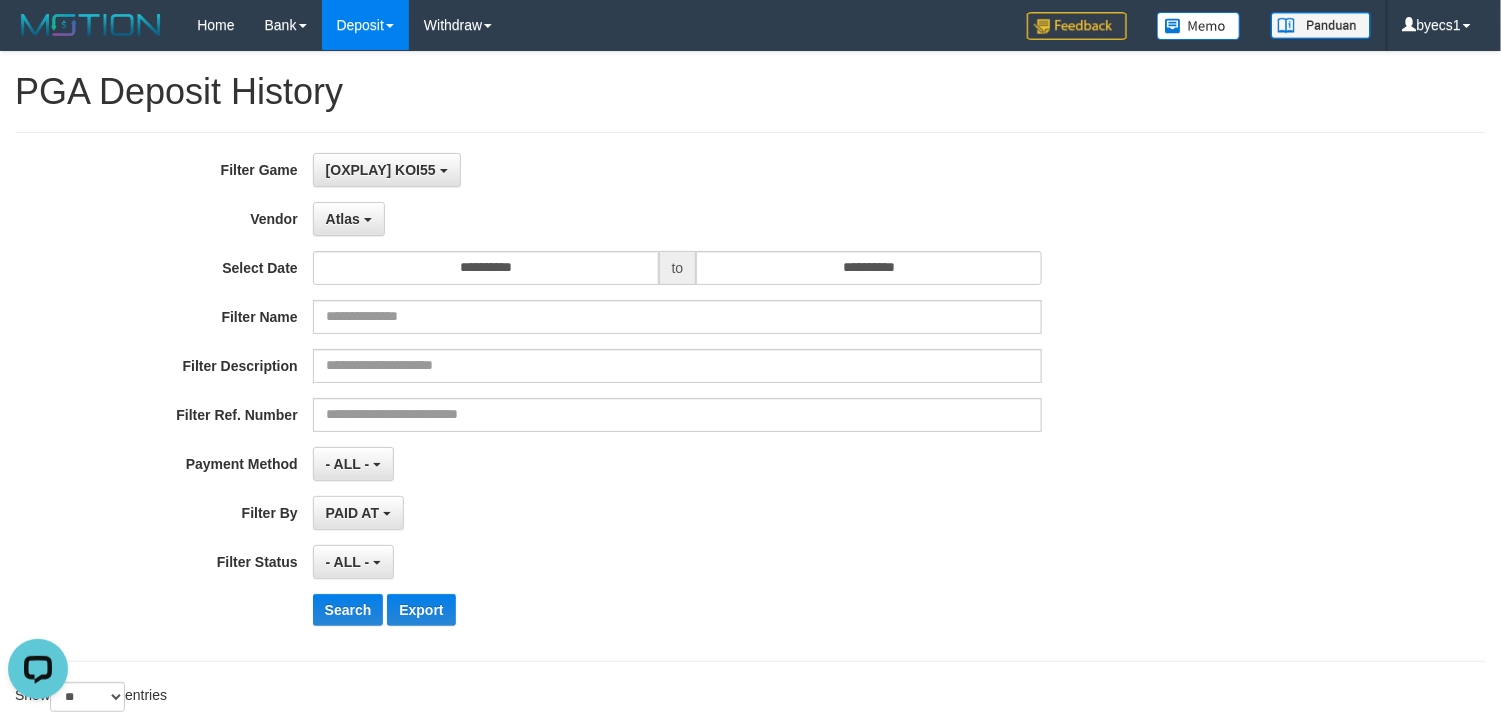 click on "**********" at bounding box center [625, 397] 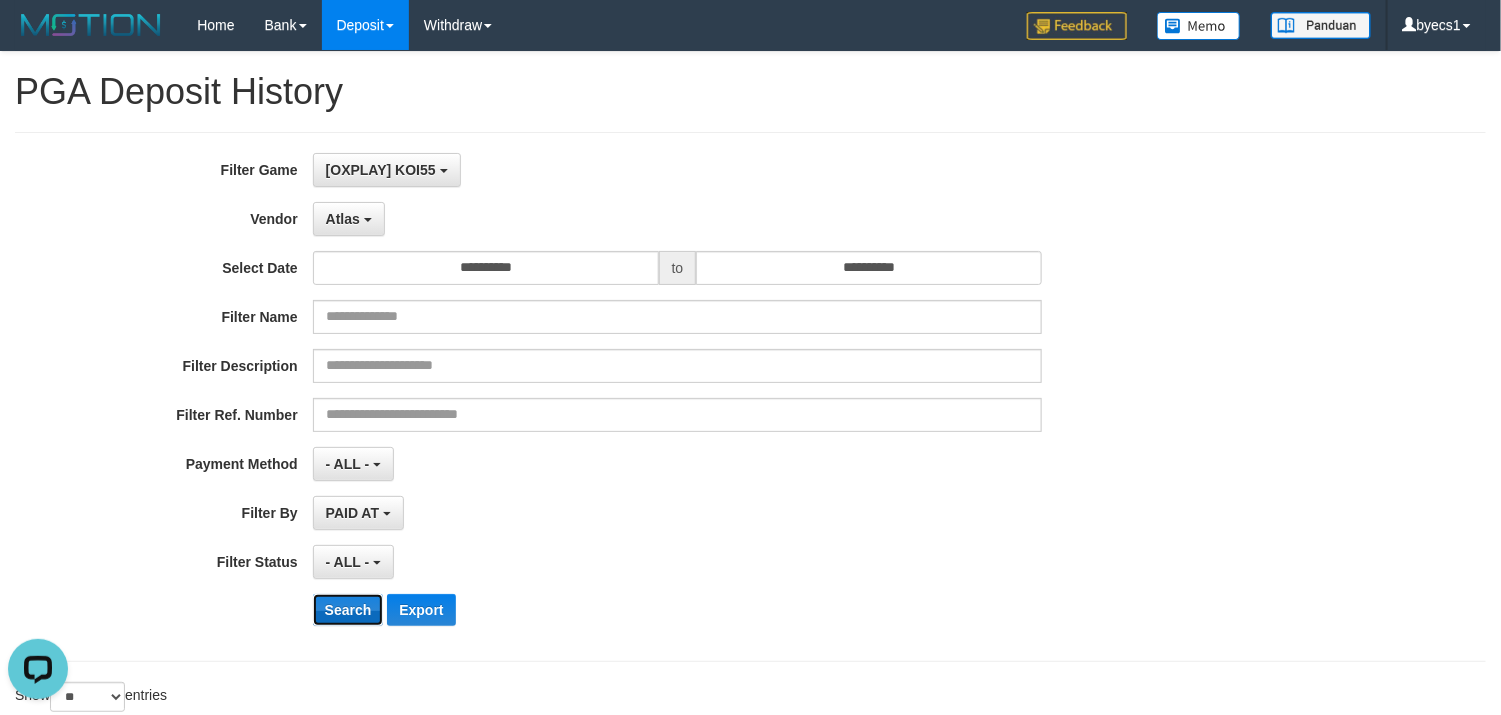 click on "Search" at bounding box center (348, 610) 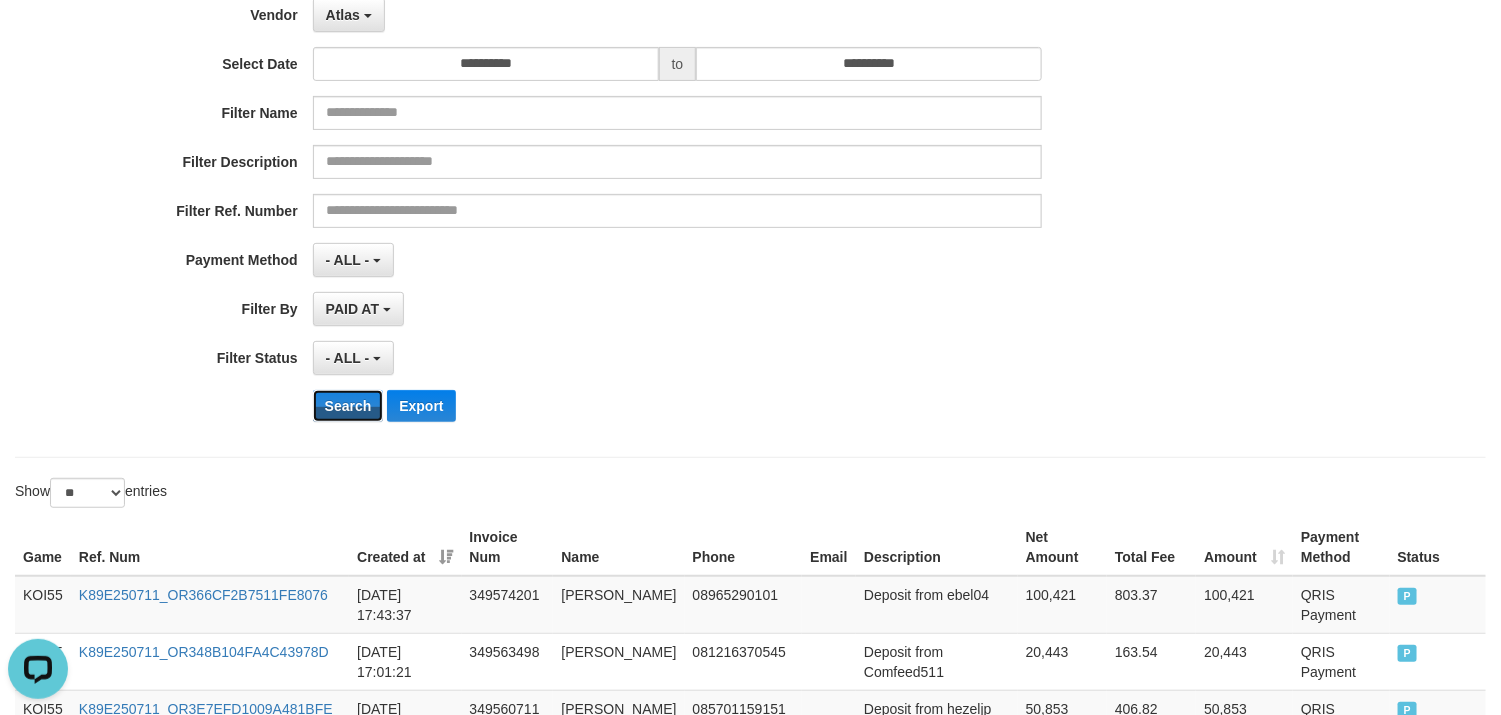scroll, scrollTop: 300, scrollLeft: 0, axis: vertical 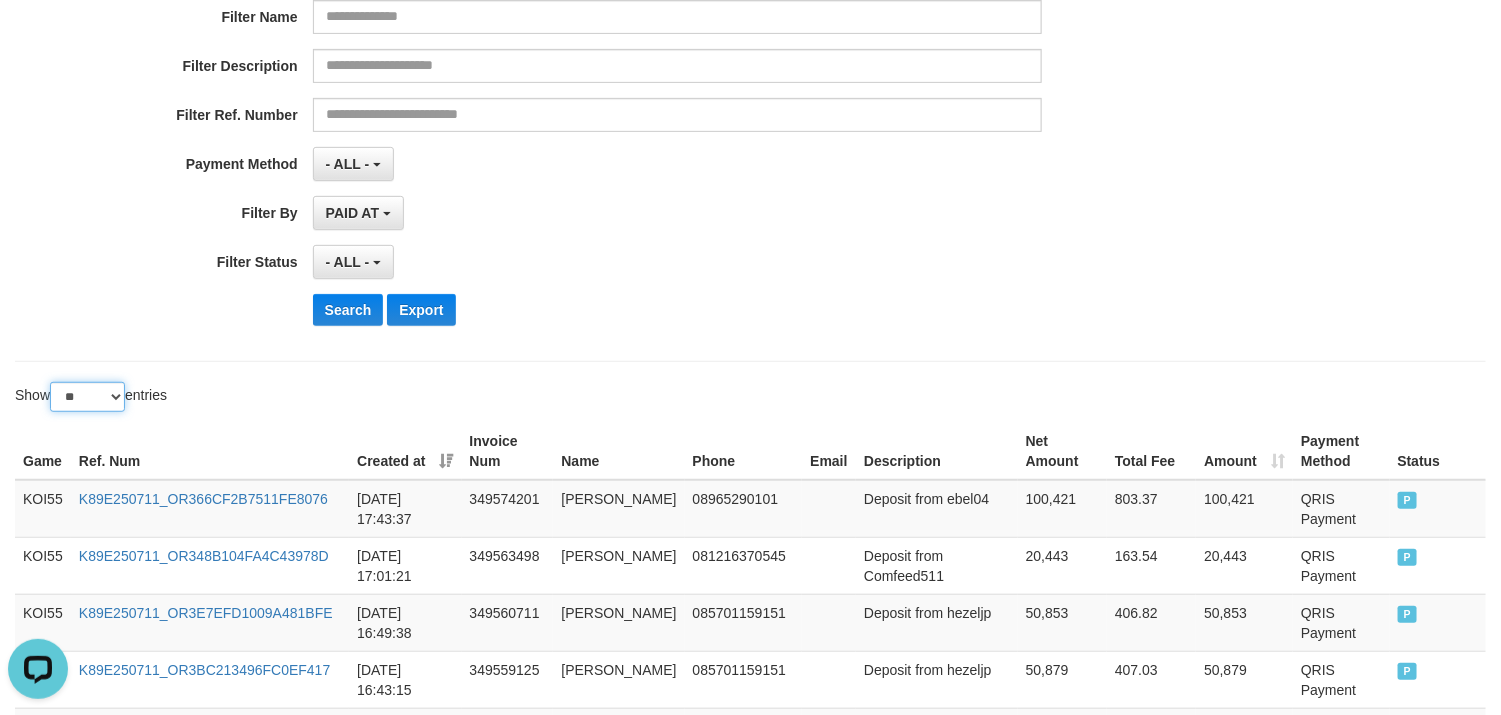 click on "** ** ** ***" at bounding box center (87, 397) 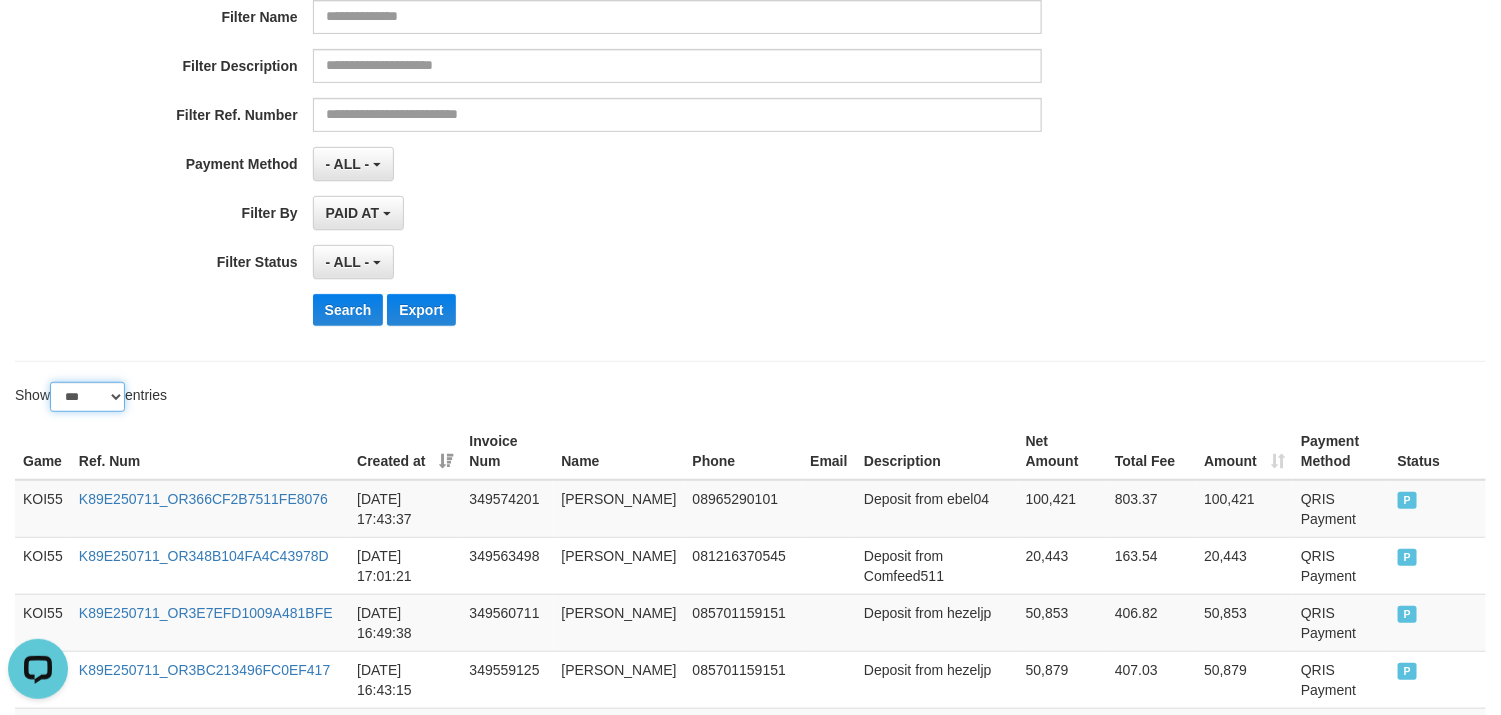 click on "** ** ** ***" at bounding box center (87, 397) 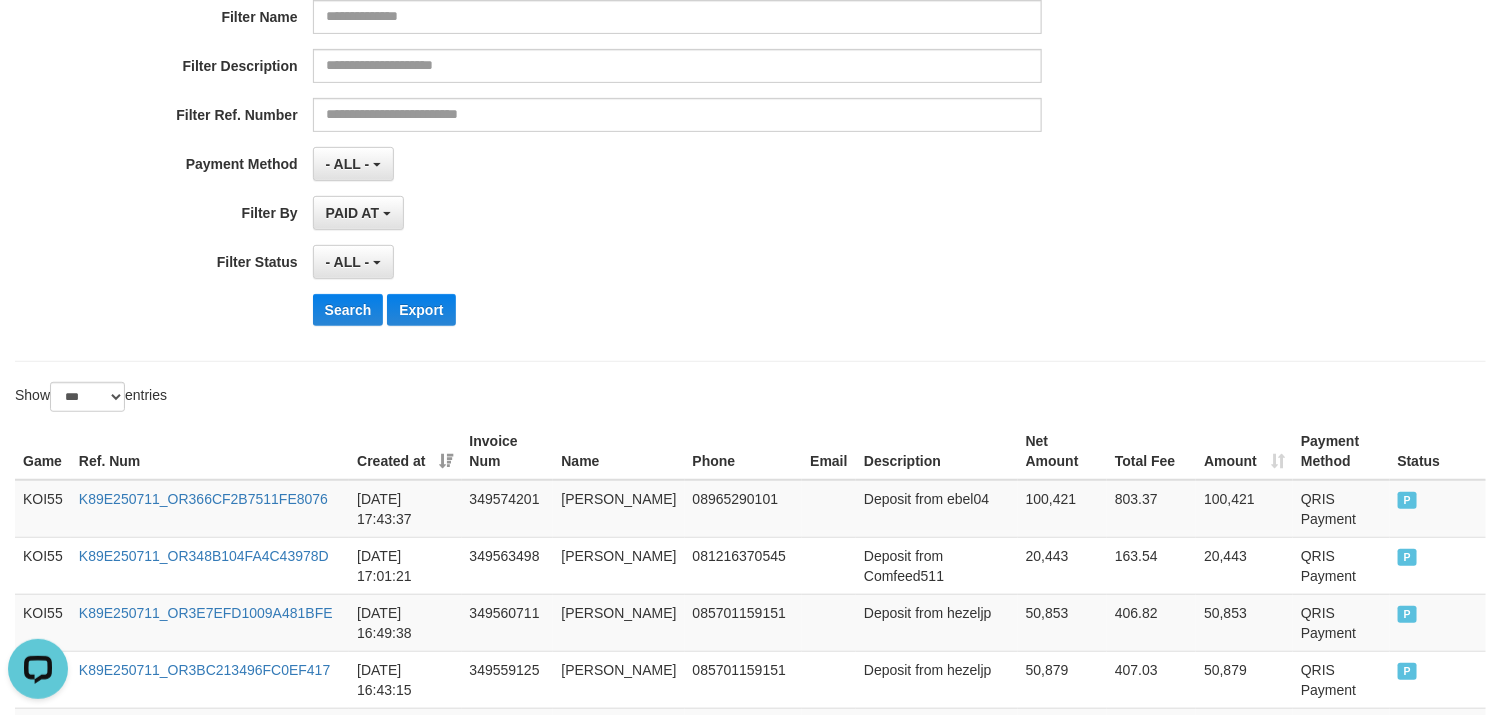 click on "Created at" at bounding box center (405, 451) 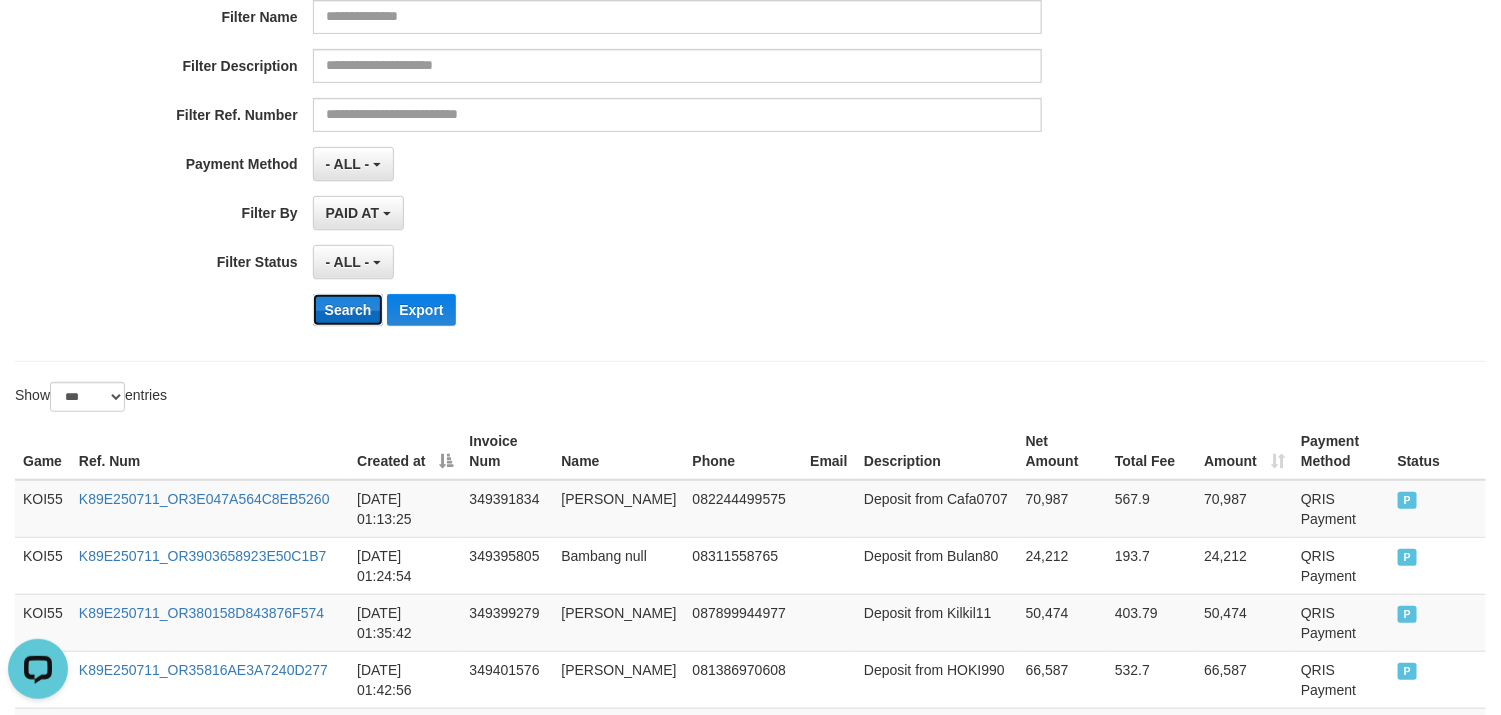 click on "Search" at bounding box center (348, 310) 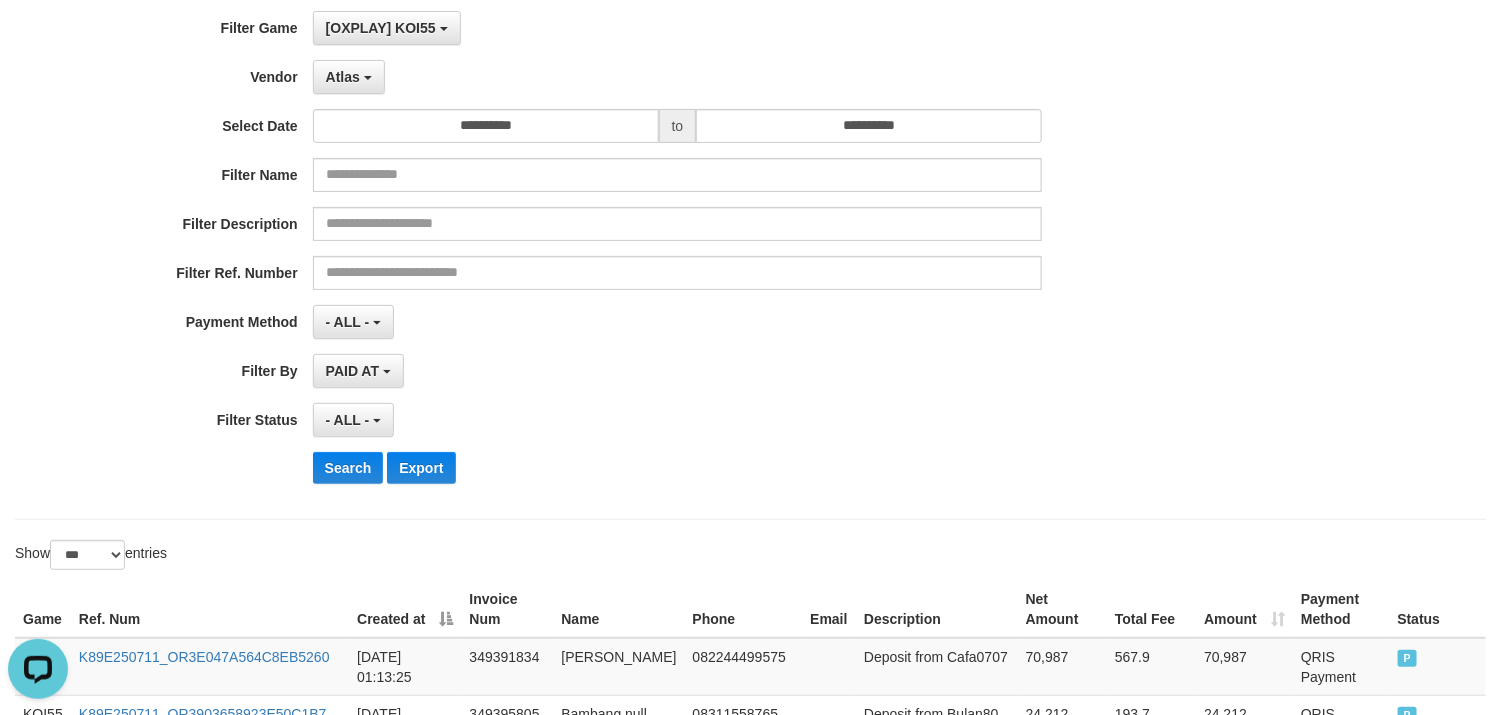 scroll, scrollTop: 0, scrollLeft: 0, axis: both 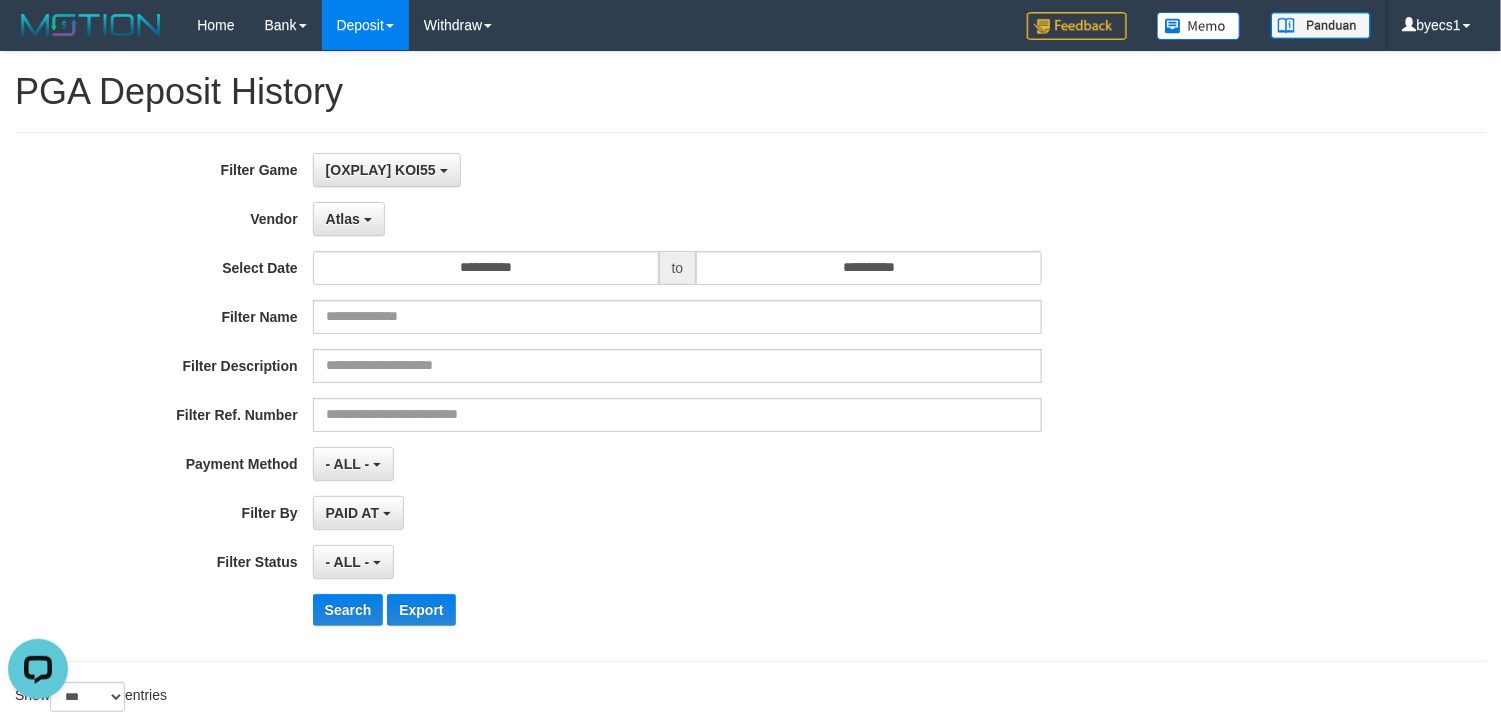 click on "- ALL -    SELECT ALL  - ALL -  SELECT STATUS
PENDING/UNPAID
PAID
CANCELED
EXPIRED" at bounding box center (678, 562) 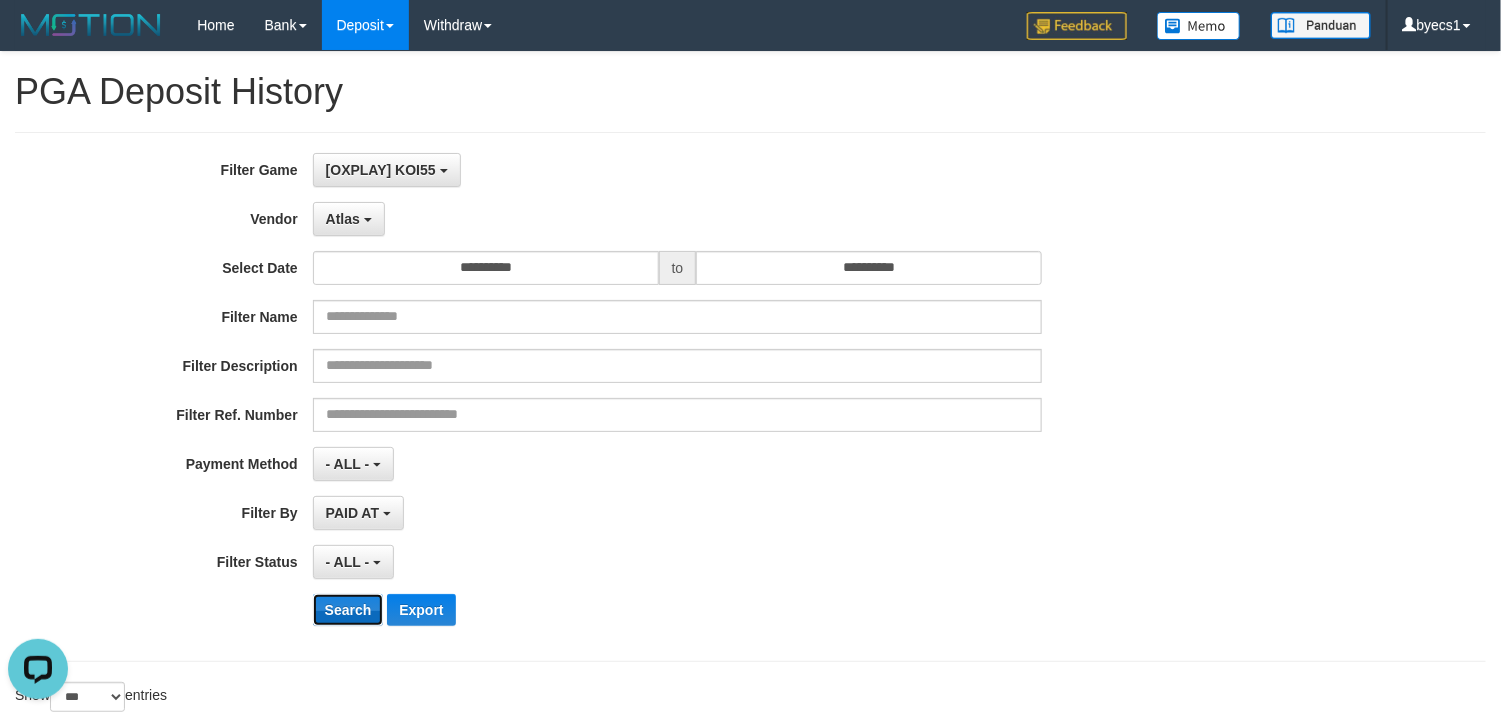 click on "Search" at bounding box center [348, 610] 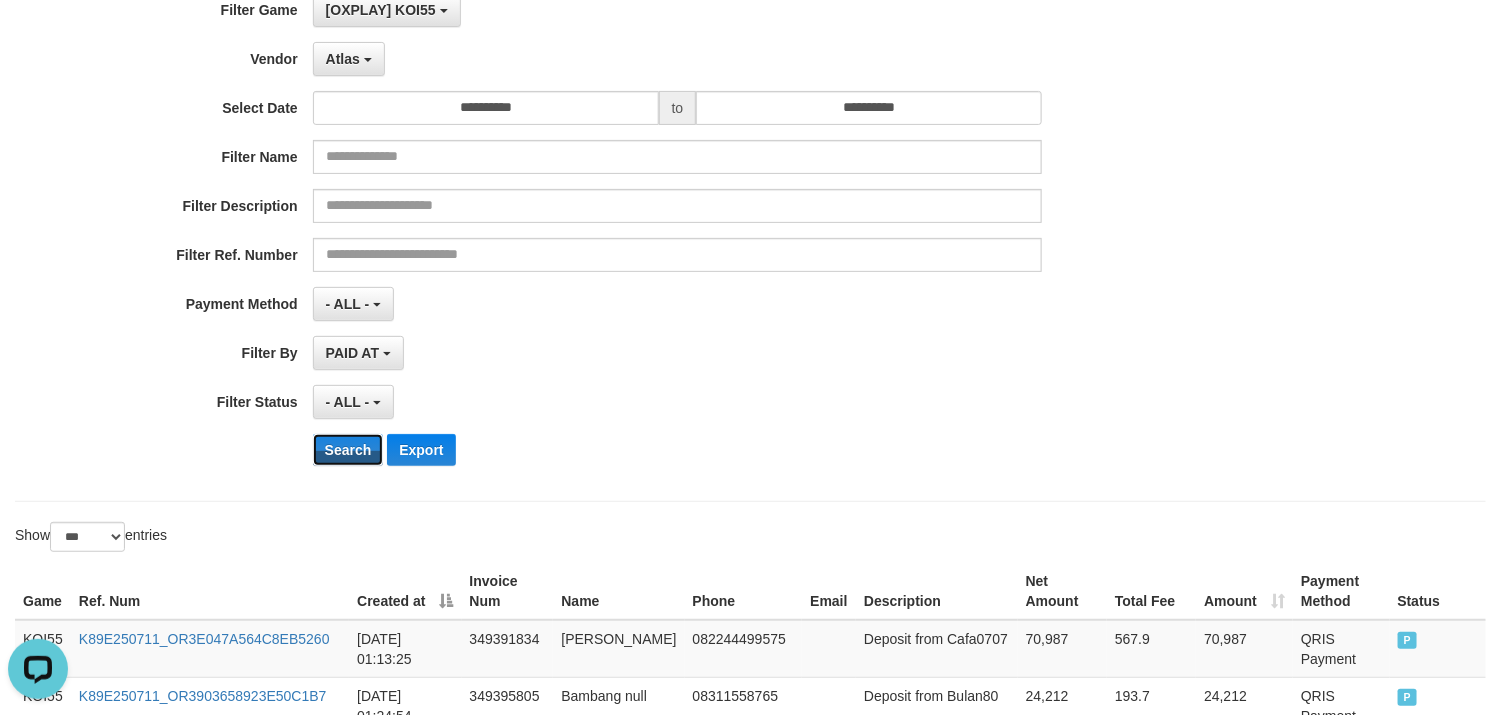 scroll, scrollTop: 300, scrollLeft: 0, axis: vertical 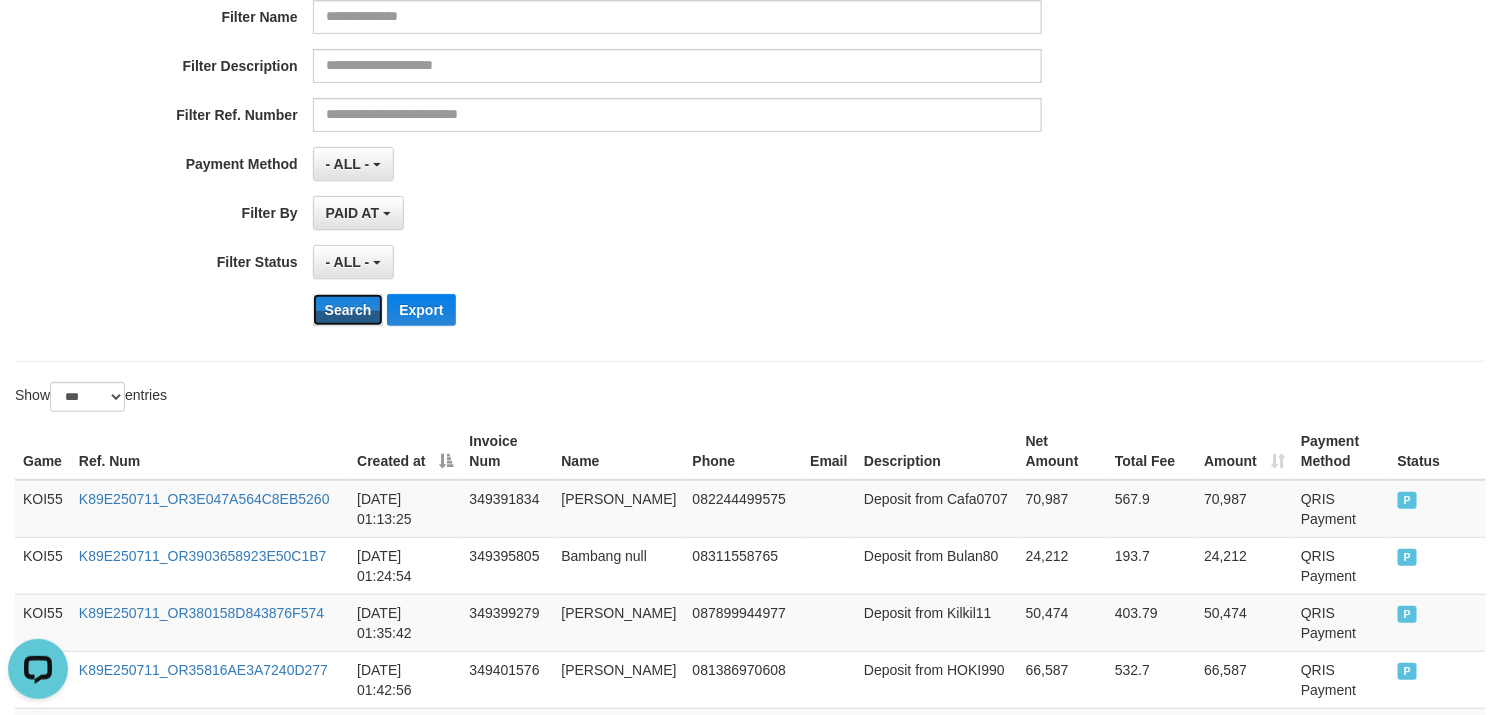 type 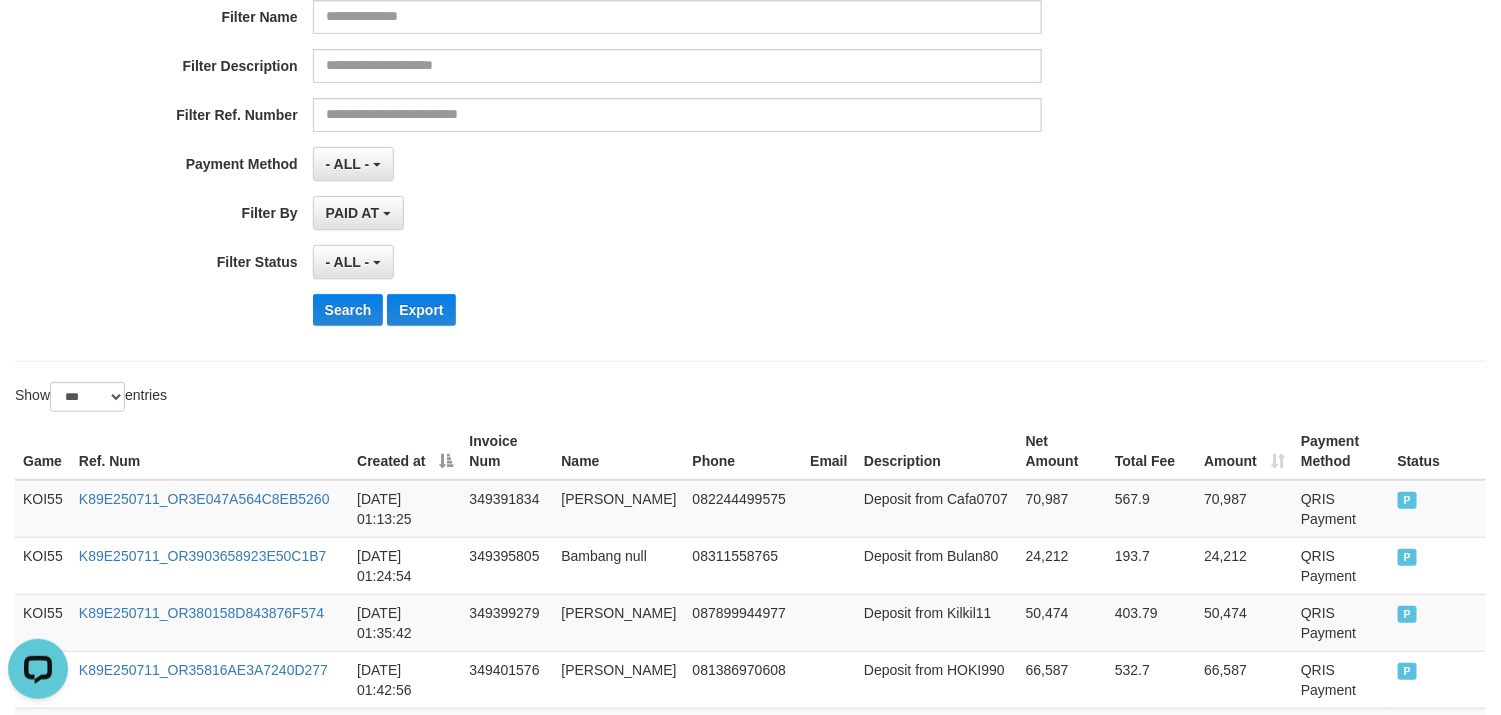 drag, startPoint x: 814, startPoint y: 423, endPoint x: 813, endPoint y: 409, distance: 14.035668 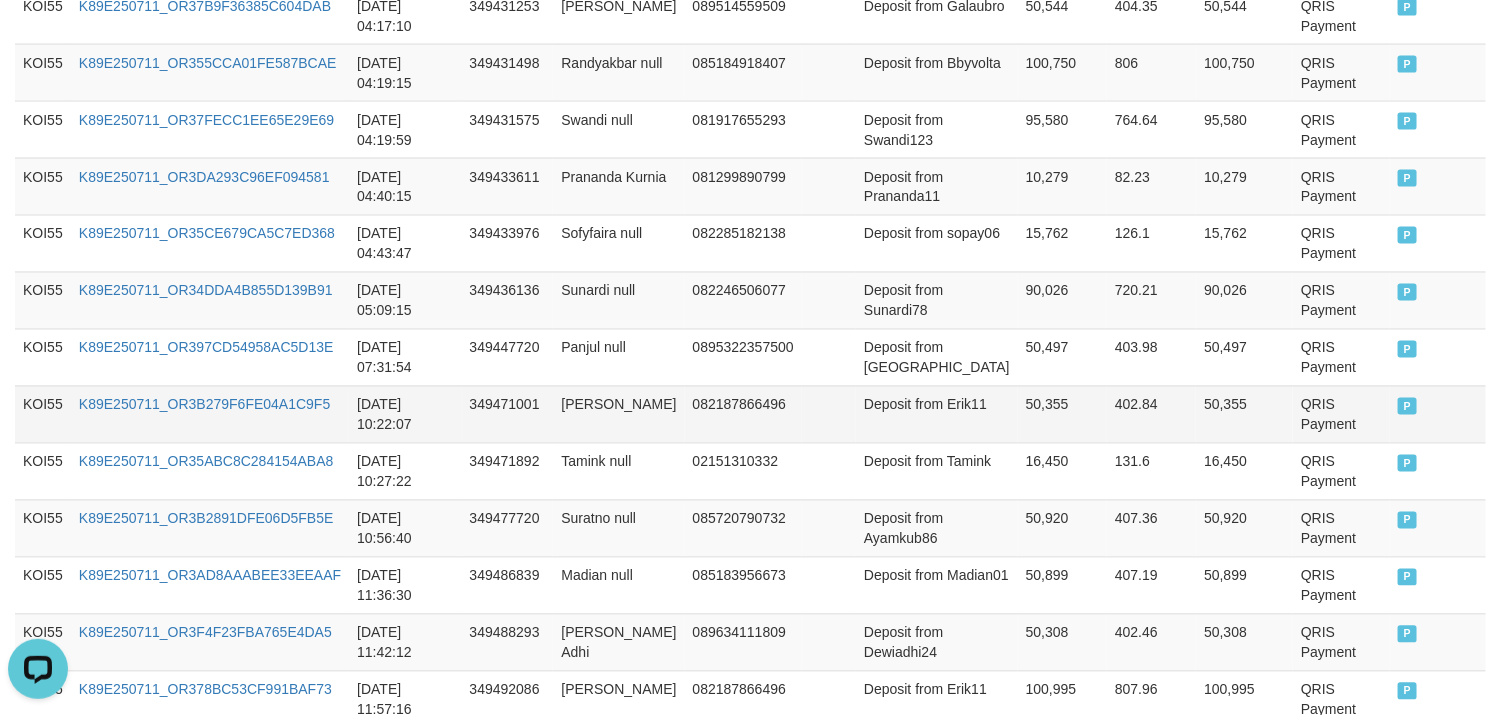 click on "KOI55" at bounding box center (43, 414) 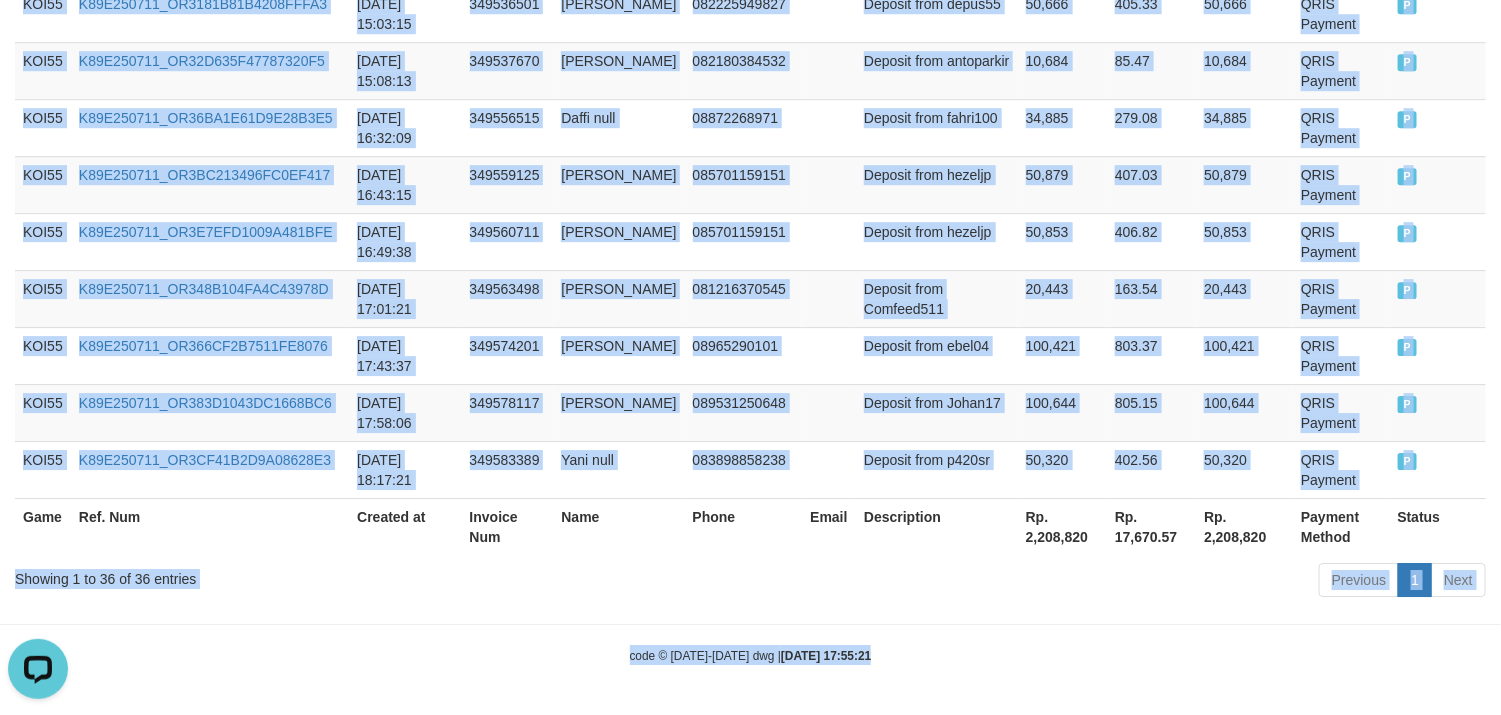 scroll, scrollTop: 2356, scrollLeft: 0, axis: vertical 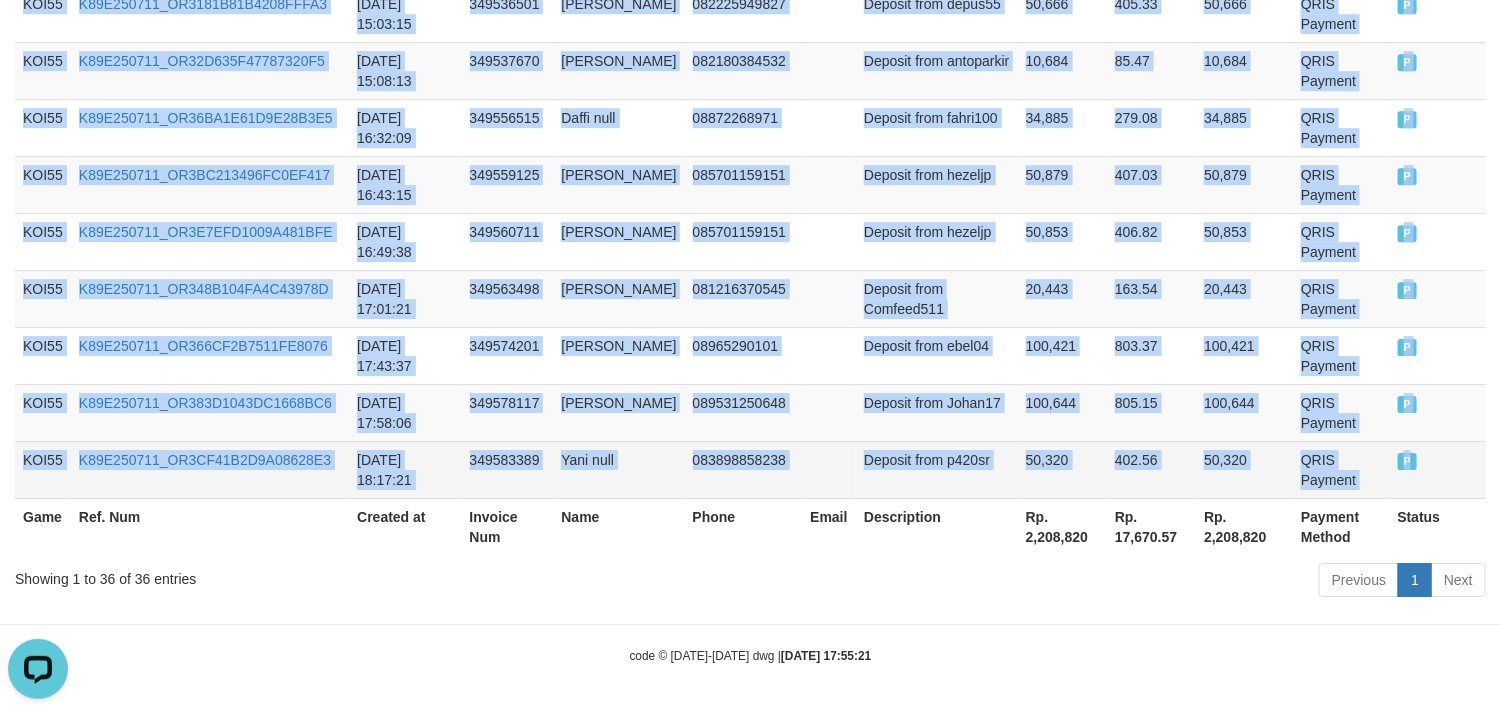drag, startPoint x: 55, startPoint y: 415, endPoint x: 1455, endPoint y: 442, distance: 1400.2604 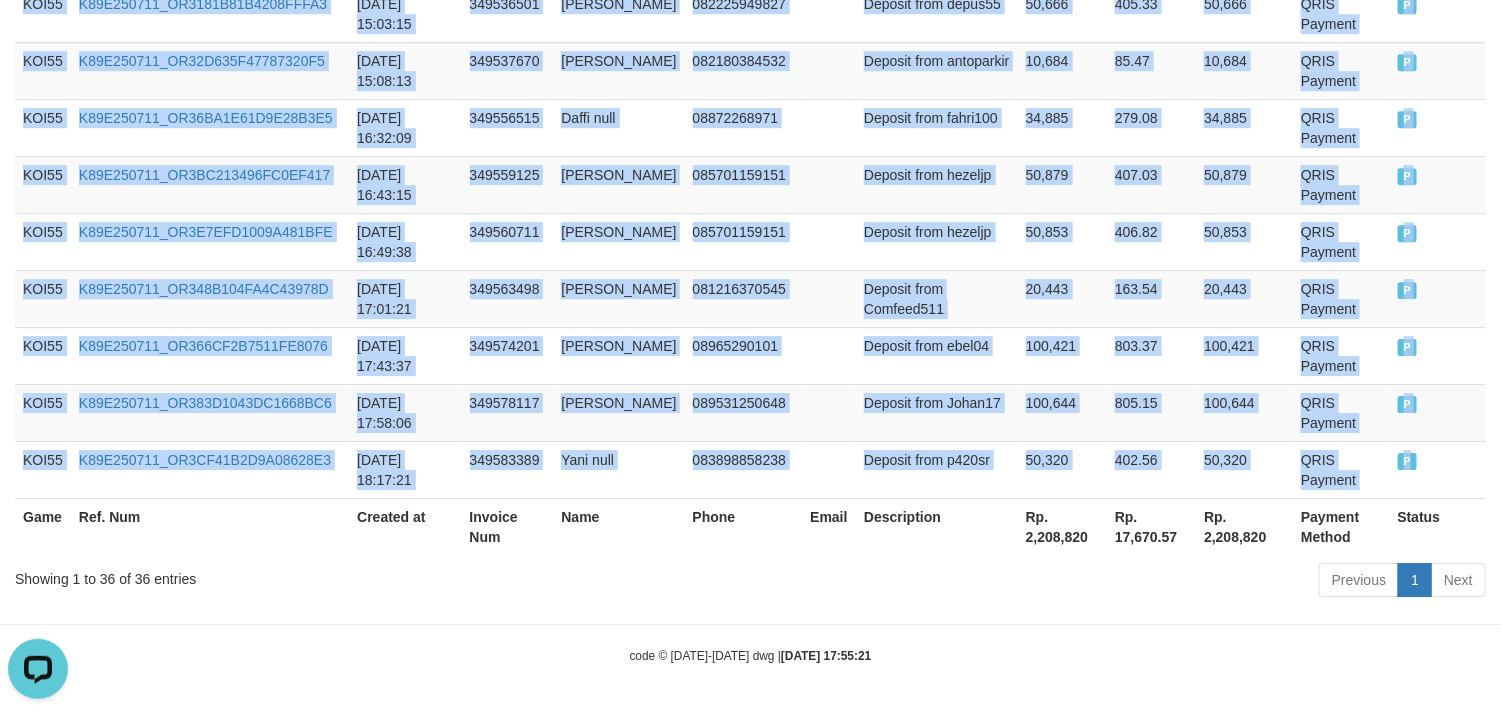 copy on "KOI55 K89E250711_OR3B279F6FE04A1C9F5 2025-07-11 10:22:07 349471001 Erik Susanto 082187866496 Deposit from Erik11 50,355 402.84 50,355 QRIS Payment P   KOI55 K89E250711_OR35ABC8C284154ABA8 2025-07-11 10:27:22 349471892 Tamink null 02151310332 Deposit from Tamink 16,450 131.6 16,450 QRIS Payment P   KOI55 K89E250711_OR3B2891DFE06D5FB5E 2025-07-11 10:56:40 349477720 Suratno null 085720790732 Deposit from Ayamkub86 50,920 407.36 50,920 QRIS Payment P   KOI55 K89E250711_OR3AD8AAABEE33EEAAF 2025-07-11 11:36:30 349486839 Madian null 085183956673 Deposit from Madian01 50,899 407.19 50,899 QRIS Payment P   KOI55 K89E250711_OR3F4F23FBA765E4DA5 2025-07-11 11:42:12 349488293 Sholeh Adhi 089634111809 Deposit from Dewiadhi24 50,308 402.46 50,308 QRIS Payment P   KOI55 K89E250711_OR378BC53CF991BAF73 2025-07-11 11:57:16 349492086 Erik Susanto 082187866496 Deposit from Erik11 100,995 807.96 100,995 QRIS Payment P   KOI55 K89E250711_OR368D023D24892008A 2025-07-11 12:10:25 349495559 Madian null 085183956673 Deposit from Madi..." 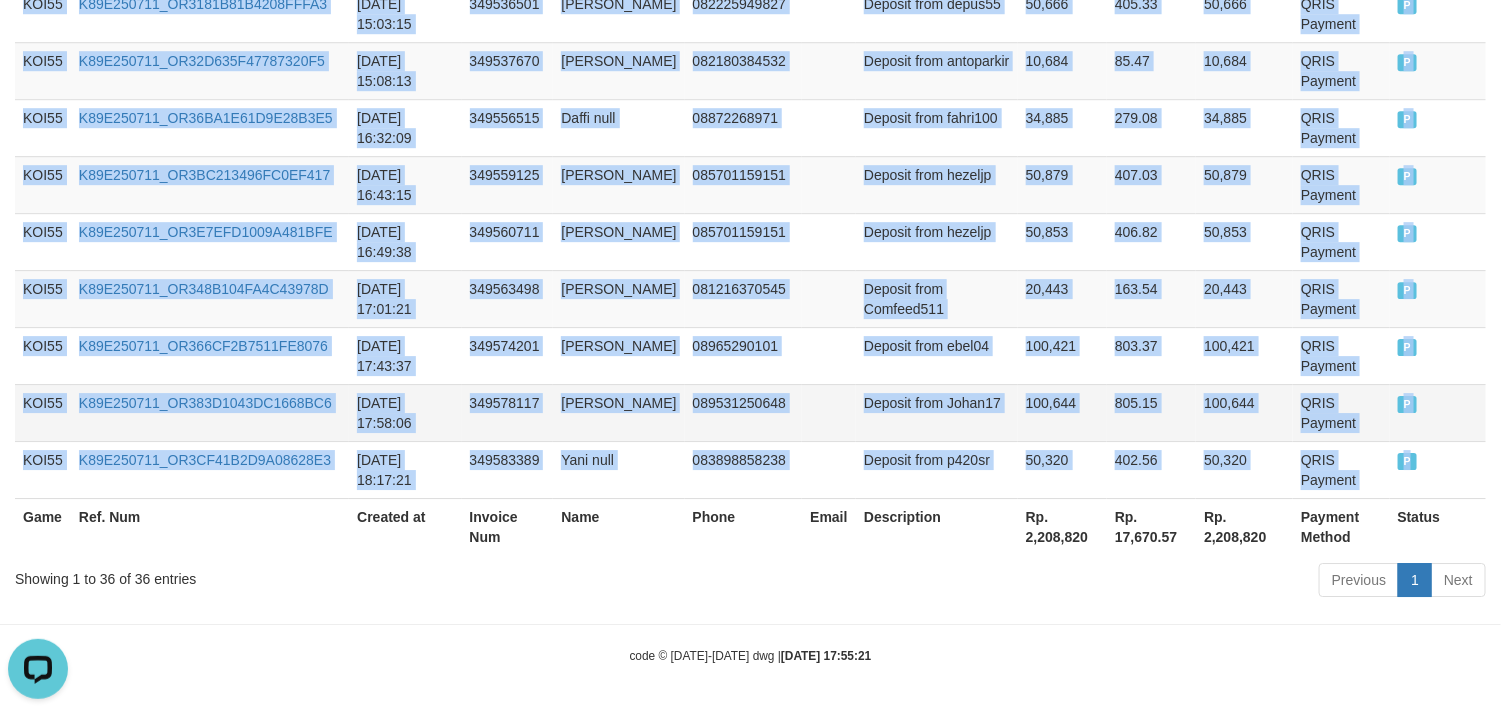 click on "089531250648" at bounding box center (744, 412) 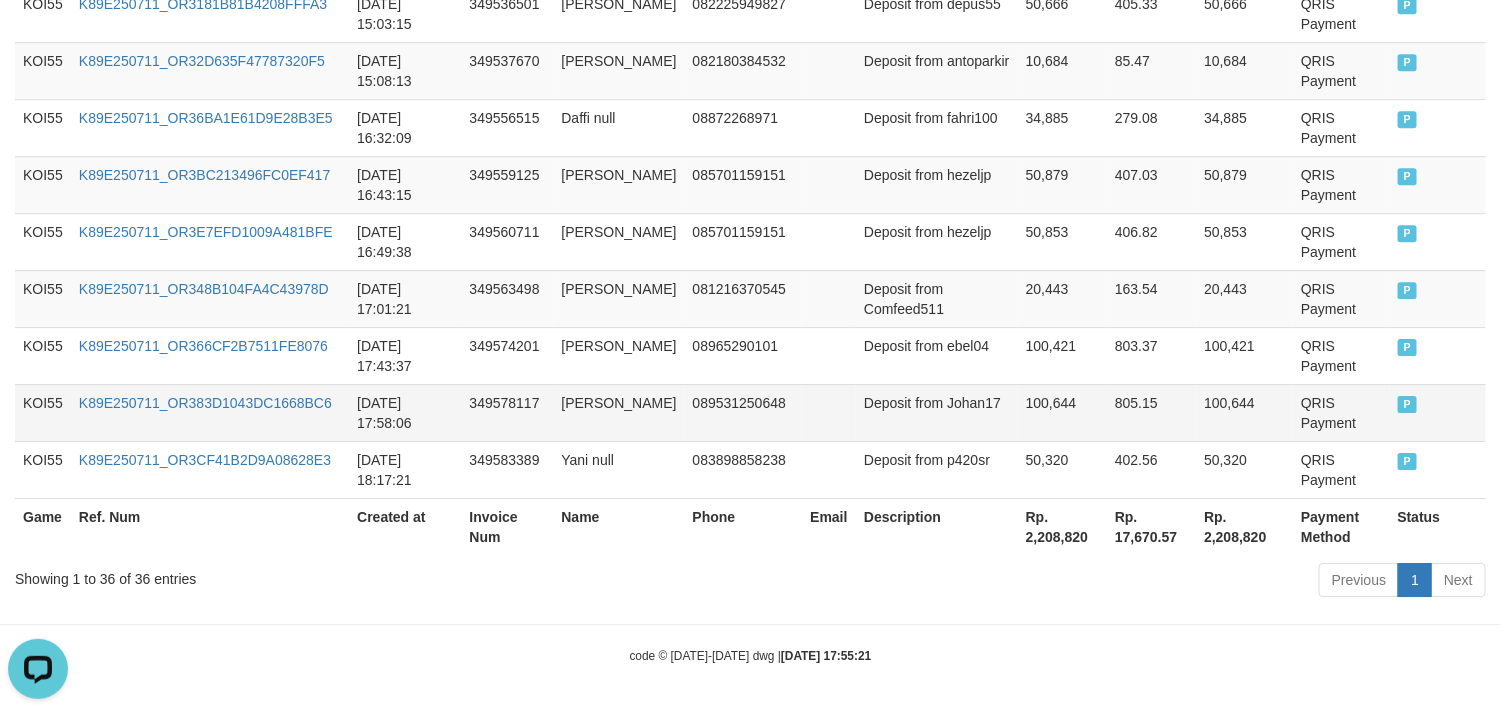 click on "089531250648" at bounding box center (744, 412) 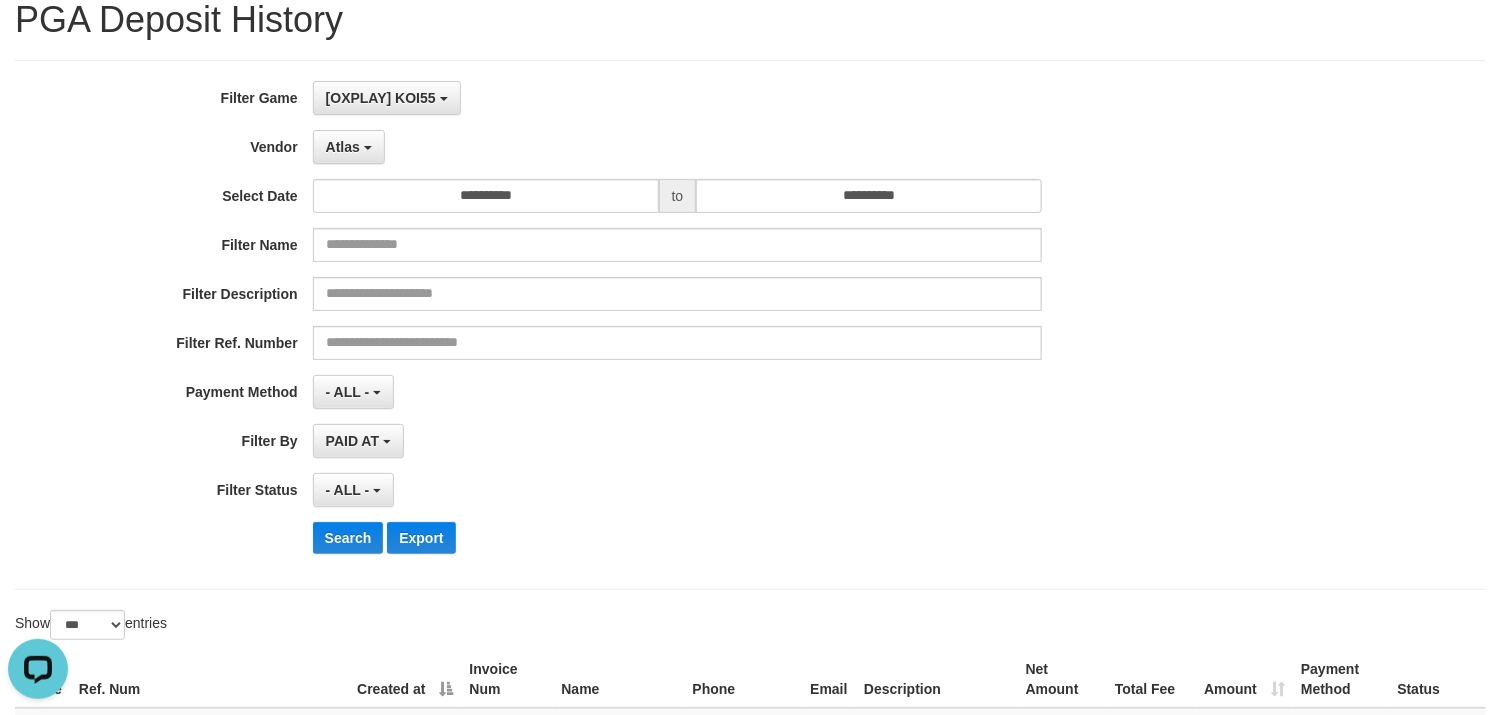 scroll, scrollTop: 0, scrollLeft: 0, axis: both 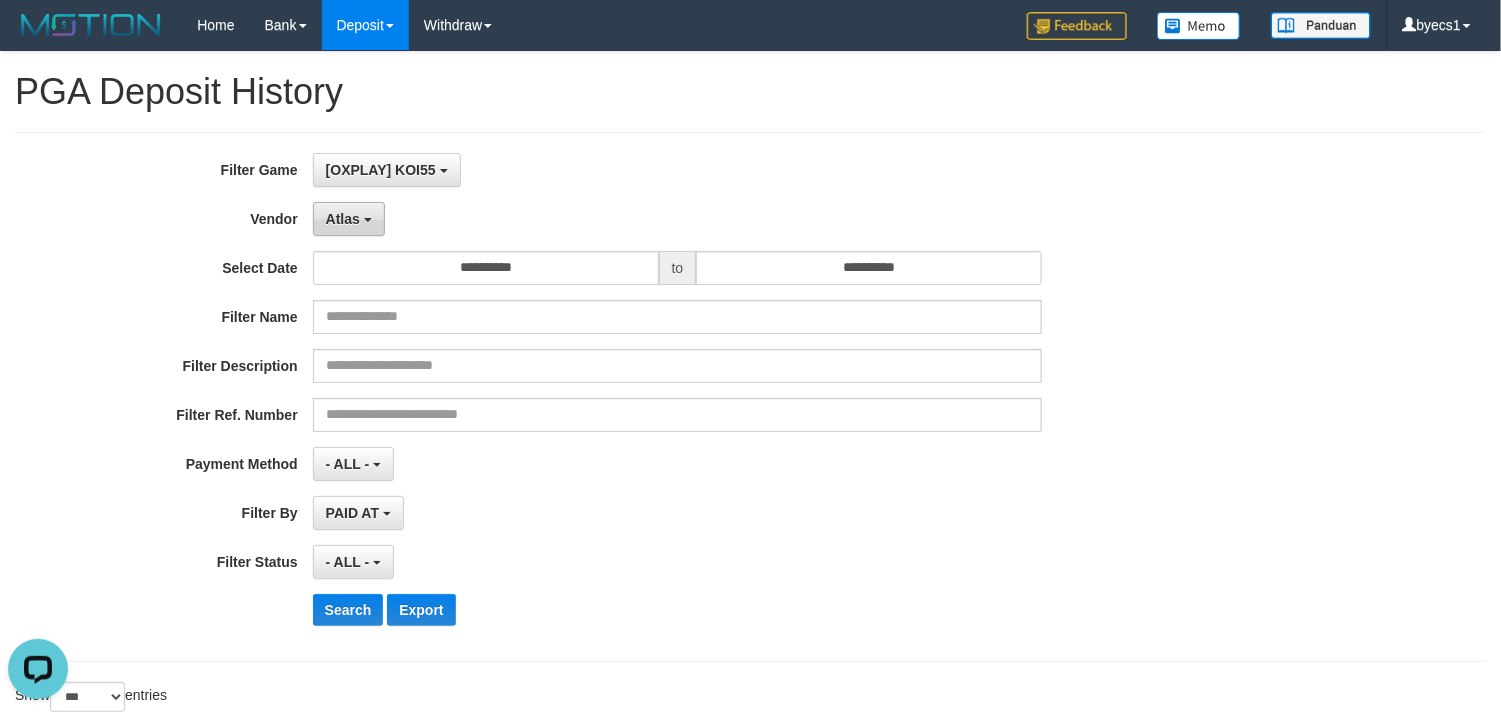 click on "Atlas" at bounding box center [349, 219] 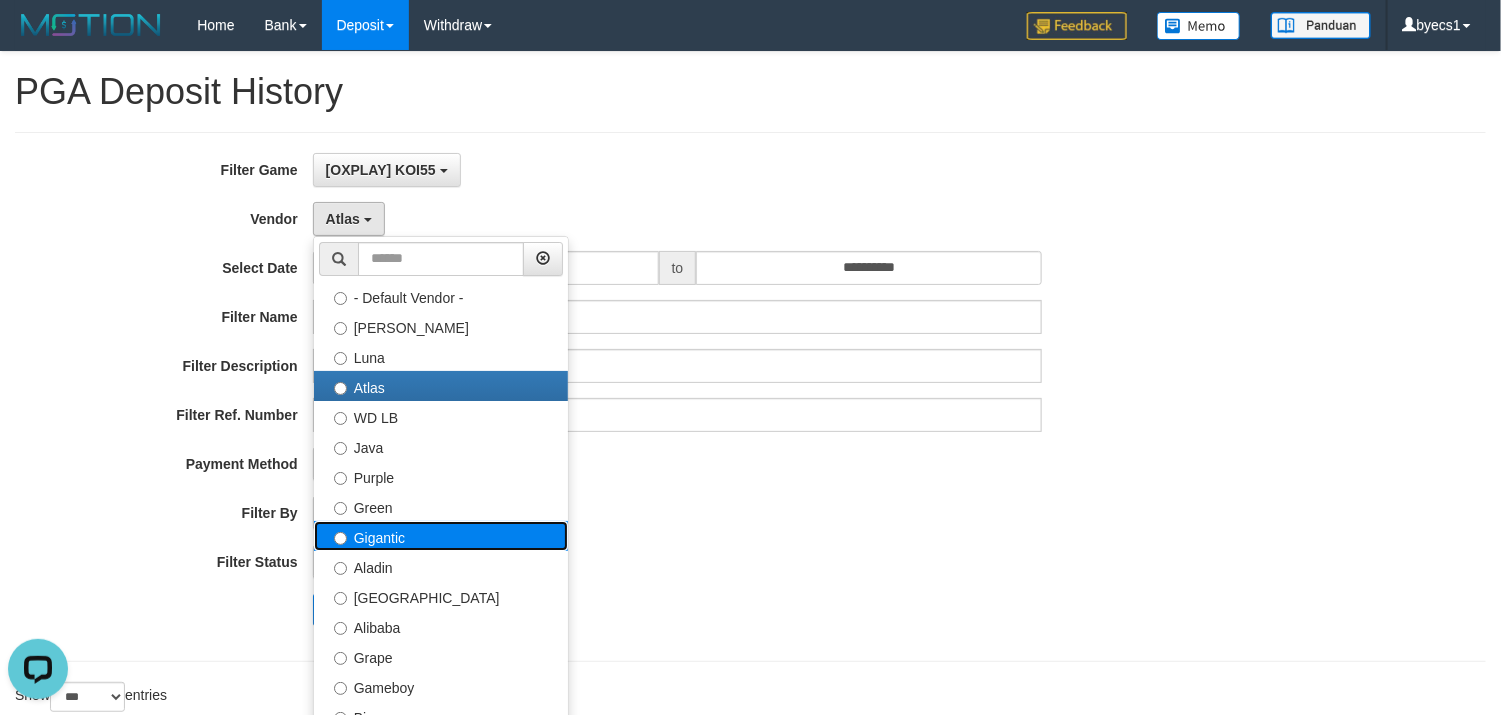 click on "Gigantic" at bounding box center [441, 536] 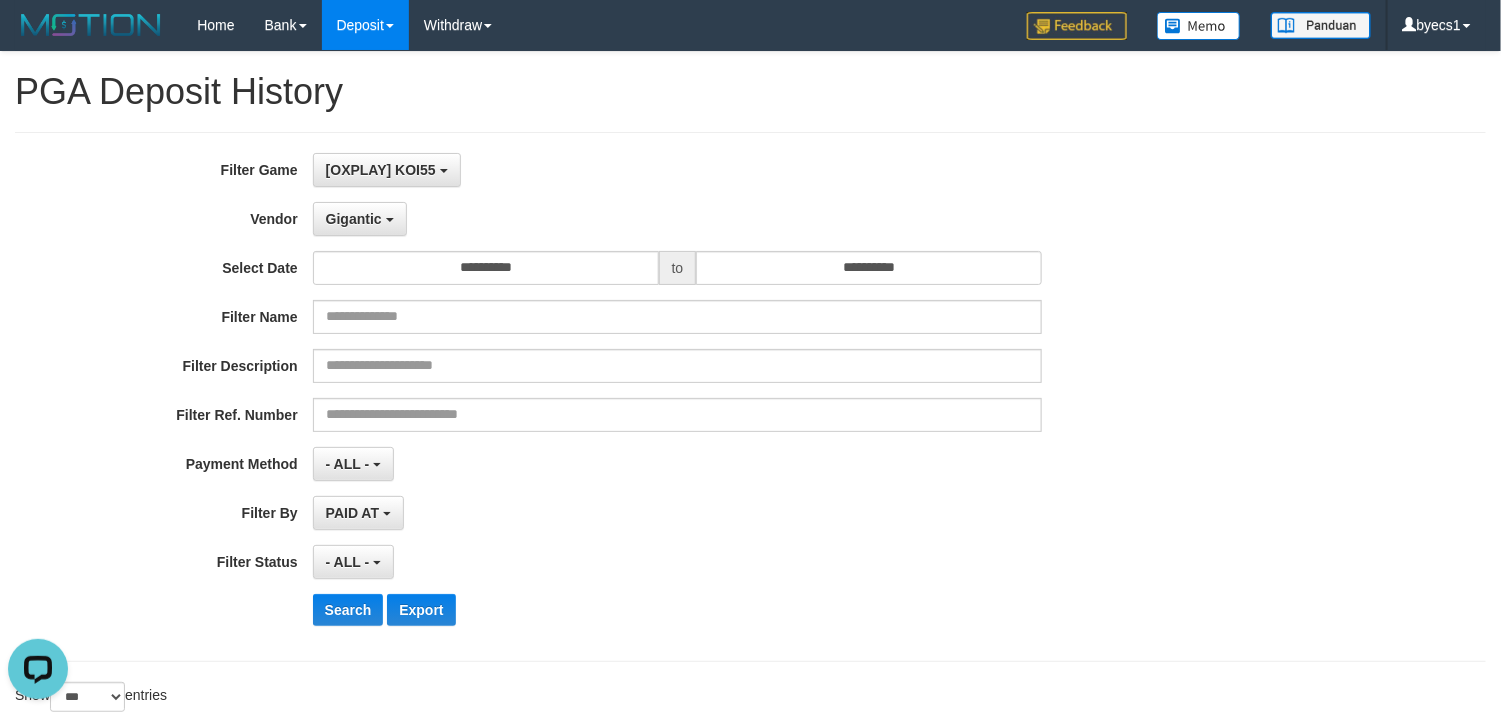 click on "**********" at bounding box center (625, 397) 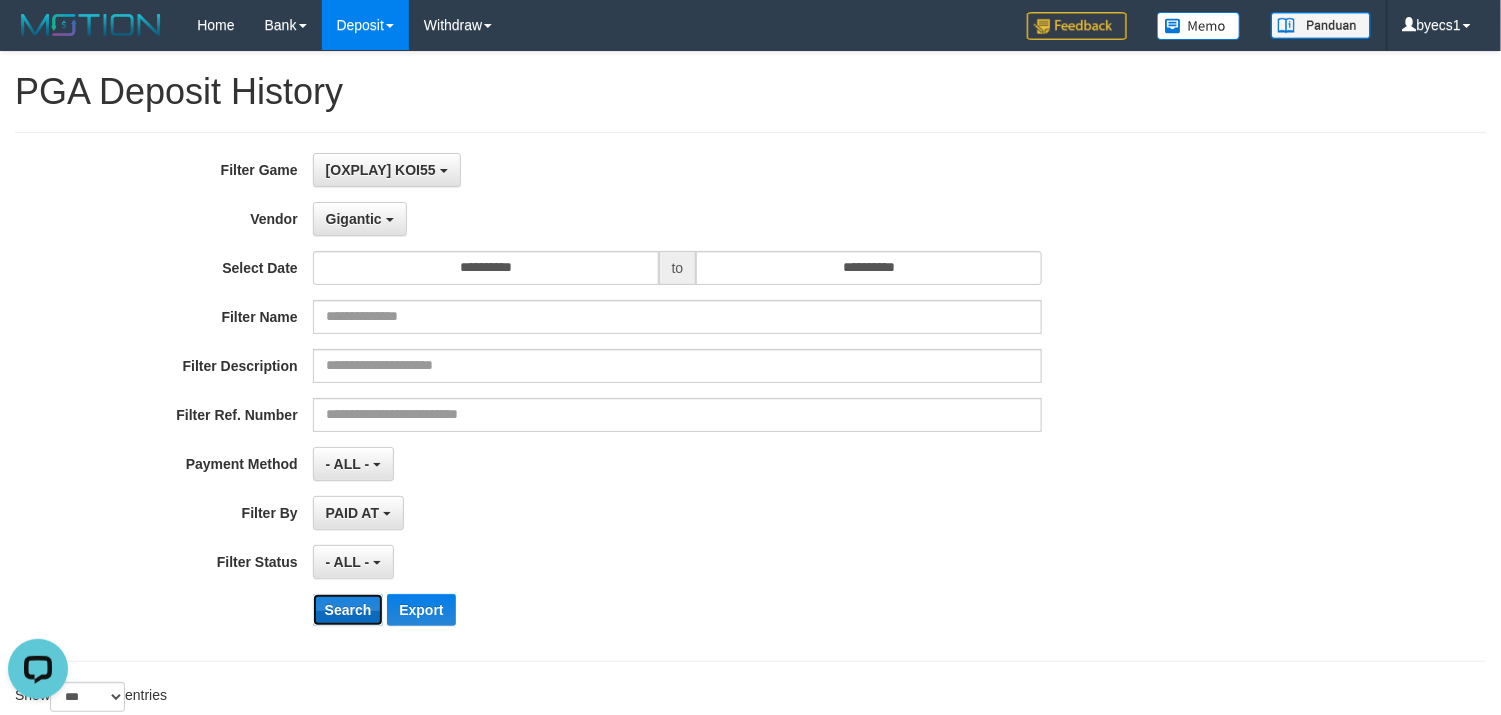 click on "Search" at bounding box center (348, 610) 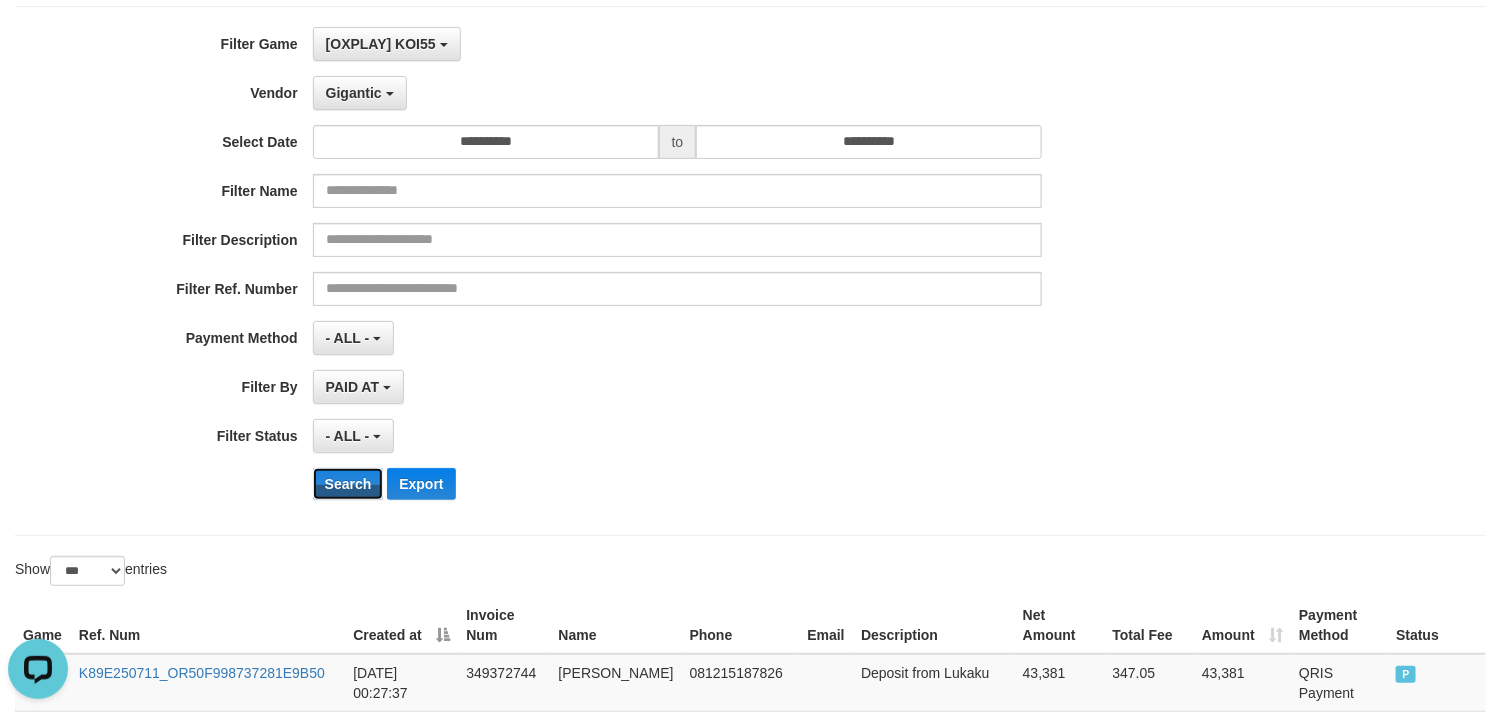 scroll, scrollTop: 300, scrollLeft: 0, axis: vertical 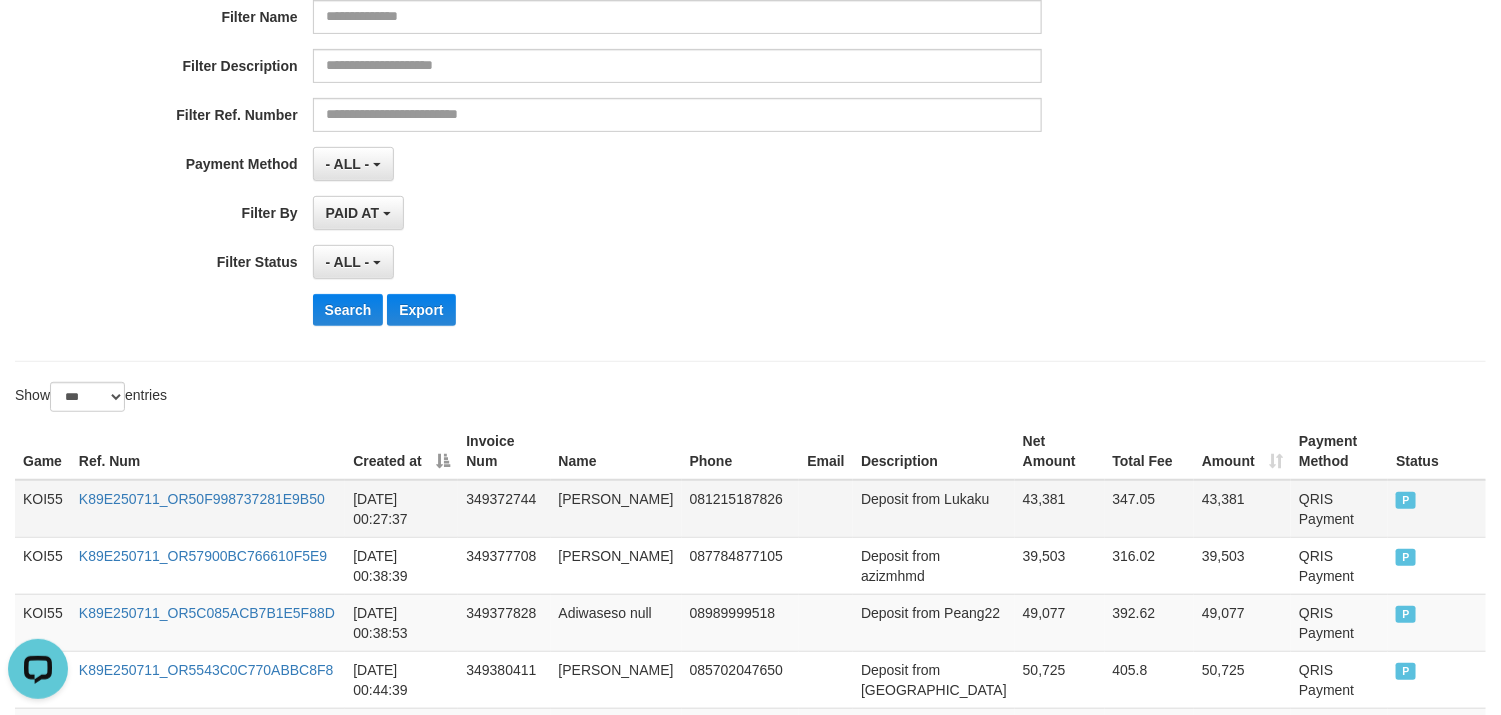 click on "43,381" at bounding box center (1060, 509) 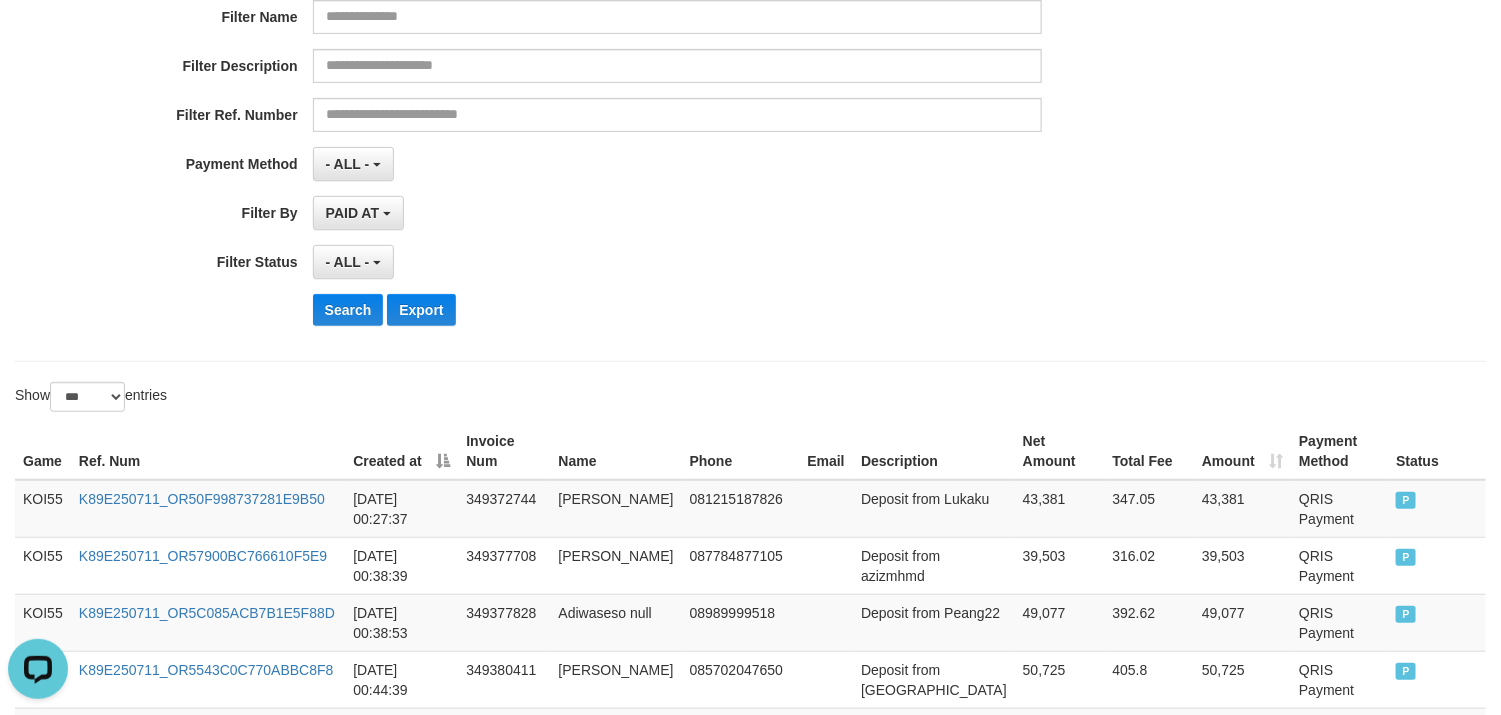 scroll, scrollTop: 1365, scrollLeft: 0, axis: vertical 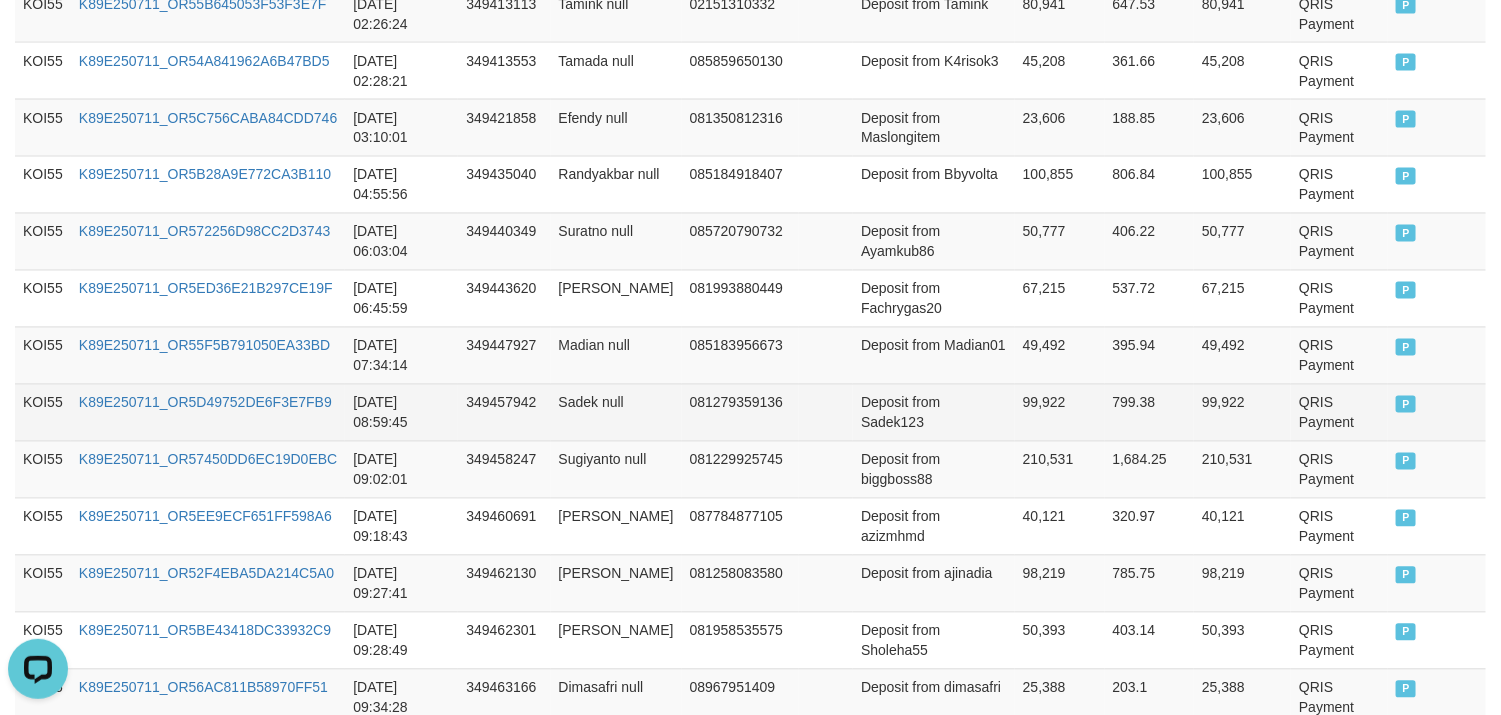 click on "KOI55" at bounding box center (43, 412) 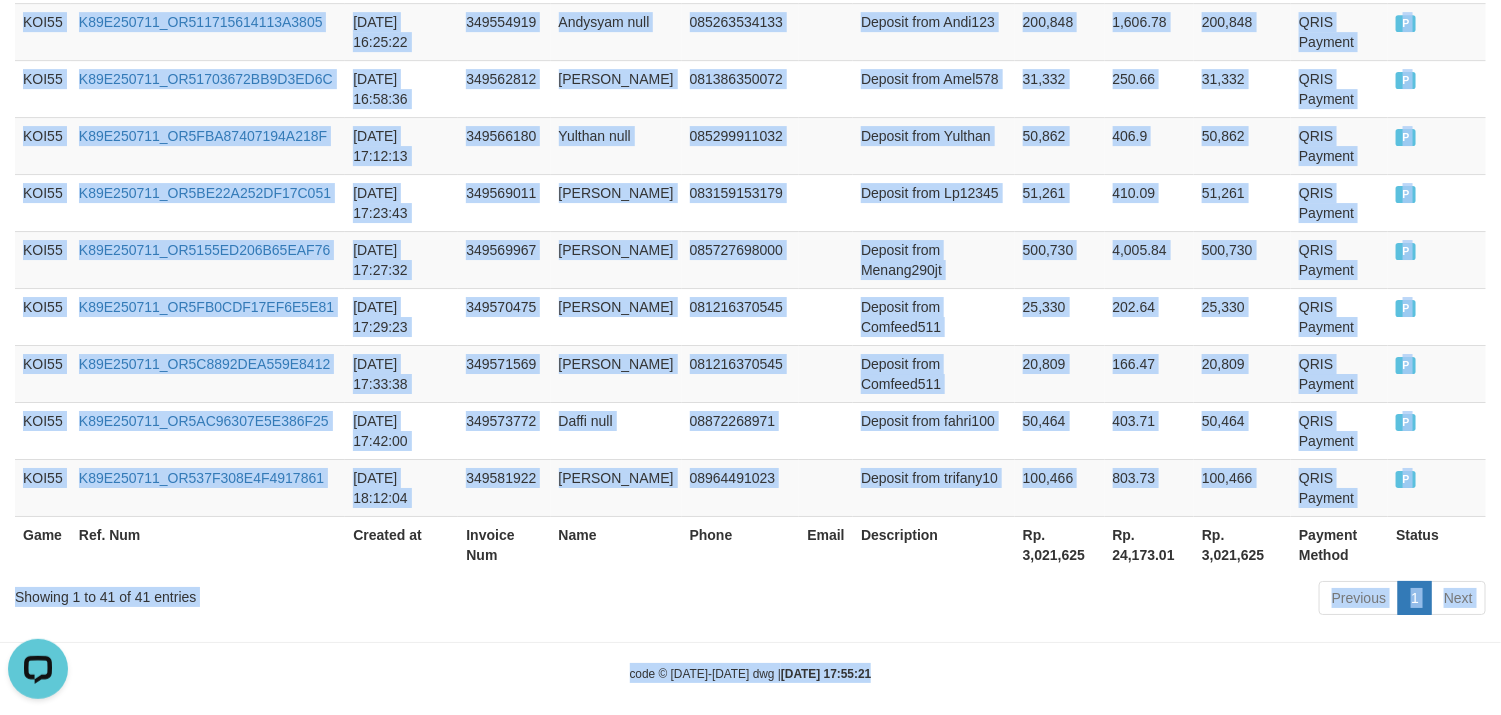 scroll, scrollTop: 2644, scrollLeft: 0, axis: vertical 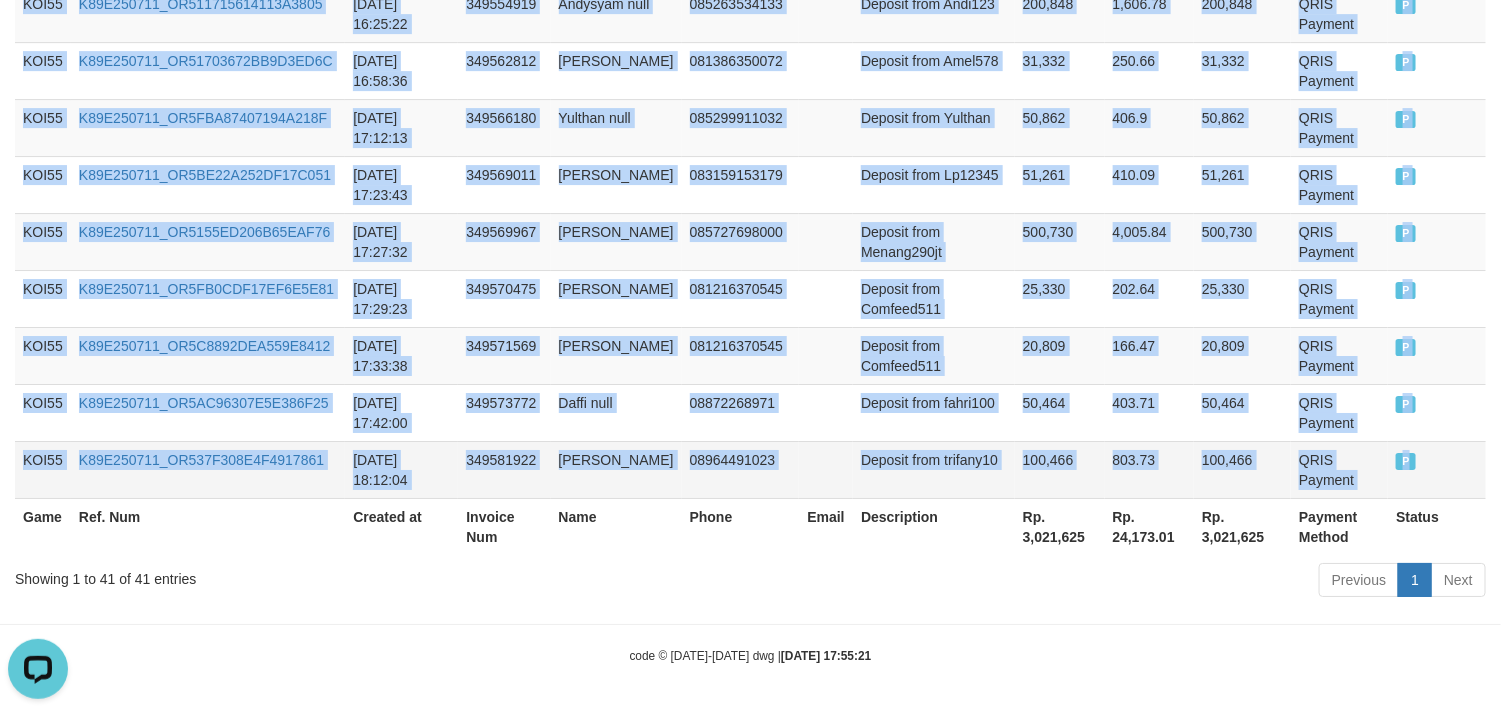 drag, startPoint x: 43, startPoint y: 409, endPoint x: 1417, endPoint y: 453, distance: 1374.7043 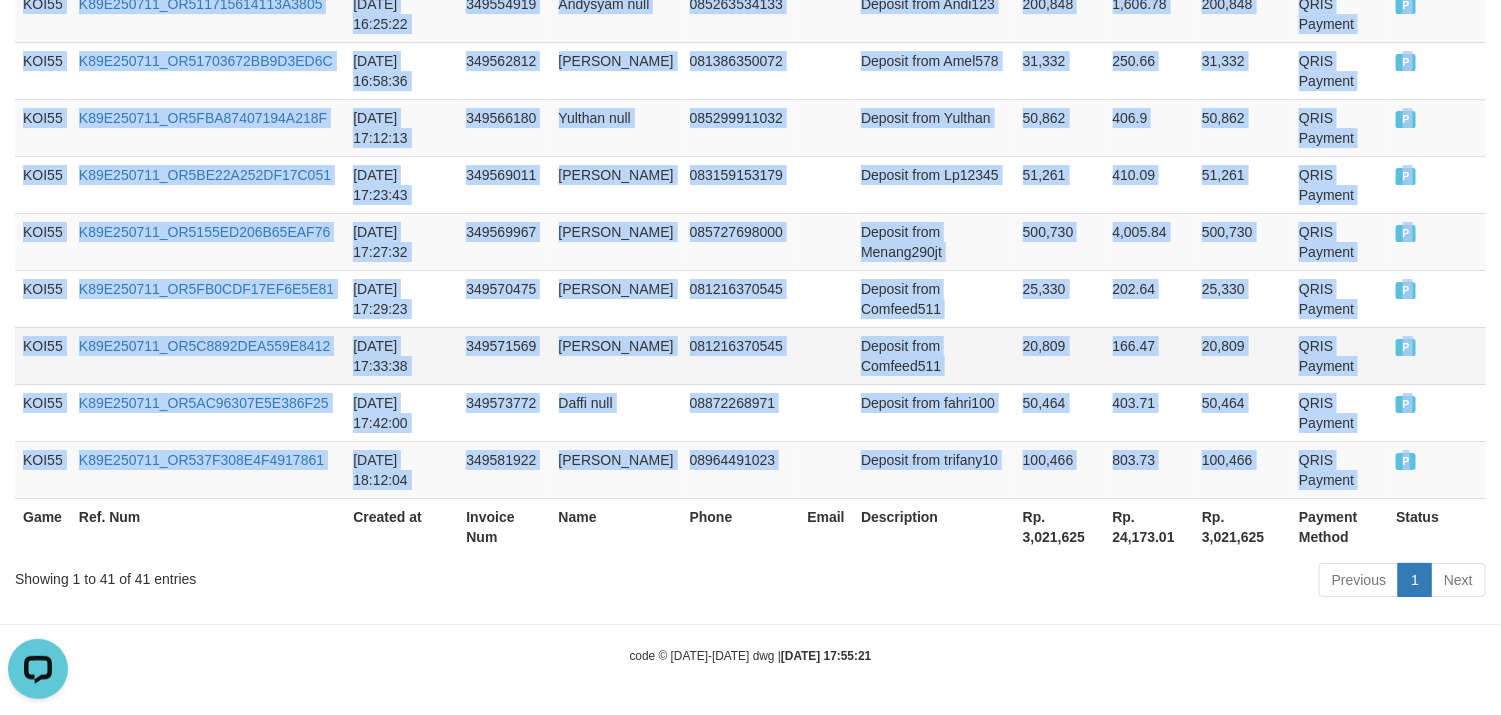 click on "Jam Hari" at bounding box center [616, 355] 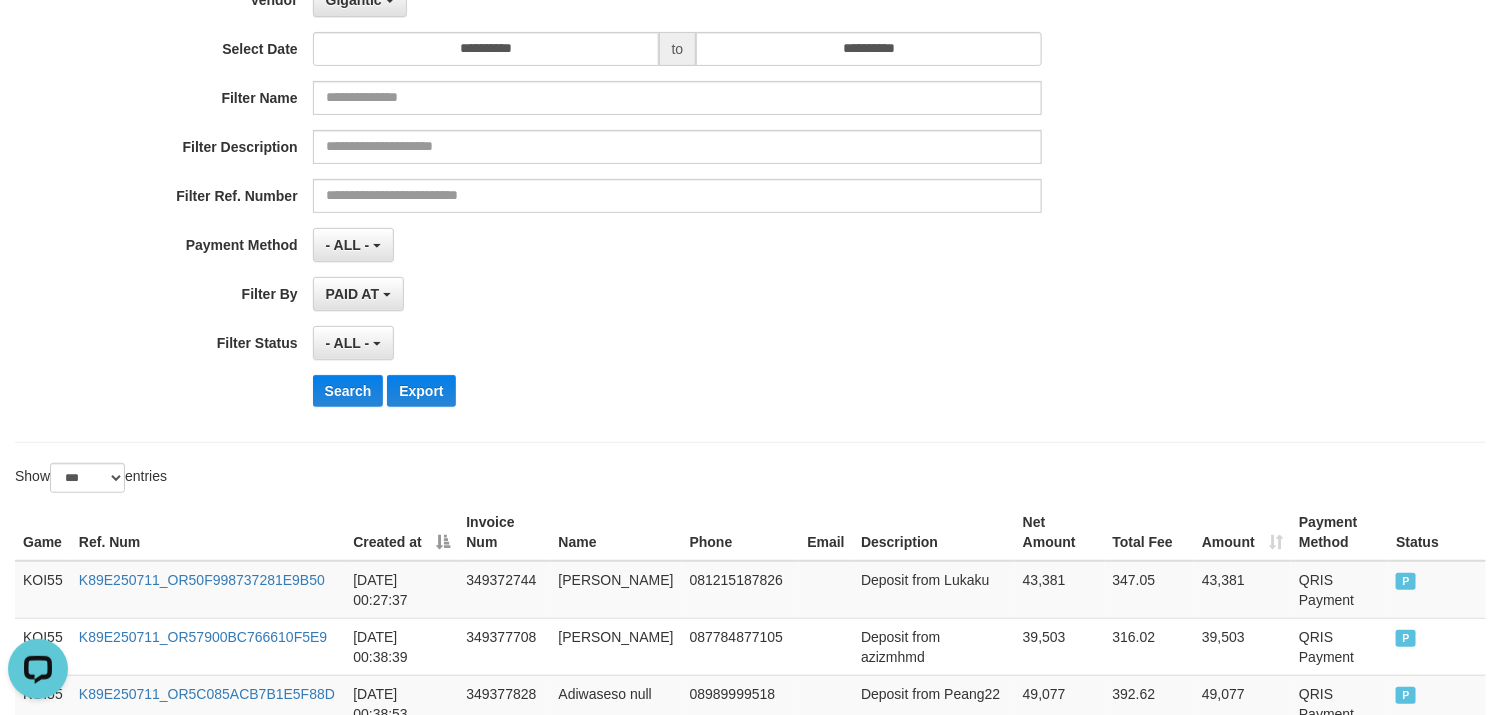 scroll, scrollTop: 0, scrollLeft: 0, axis: both 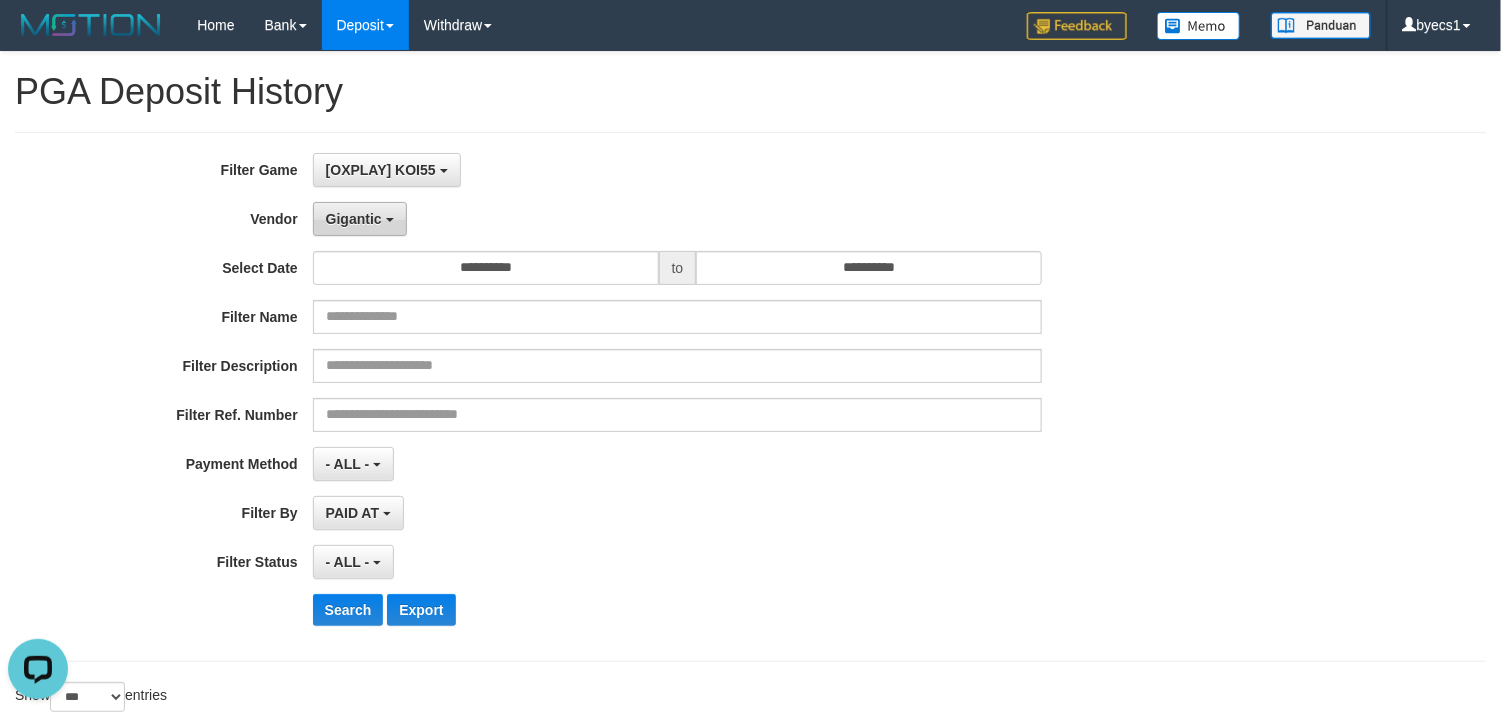 click on "Gigantic" at bounding box center (360, 219) 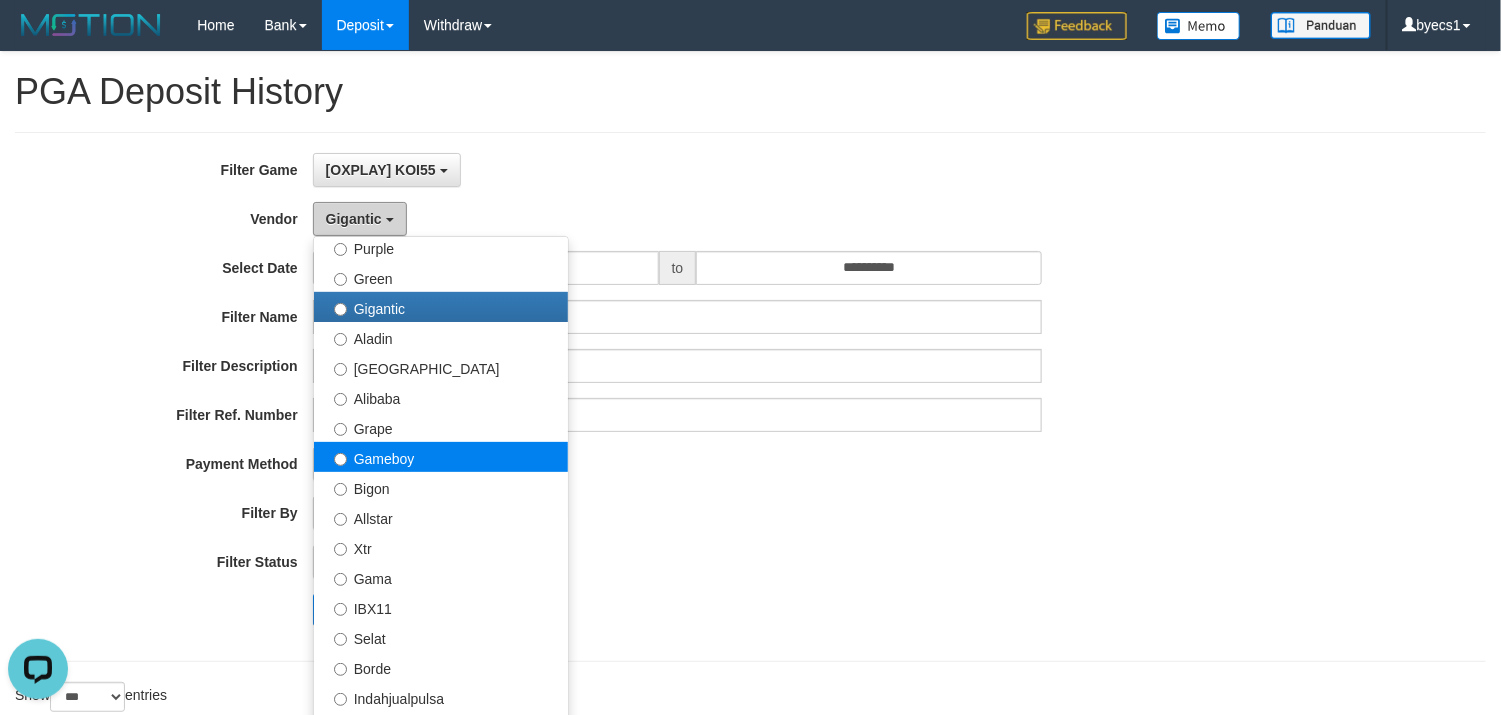 scroll, scrollTop: 300, scrollLeft: 0, axis: vertical 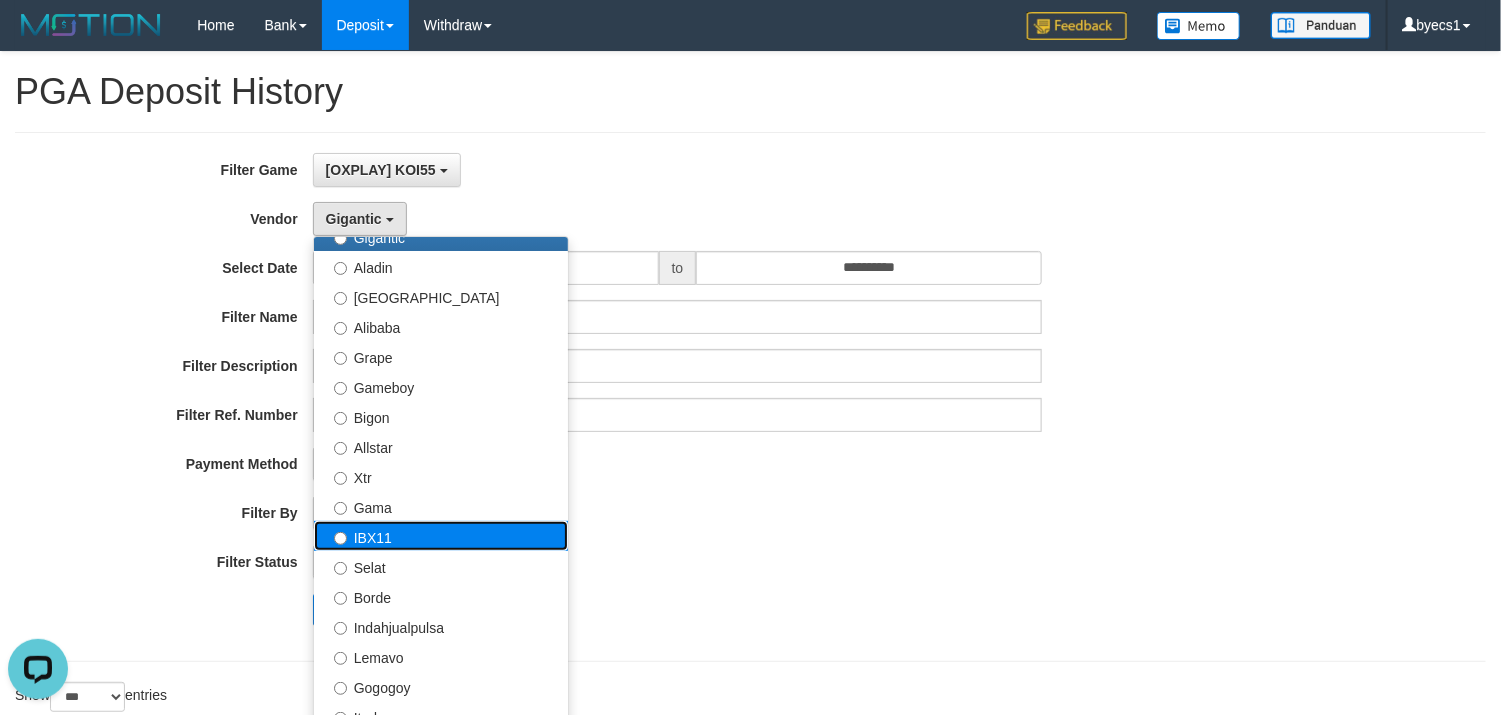 click on "IBX11" at bounding box center (441, 536) 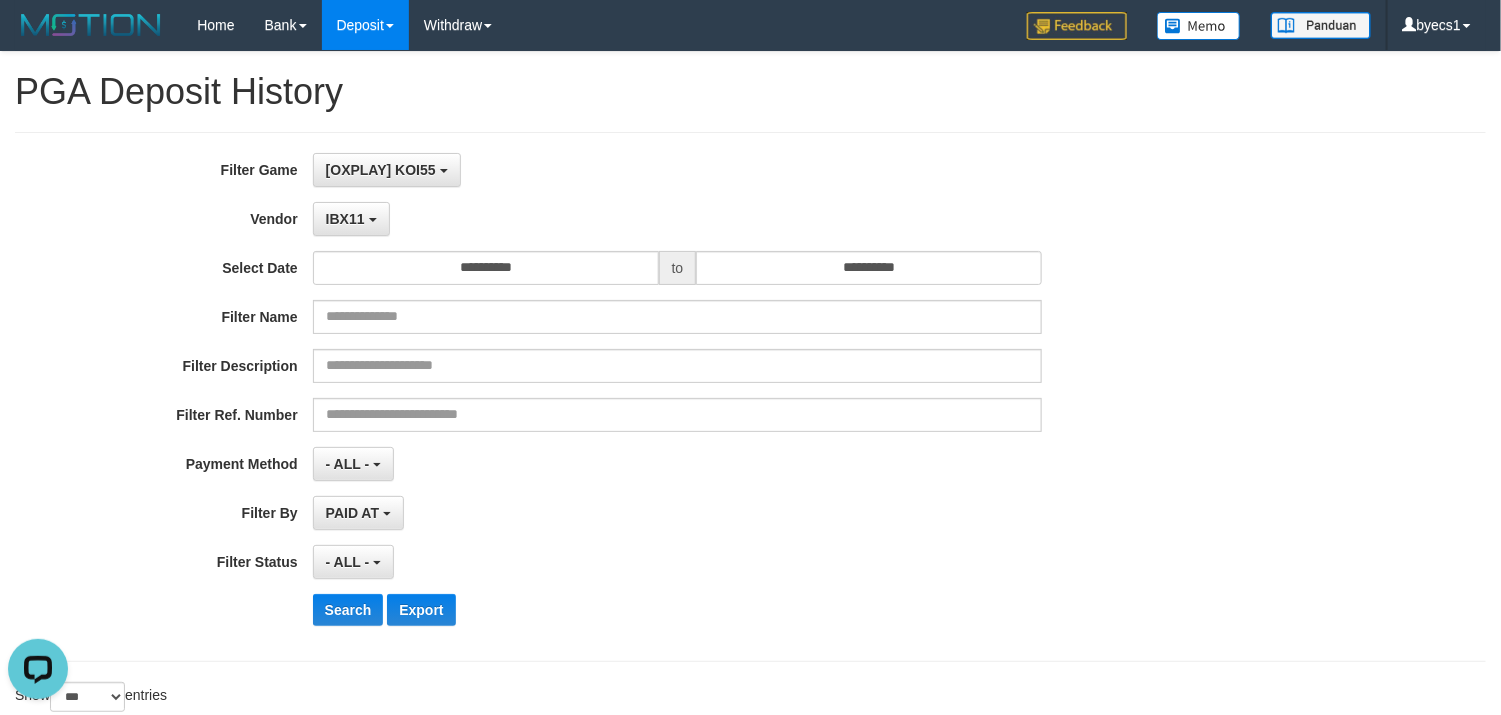 click on "**********" at bounding box center (625, 397) 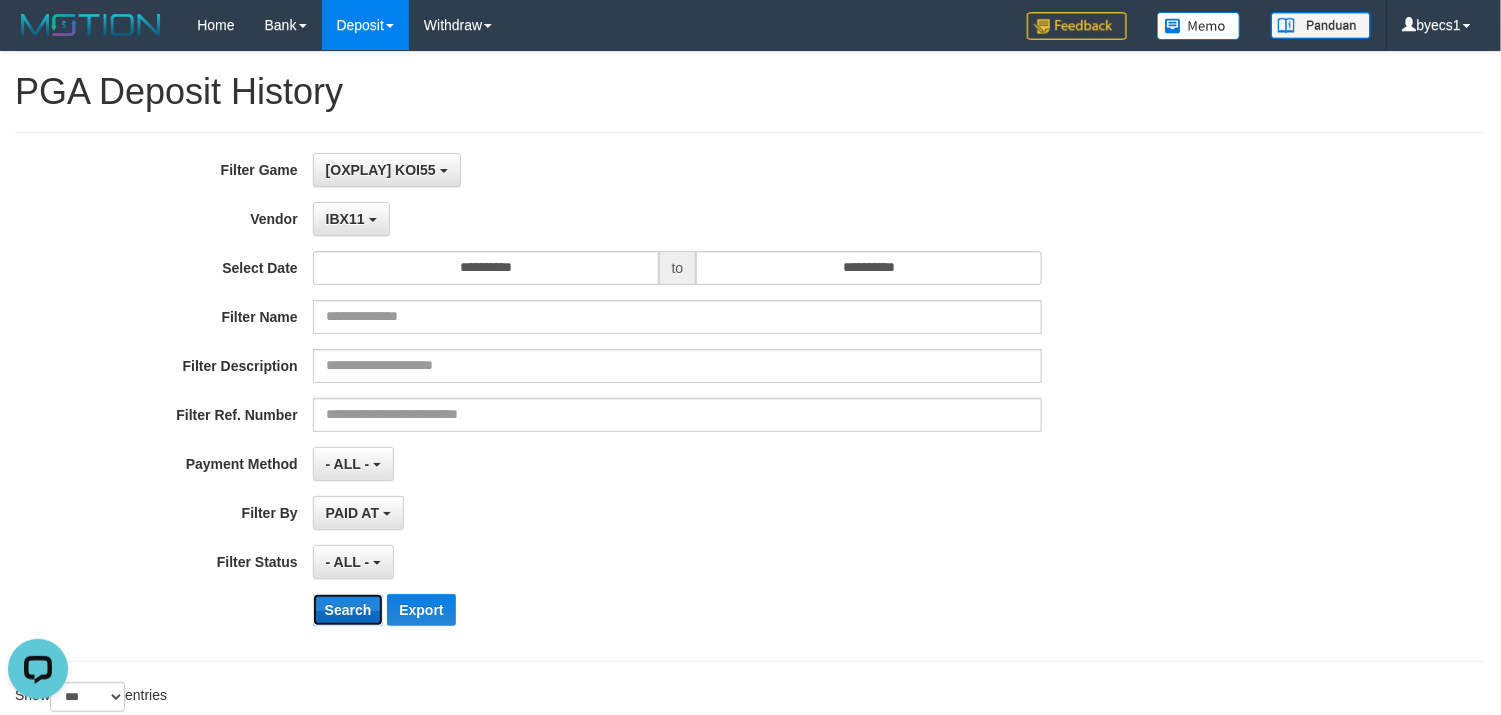 click on "Search" at bounding box center [348, 610] 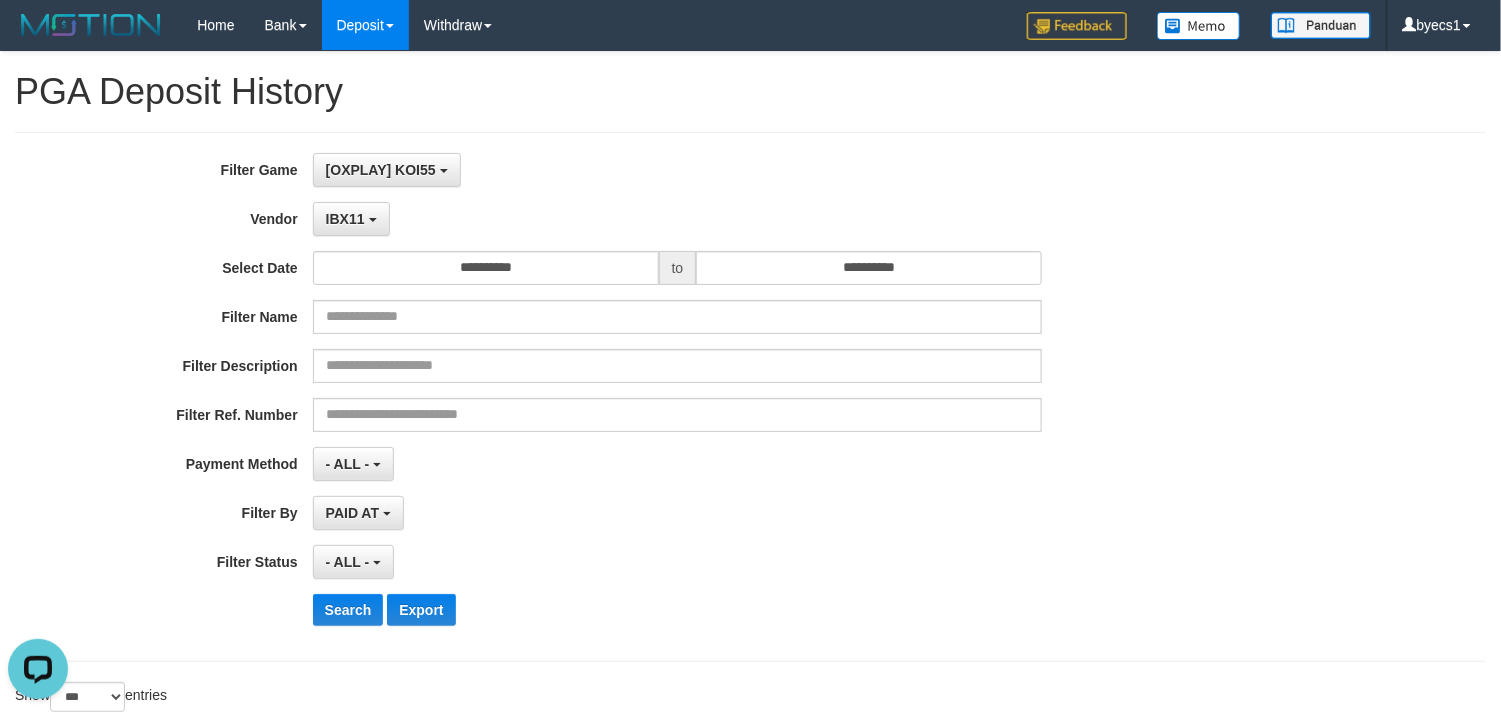 click on "**********" at bounding box center (750, 1381) 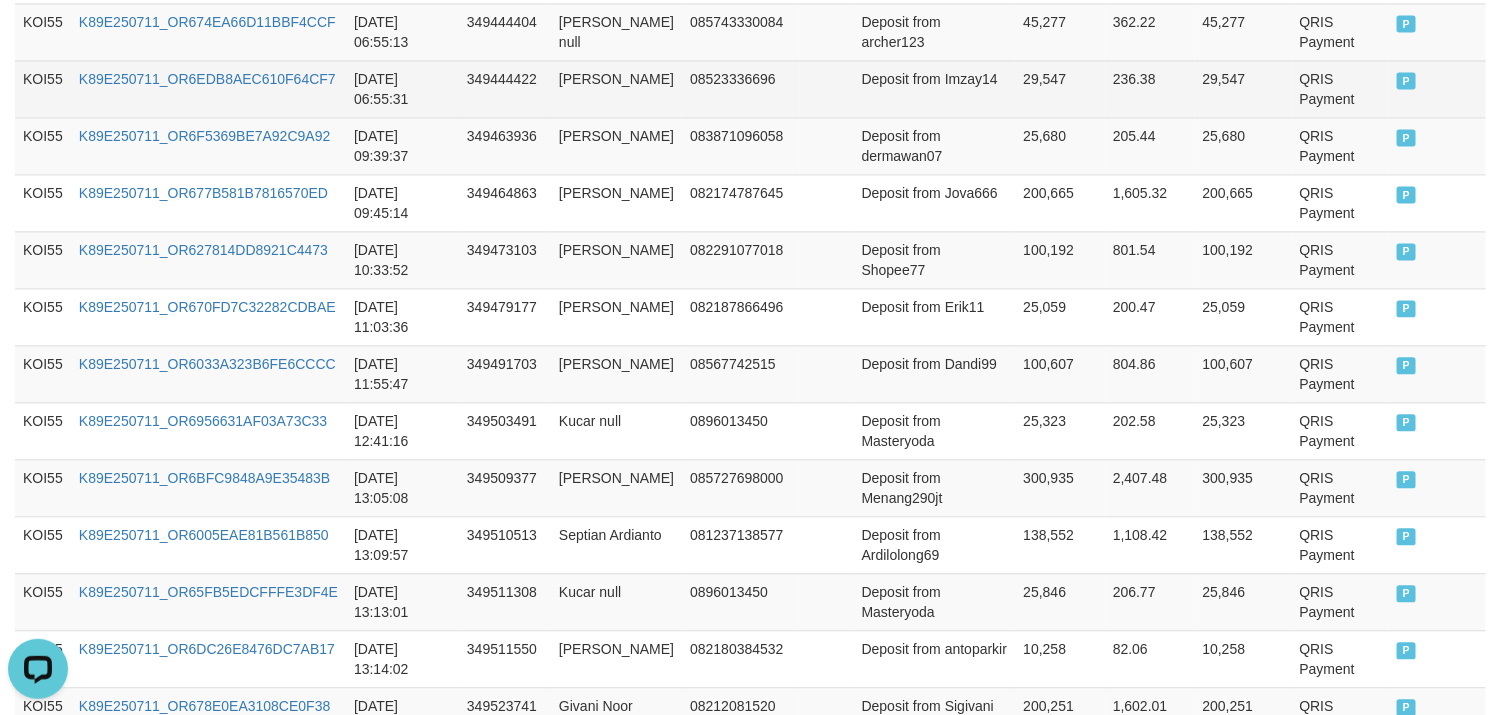 scroll, scrollTop: 1500, scrollLeft: 0, axis: vertical 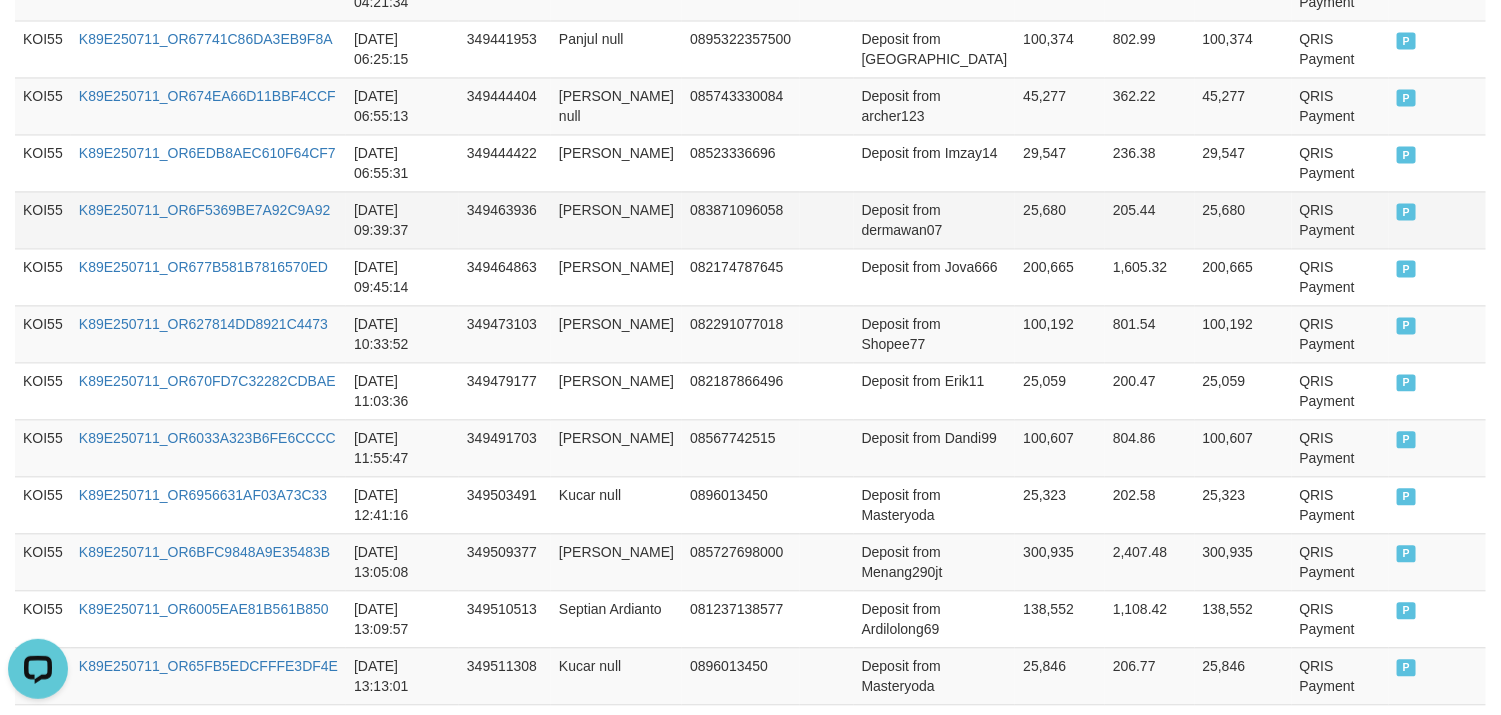 click on "KOI55" at bounding box center [43, 220] 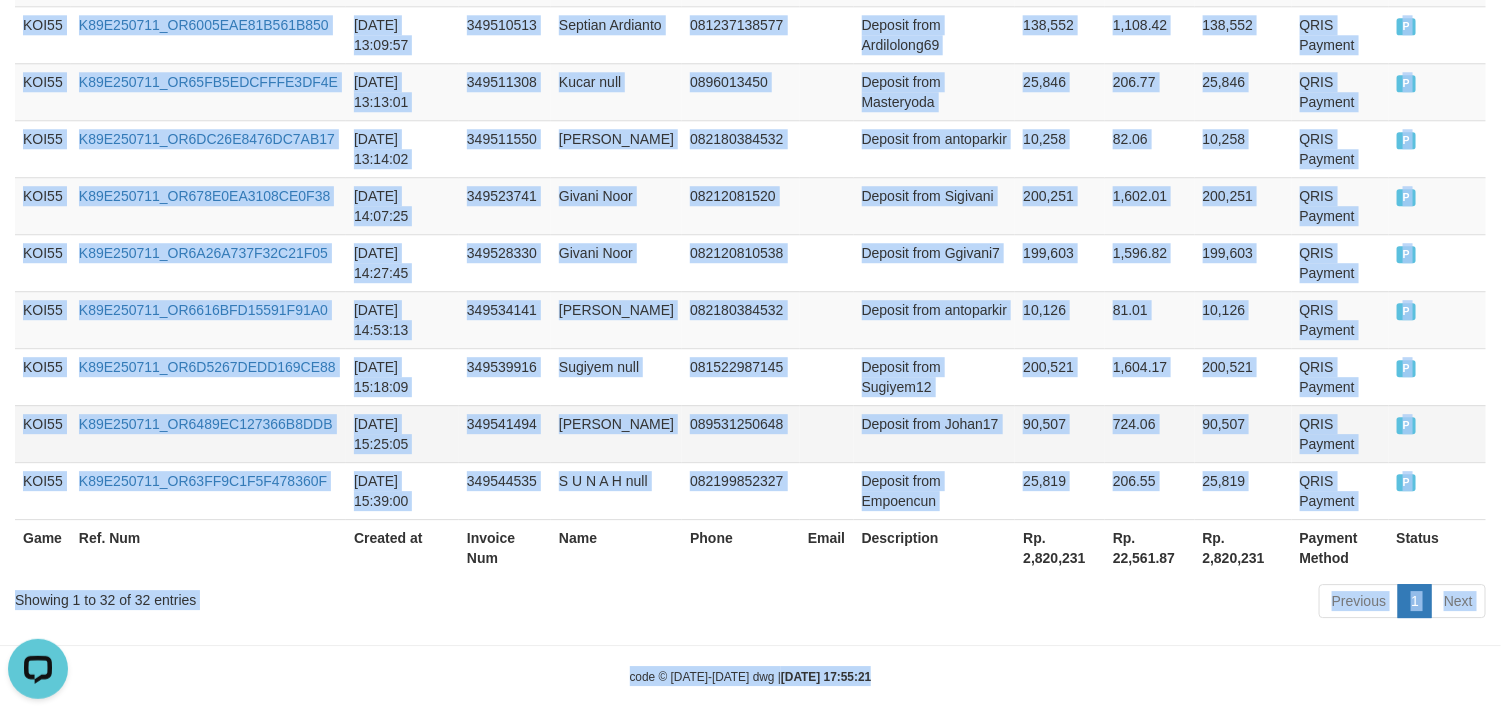 scroll, scrollTop: 2127, scrollLeft: 0, axis: vertical 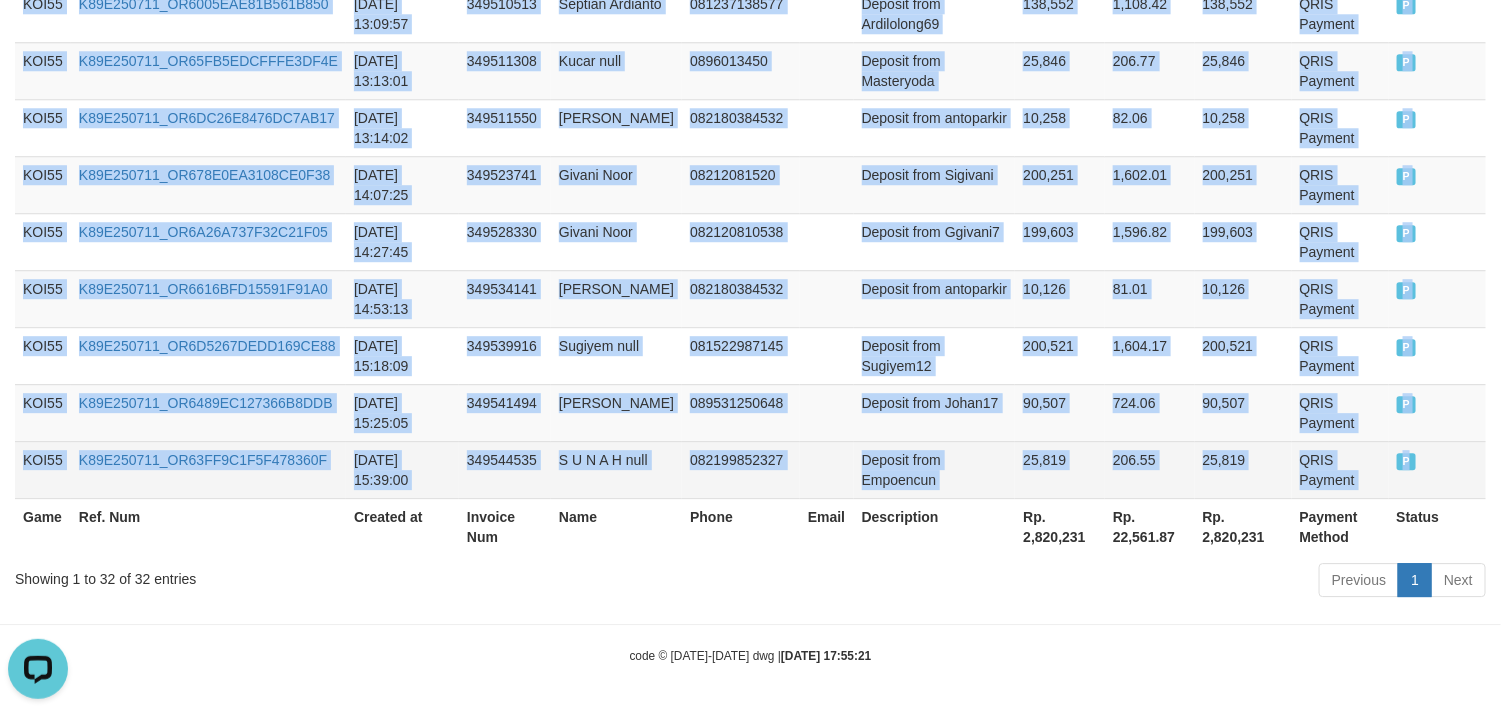drag, startPoint x: 40, startPoint y: 222, endPoint x: 1431, endPoint y: 457, distance: 1410.7112 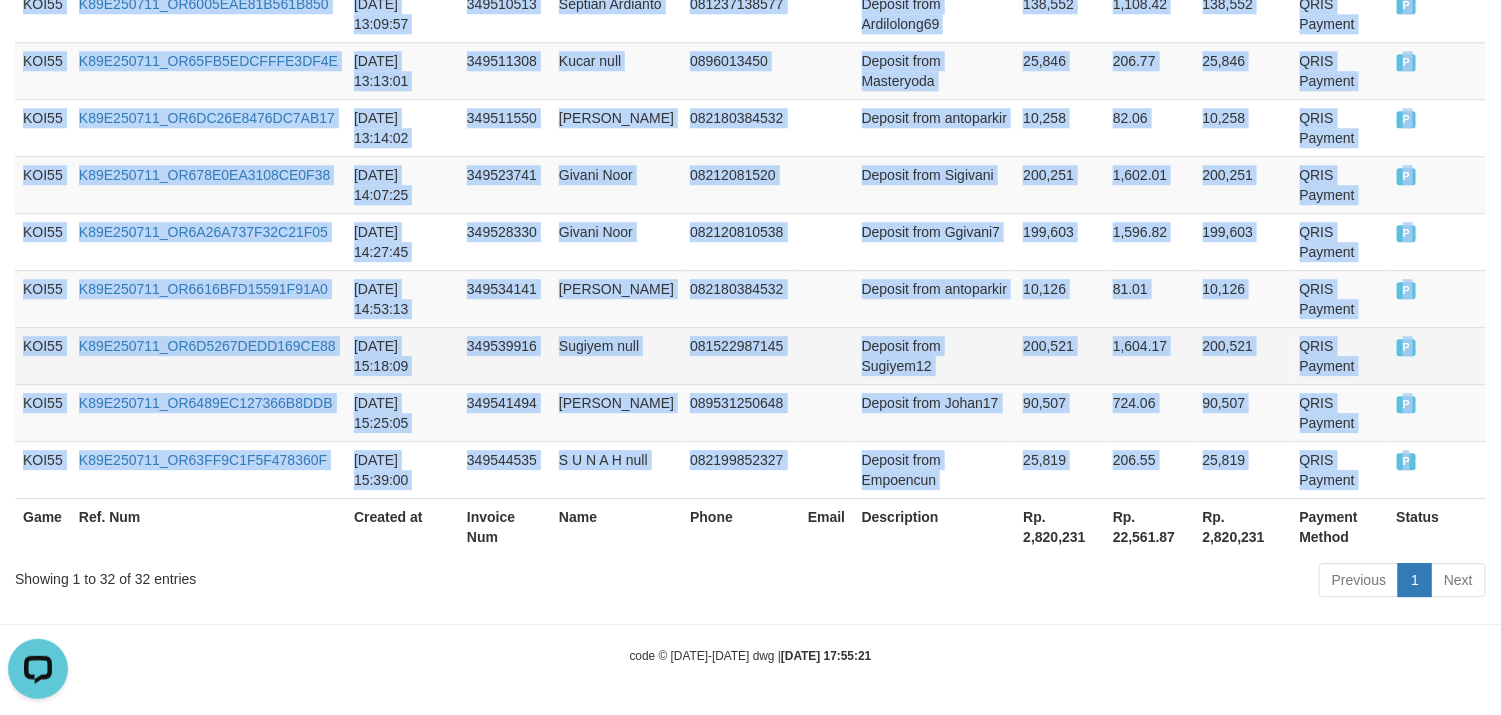 copy on "KOI55 K89E250711_OR6F5369BE7A92C9A92 2025-07-11 09:39:37 349463936 Muhammad Isro 083871096058 Deposit from dermawan07 25,680 205.44 25,680 QRIS Payment P   KOI55 K89E250711_OR677B581B7816570ED 2025-07-11 09:45:14 349464863 Said Jaafar 082174787645 Deposit from Jova666 200,665 1,605.32 200,665 QRIS Payment P   KOI55 K89E250711_OR627814DD8921C4473 2025-07-11 10:33:52 349473103 Rahmat Hidayat 082291077018 Deposit from Shopee77 100,192 801.54 100,192 QRIS Payment P   KOI55 K89E250711_OR670FD7C32282CDBAE 2025-07-11 11:03:36 349479177 Erik Susanto 082187866496 Deposit from Erik11 25,059 200.47 25,059 QRIS Payment P   KOI55 K89E250711_OR6033A323B6FE6CCCC 2025-07-11 11:55:47 349491703 Muhamad Dandi 08567742515 Deposit from Dandi99 100,607 804.86 100,607 QRIS Payment P   KOI55 K89E250711_OR6956631AF03A73C33 2025-07-11 12:41:16 349503491 Kucar null 0896013450 Deposit from Masteryoda 25,323 202.58 25,323 QRIS Payment P   KOI55 K89E250711_OR6BFC9848A9E35483B 2025-07-11 13:05:08 349509377 Mohamad Rifki 085727698000 Dep..." 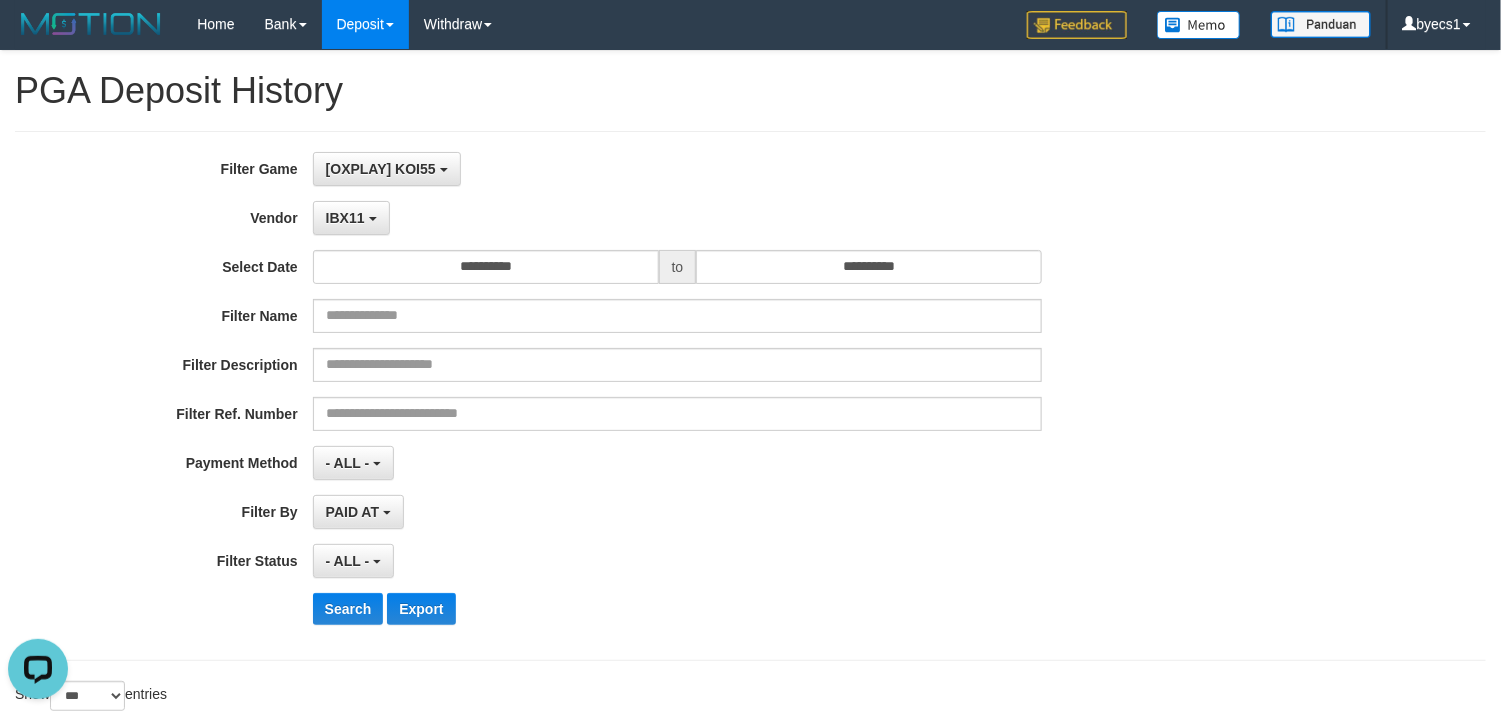scroll, scrollTop: 0, scrollLeft: 0, axis: both 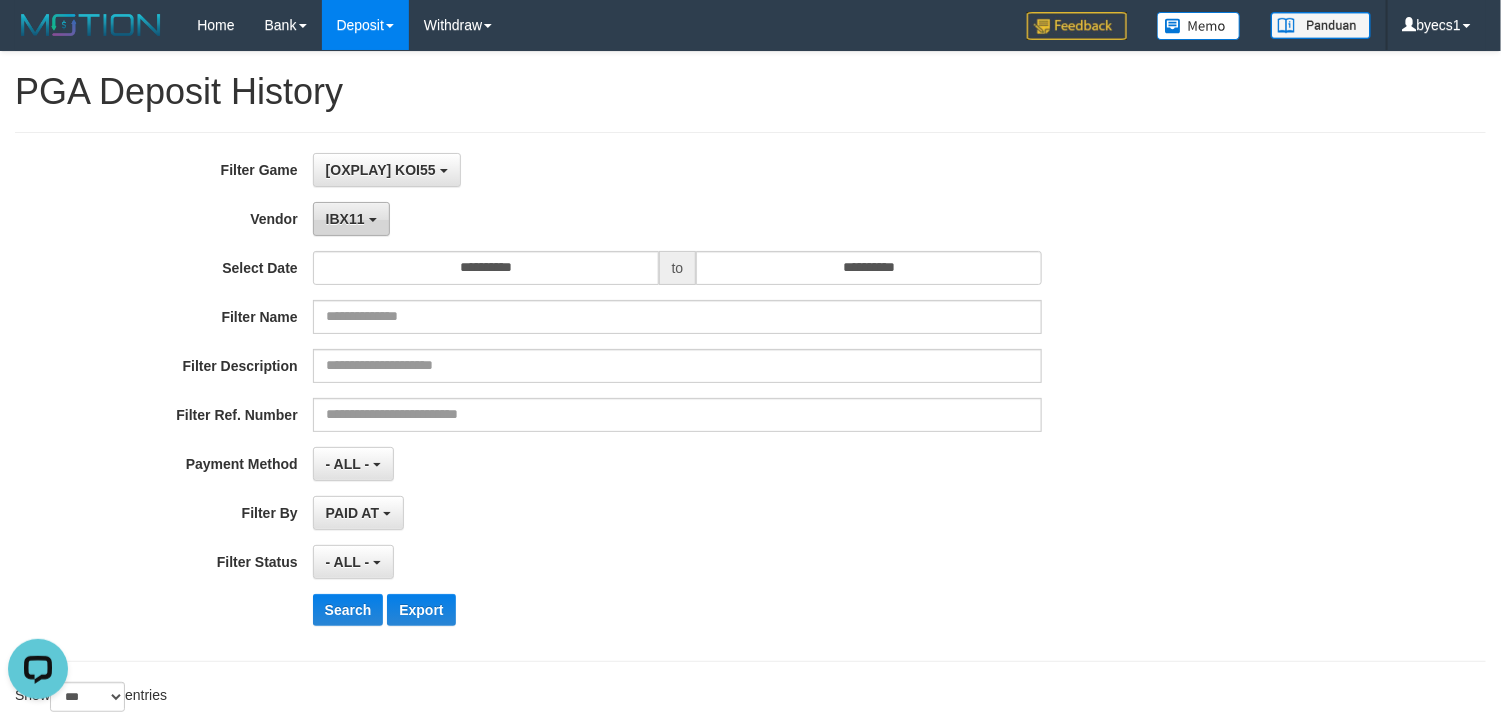 click on "IBX11" at bounding box center [351, 219] 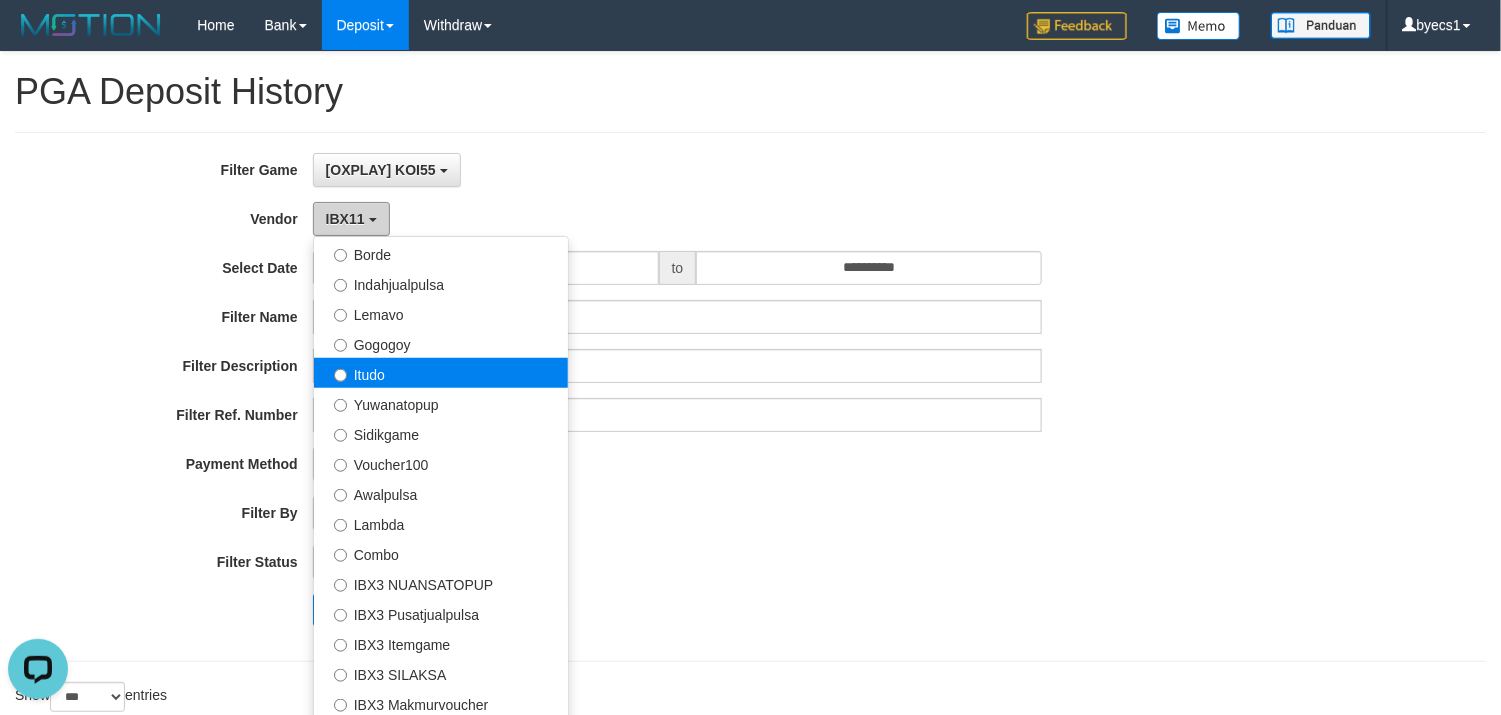 scroll, scrollTop: 685, scrollLeft: 0, axis: vertical 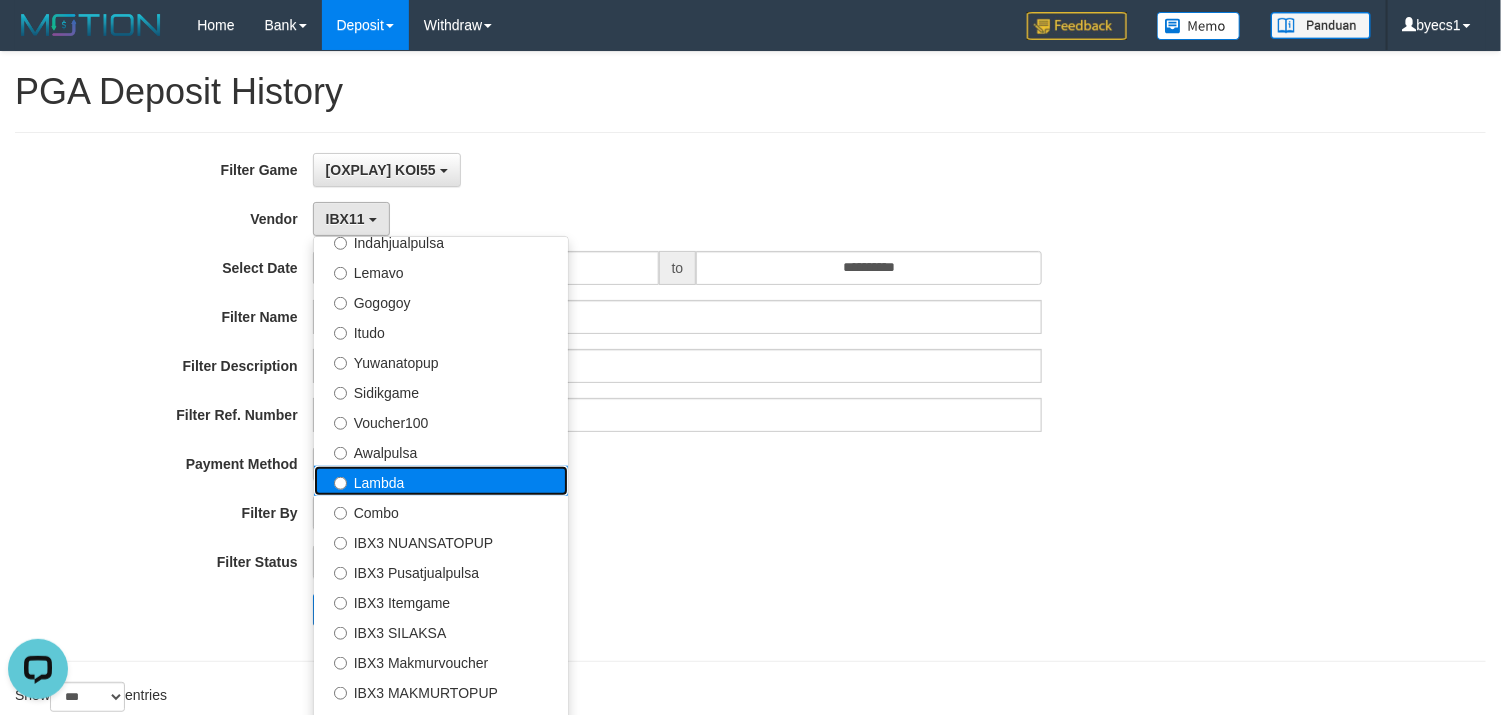 click on "Lambda" at bounding box center [441, 481] 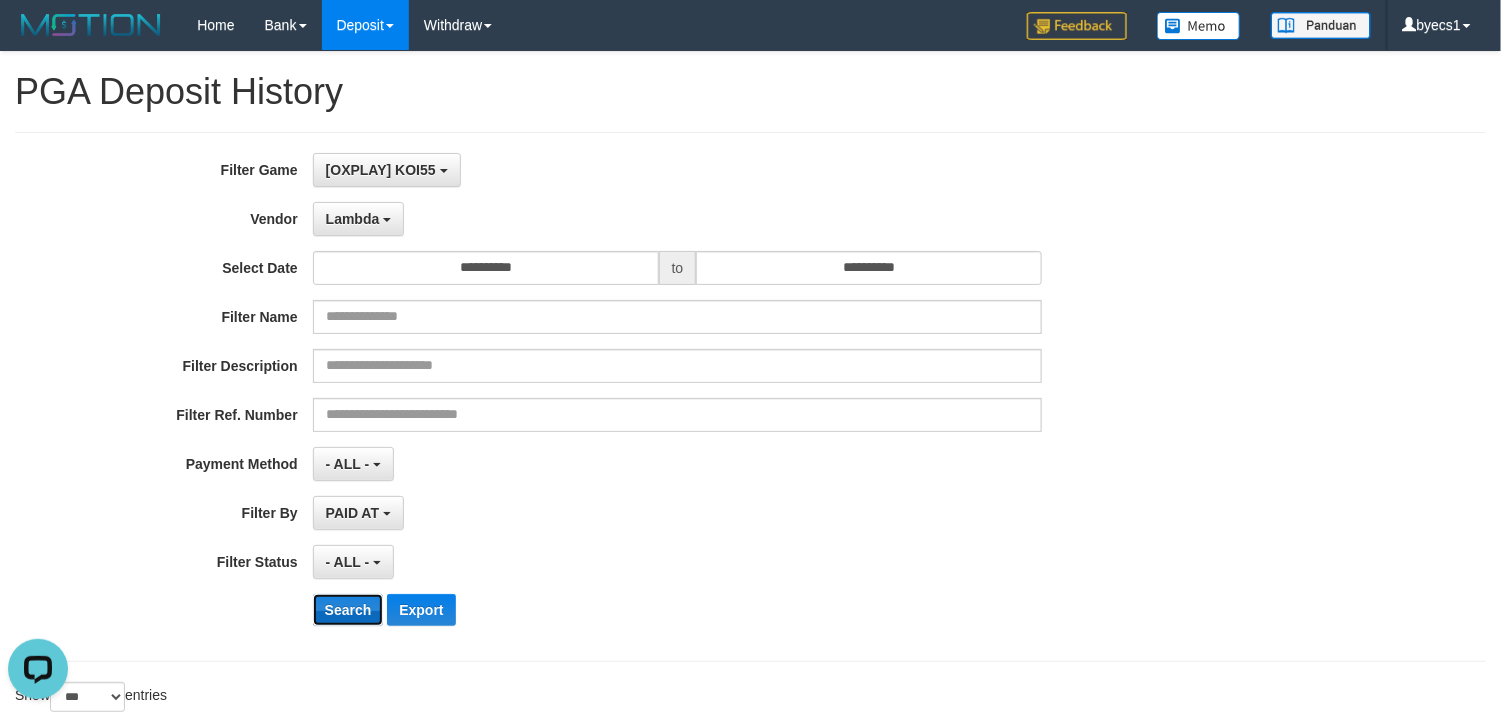 click on "Search" at bounding box center (348, 610) 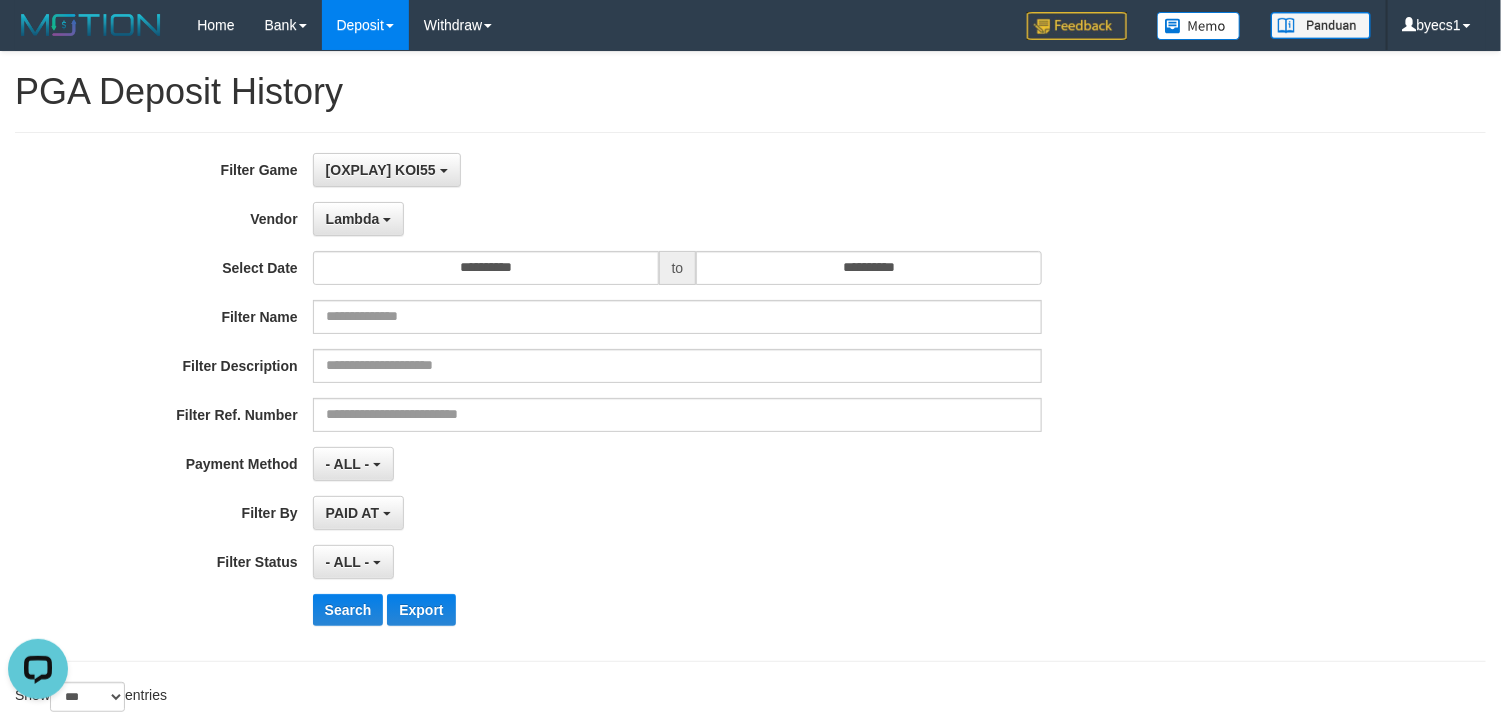 click on "**********" at bounding box center (625, 397) 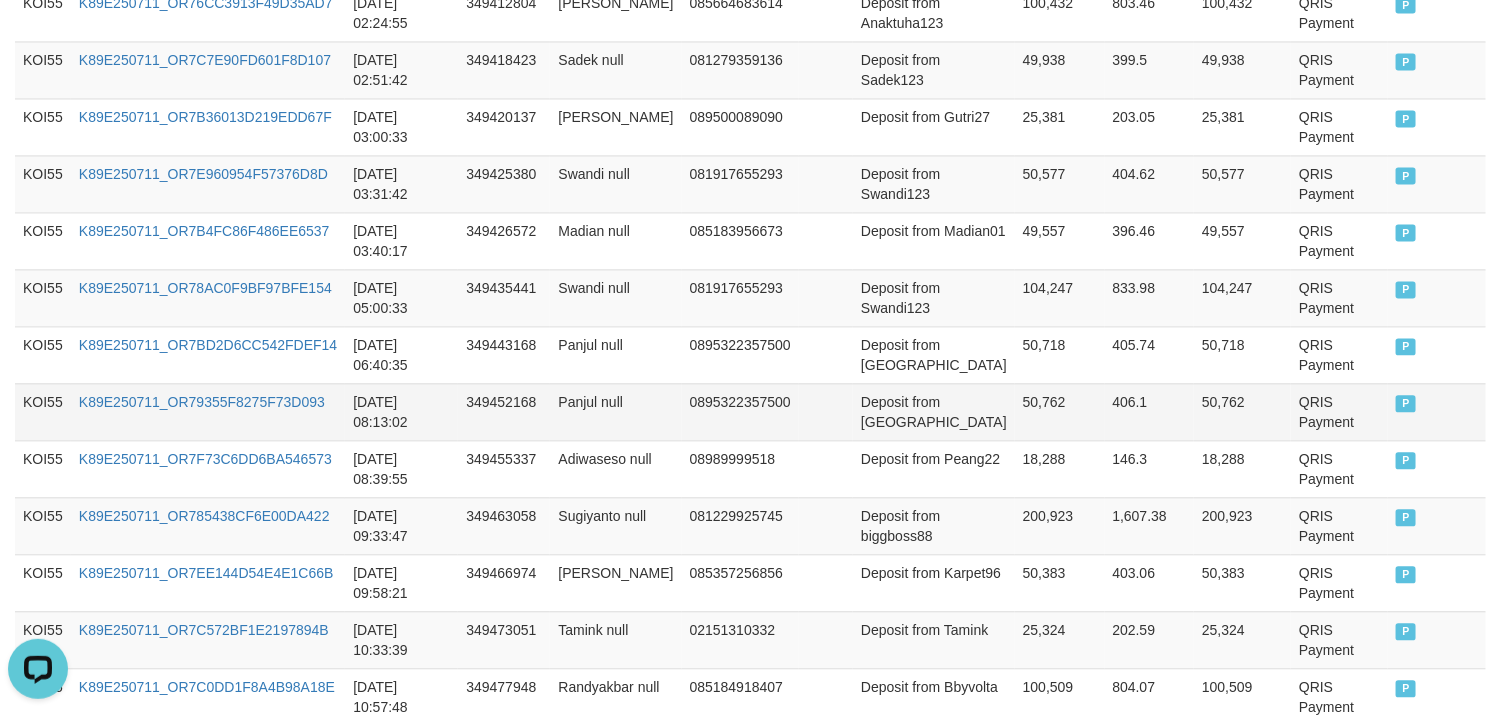 click on "KOI55" at bounding box center [43, 411] 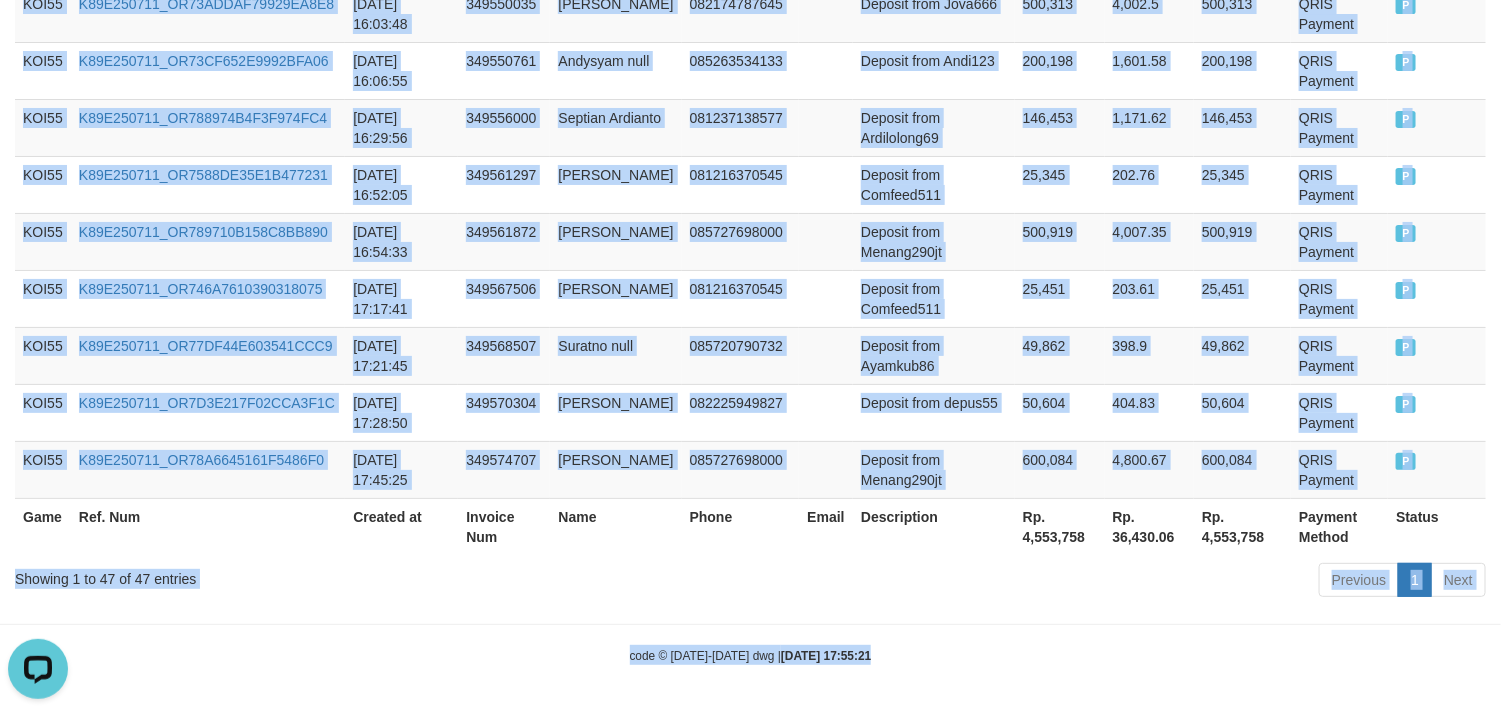 scroll, scrollTop: 2988, scrollLeft: 0, axis: vertical 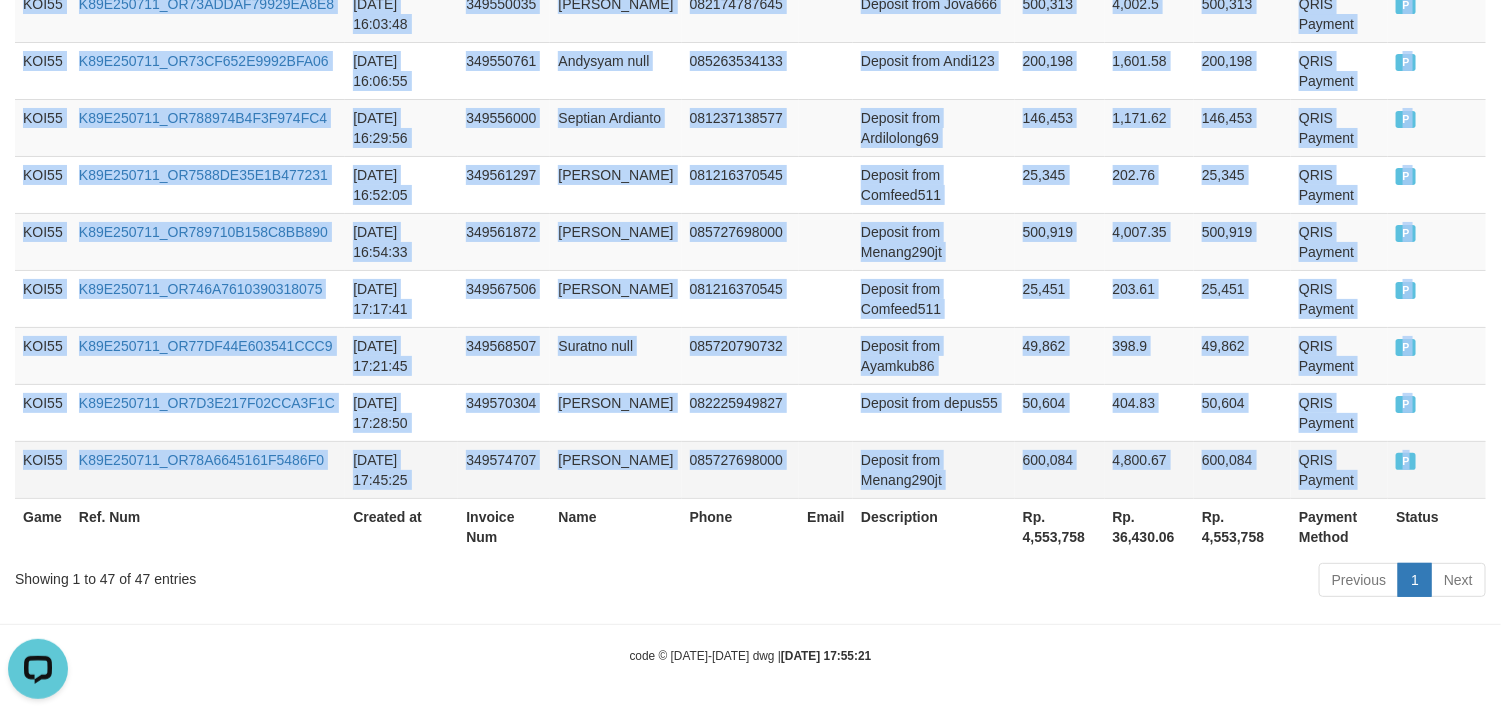 drag, startPoint x: 48, startPoint y: 409, endPoint x: 1426, endPoint y: 453, distance: 1378.7023 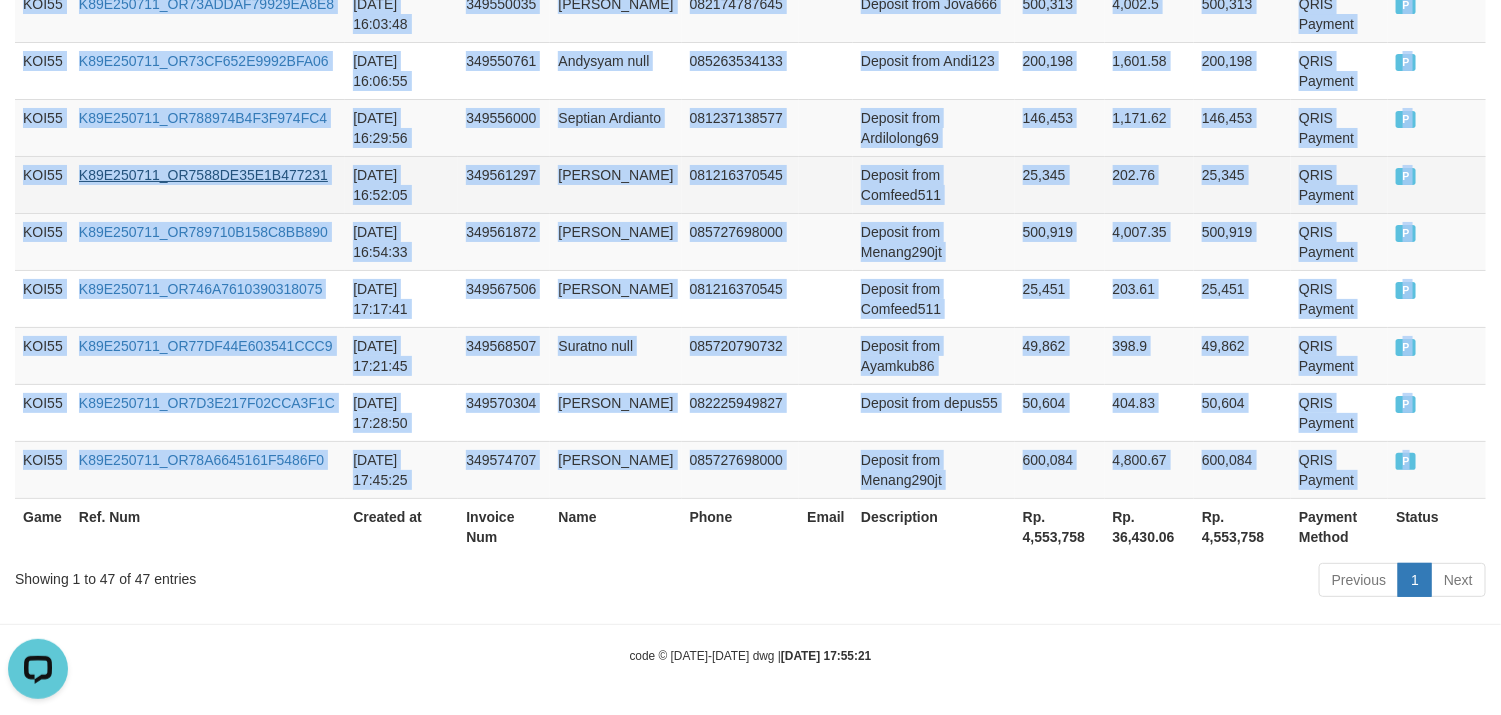 drag, startPoint x: 234, startPoint y: 181, endPoint x: 243, endPoint y: 169, distance: 15 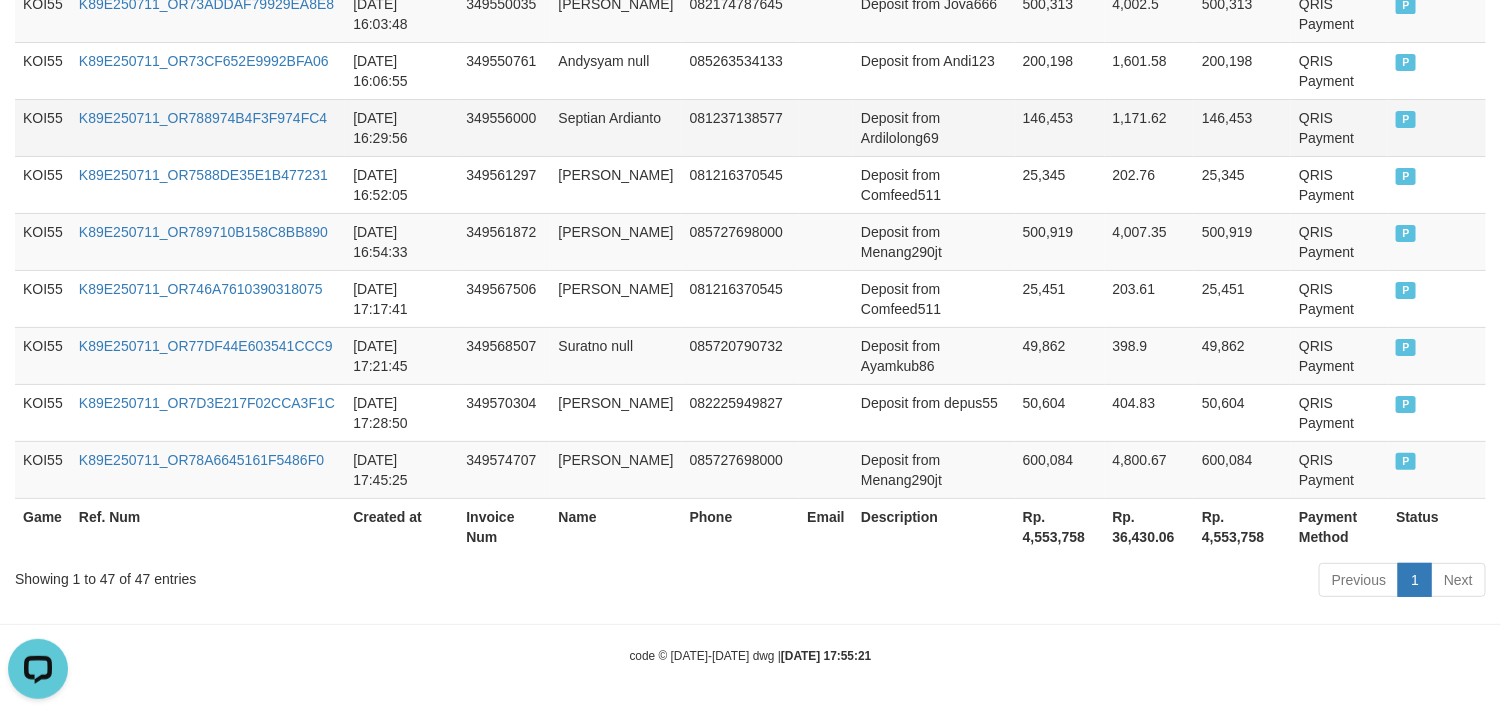 click on "081237138577" at bounding box center [741, 127] 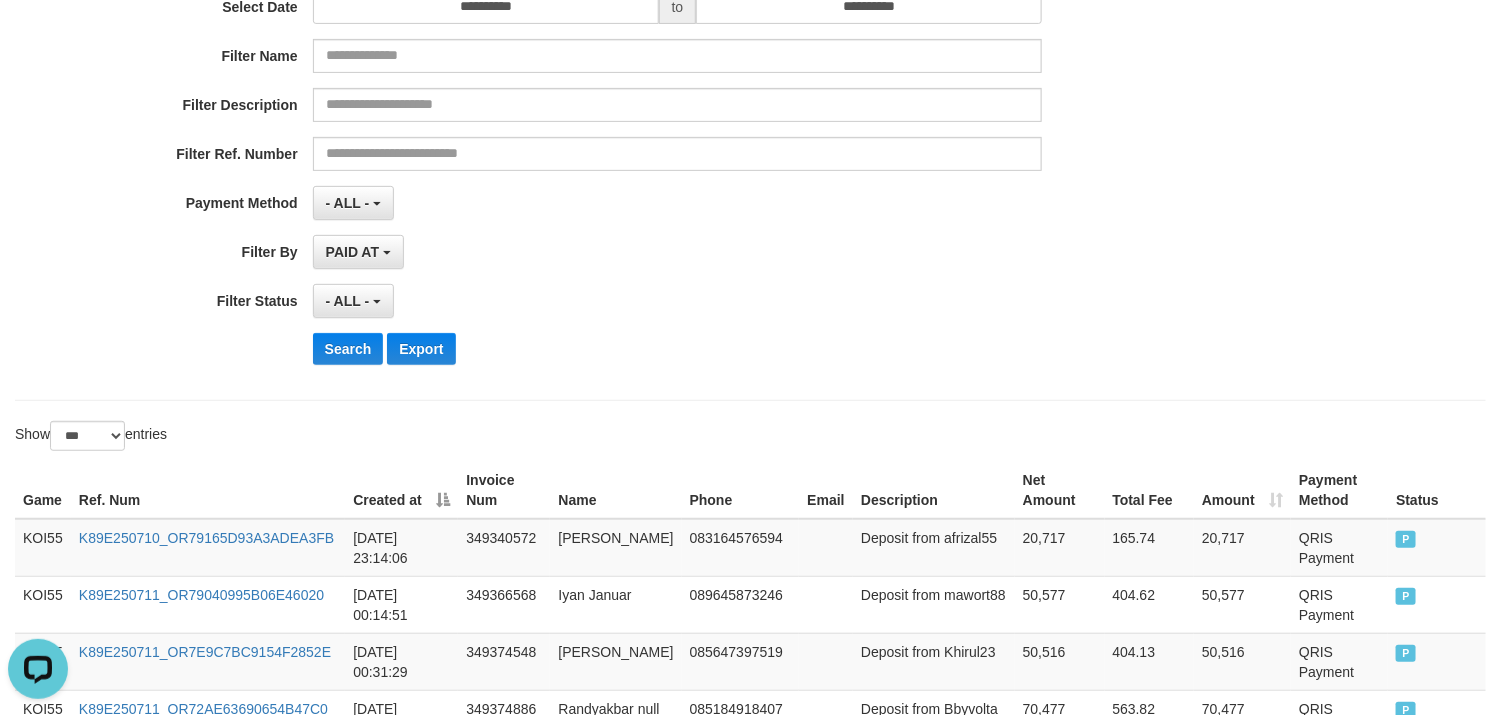 scroll, scrollTop: 0, scrollLeft: 0, axis: both 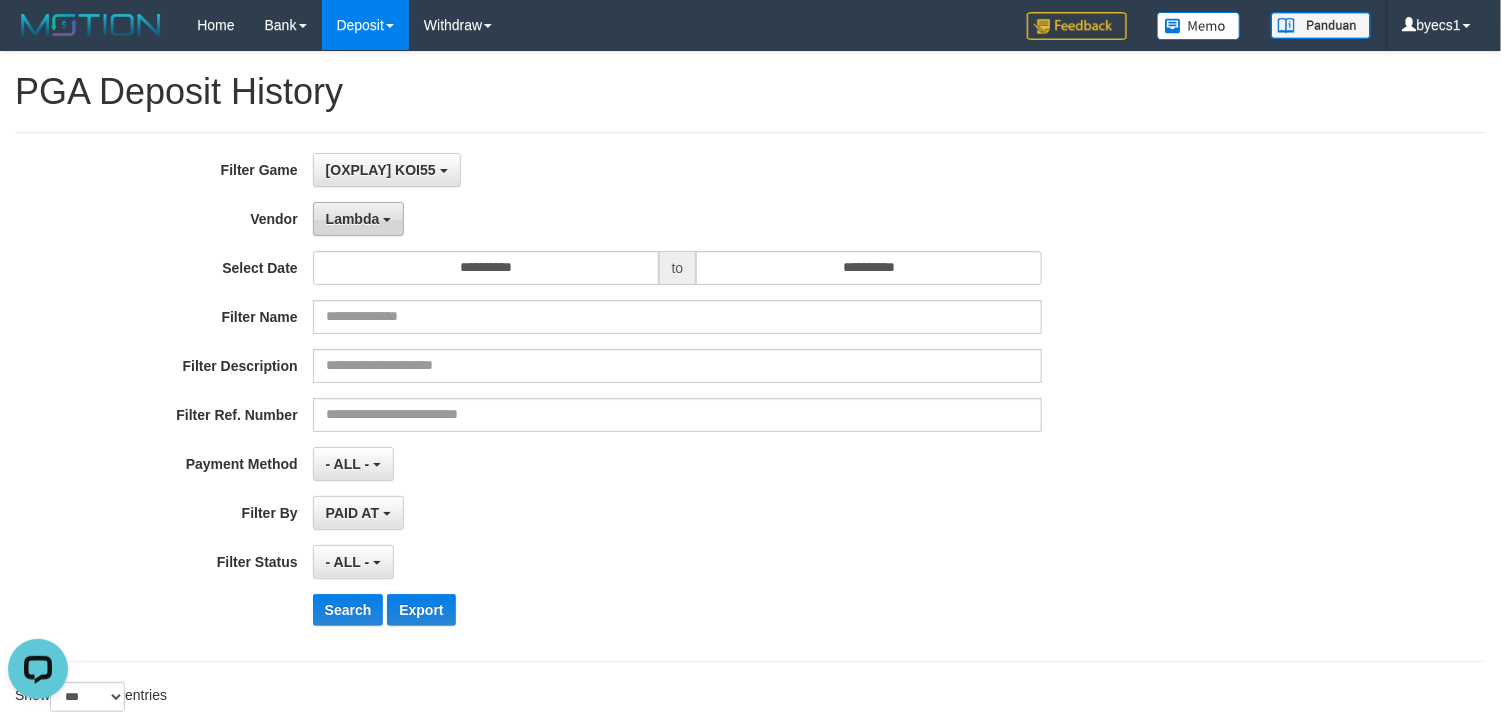 click on "Lambda" at bounding box center (359, 219) 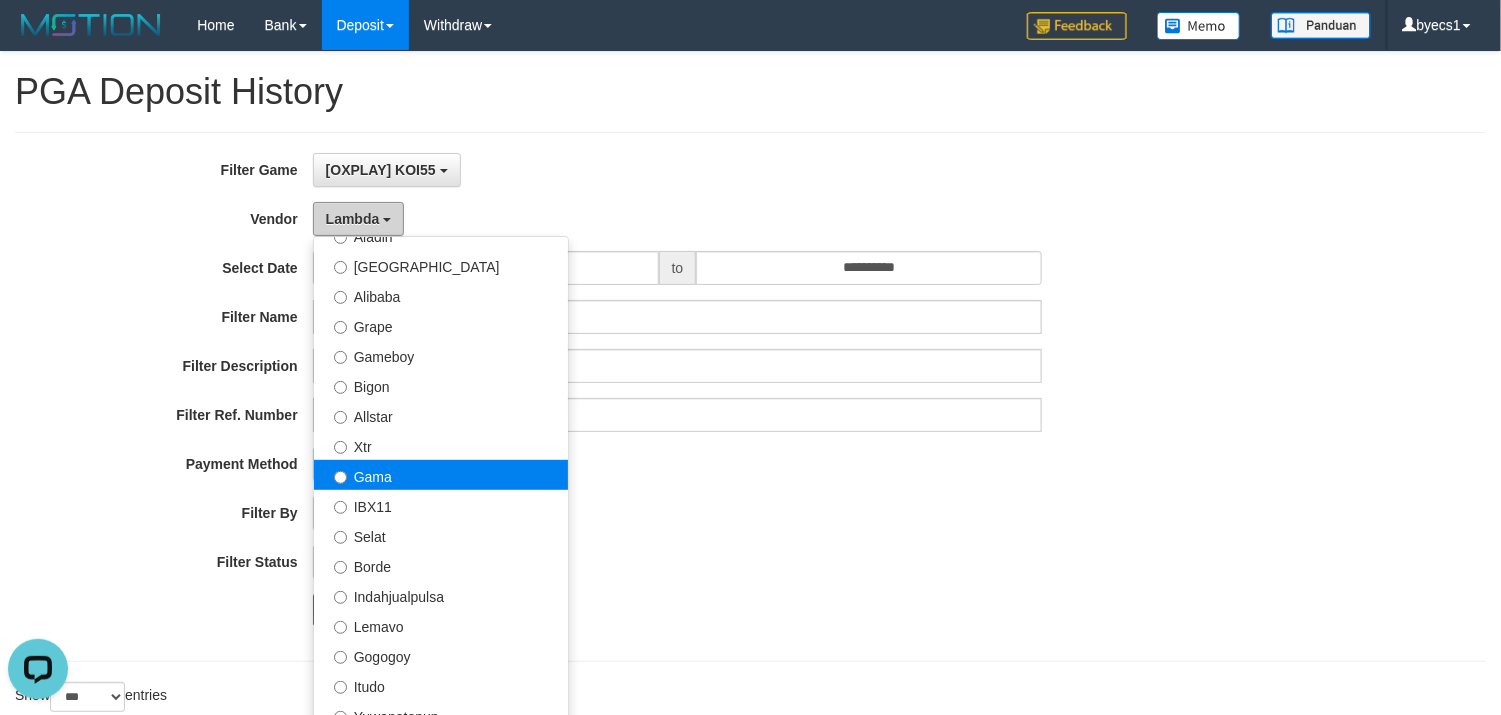 scroll, scrollTop: 385, scrollLeft: 0, axis: vertical 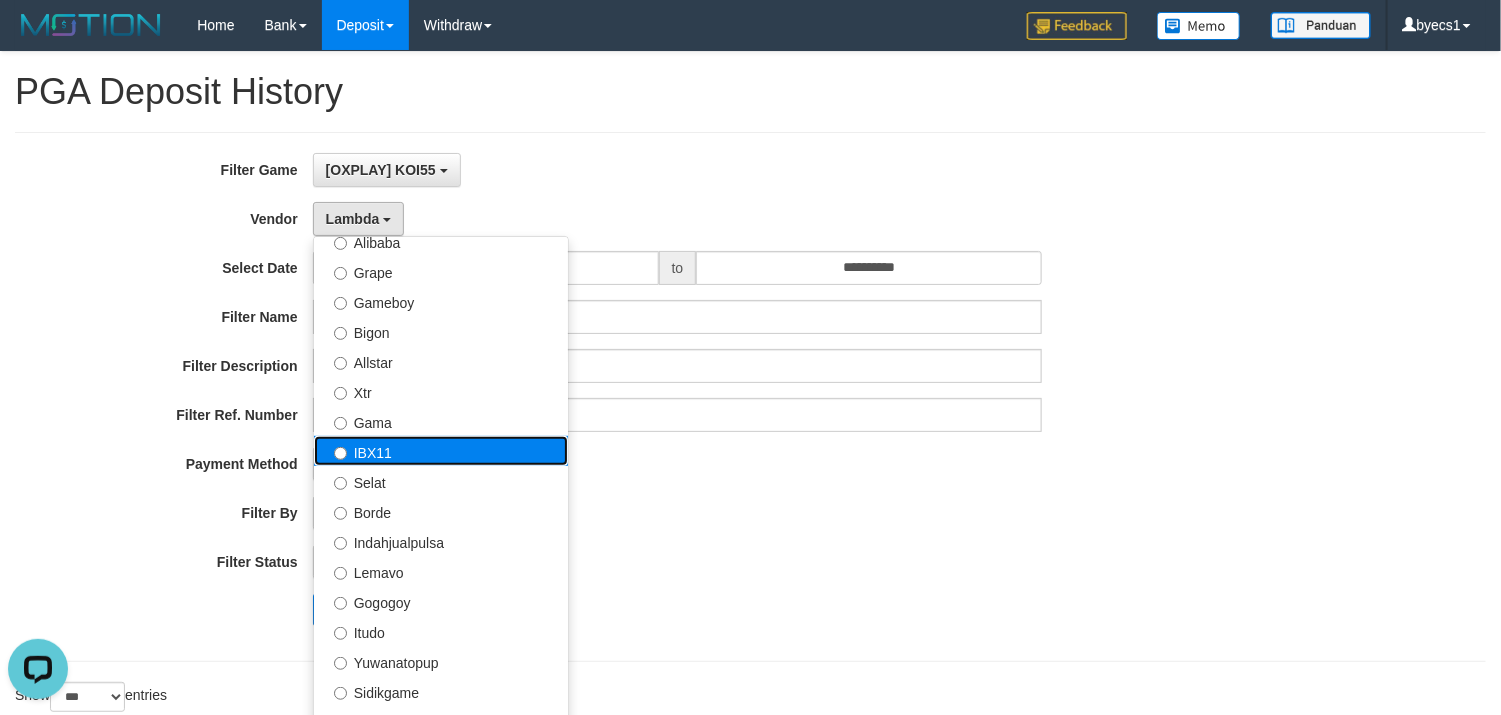 click on "IBX11" at bounding box center (441, 451) 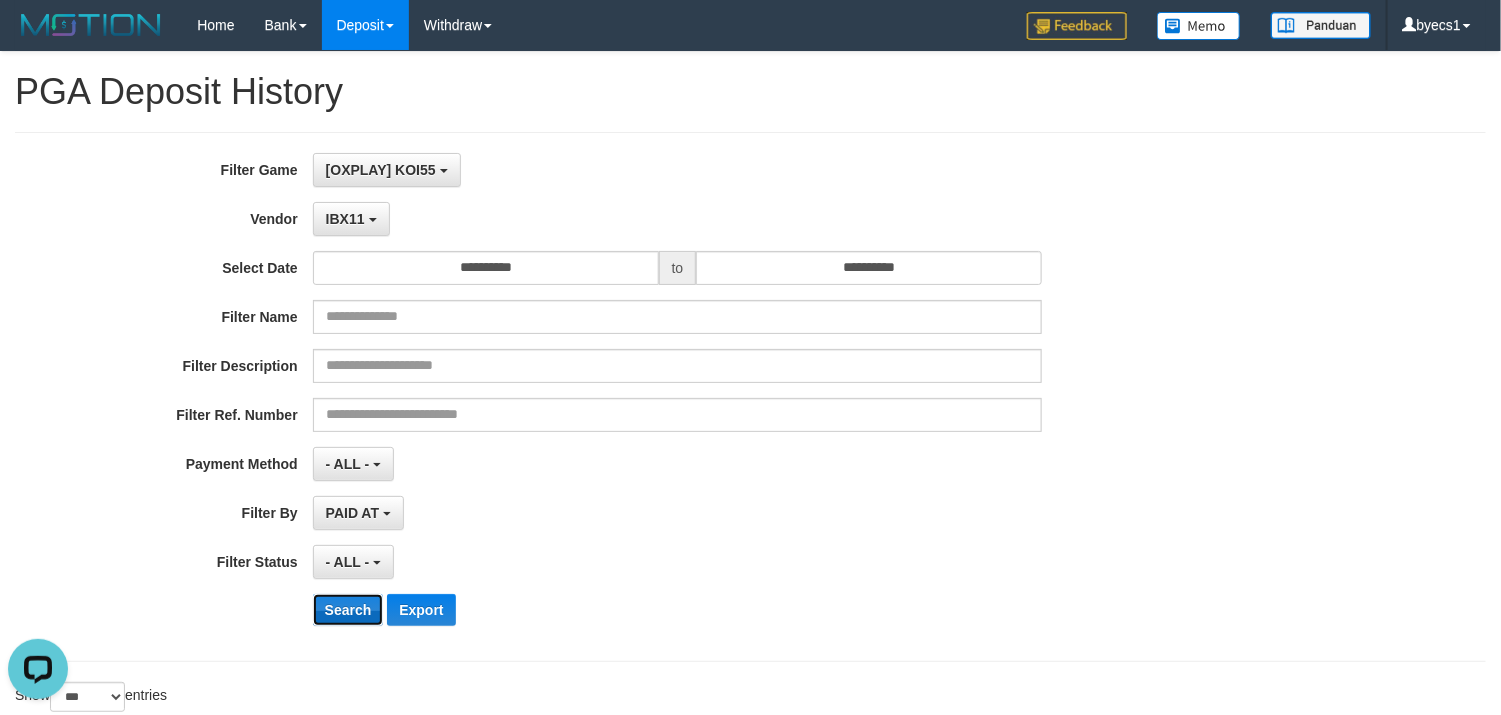 click on "Search" at bounding box center (348, 610) 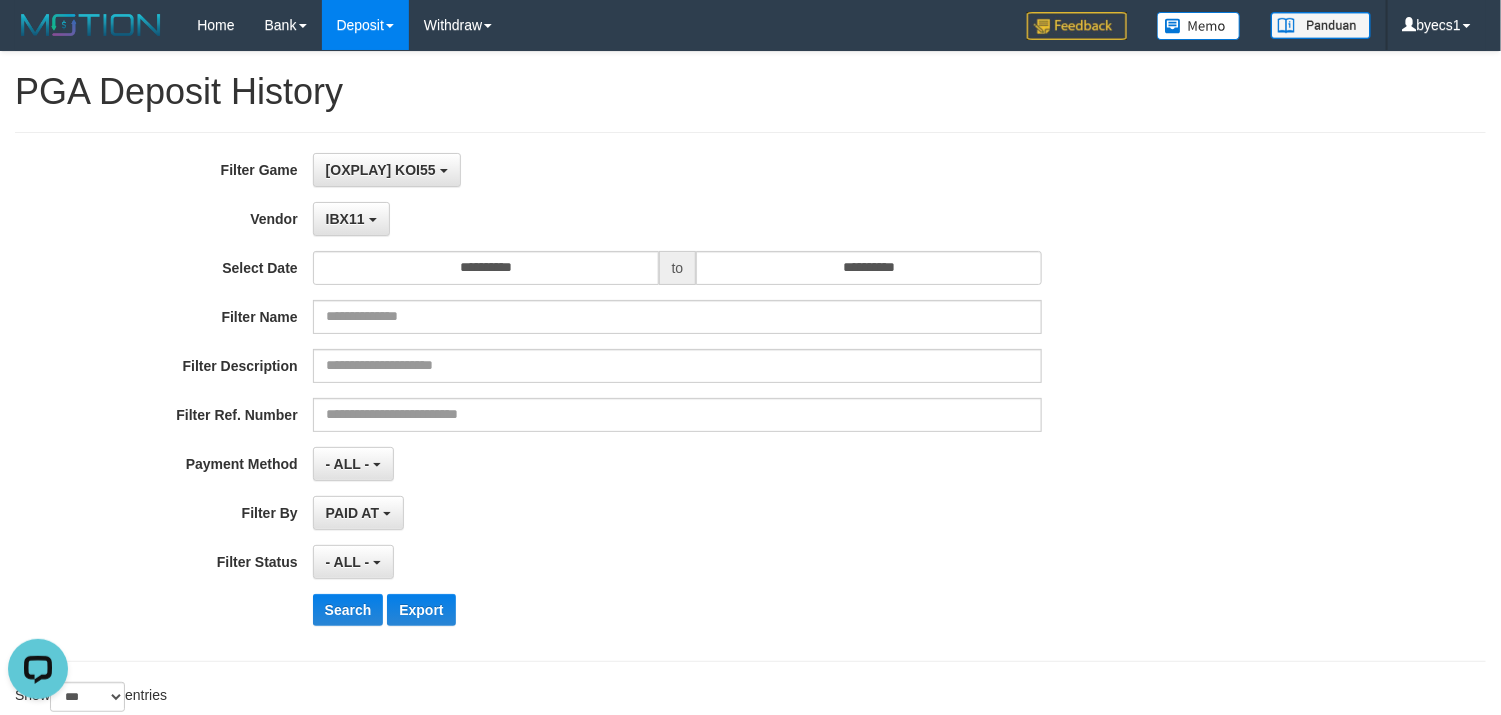click on "**********" at bounding box center [625, 397] 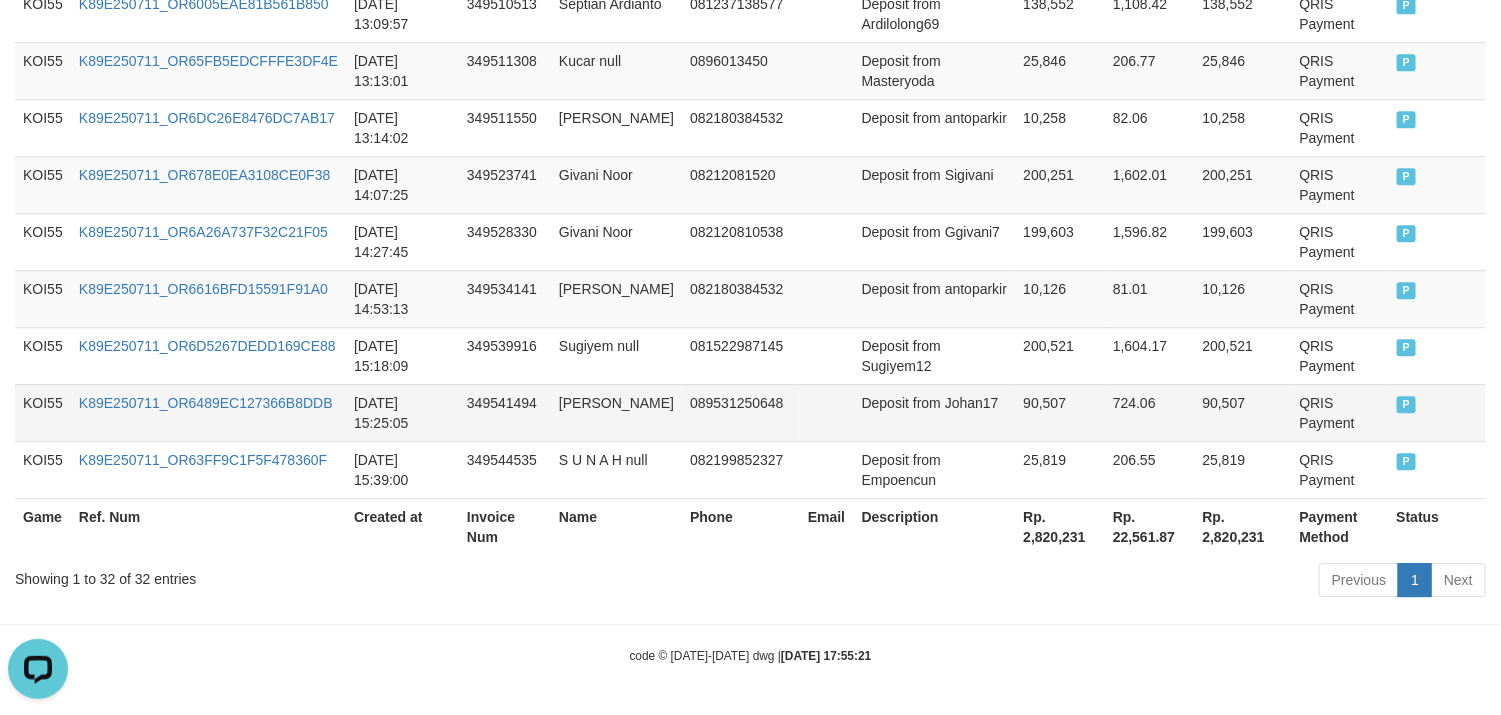 click on "Deposit from Johan17" at bounding box center [935, 412] 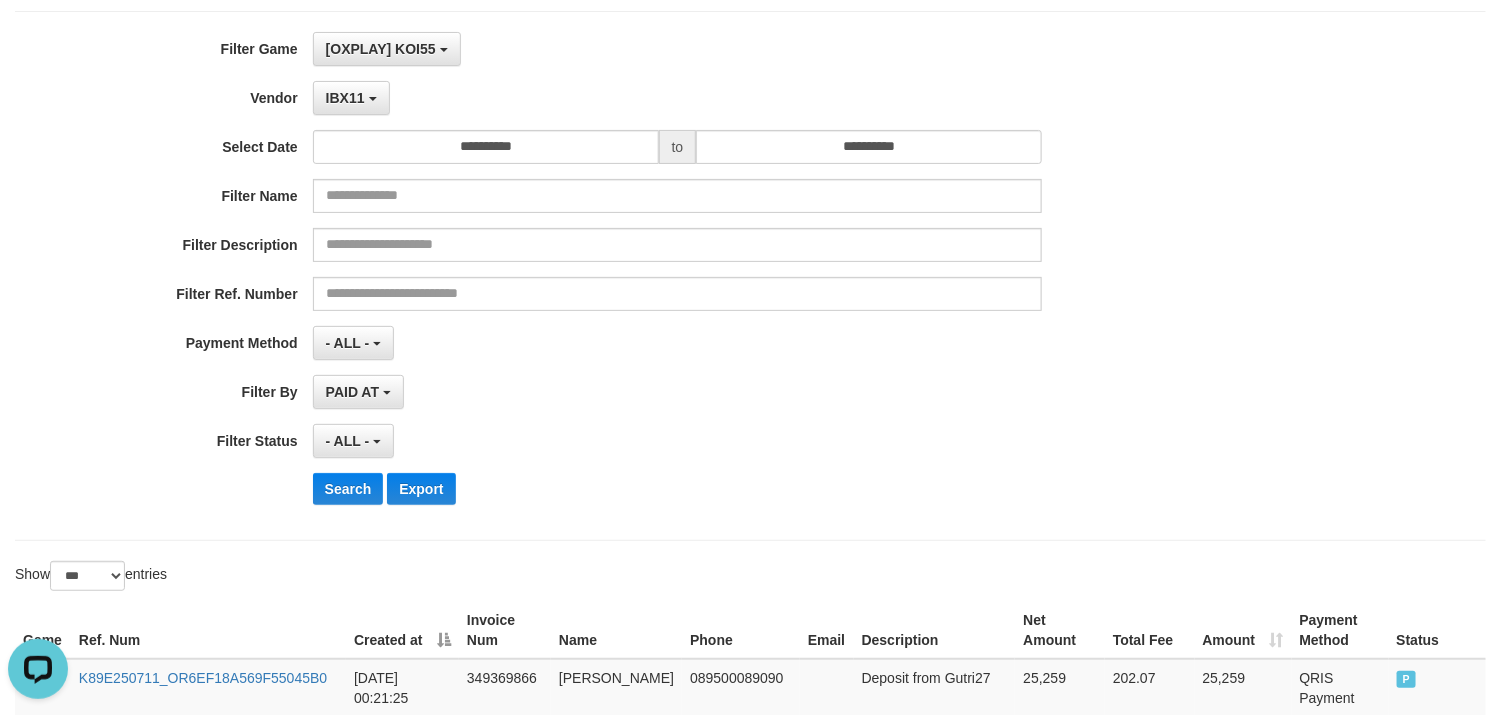 scroll, scrollTop: 0, scrollLeft: 0, axis: both 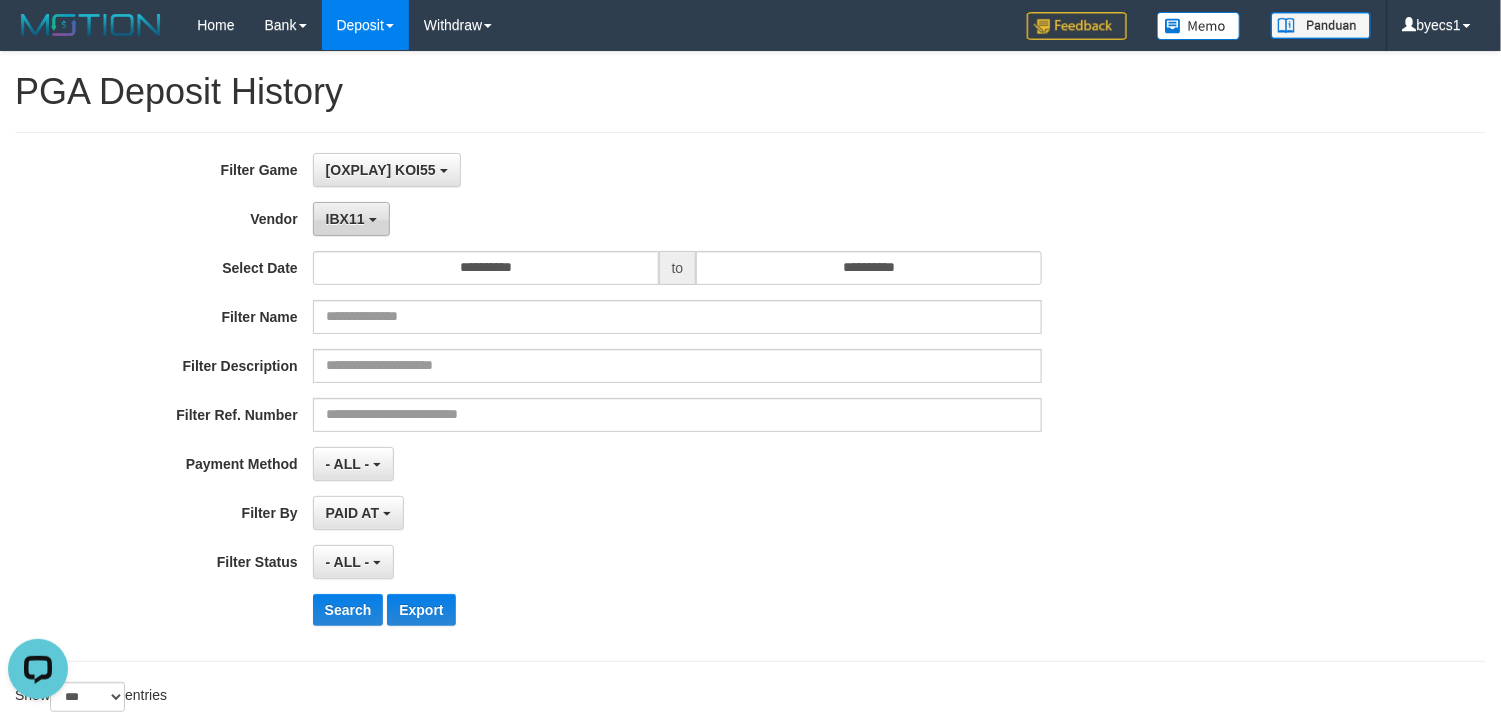 click on "IBX11" at bounding box center [351, 219] 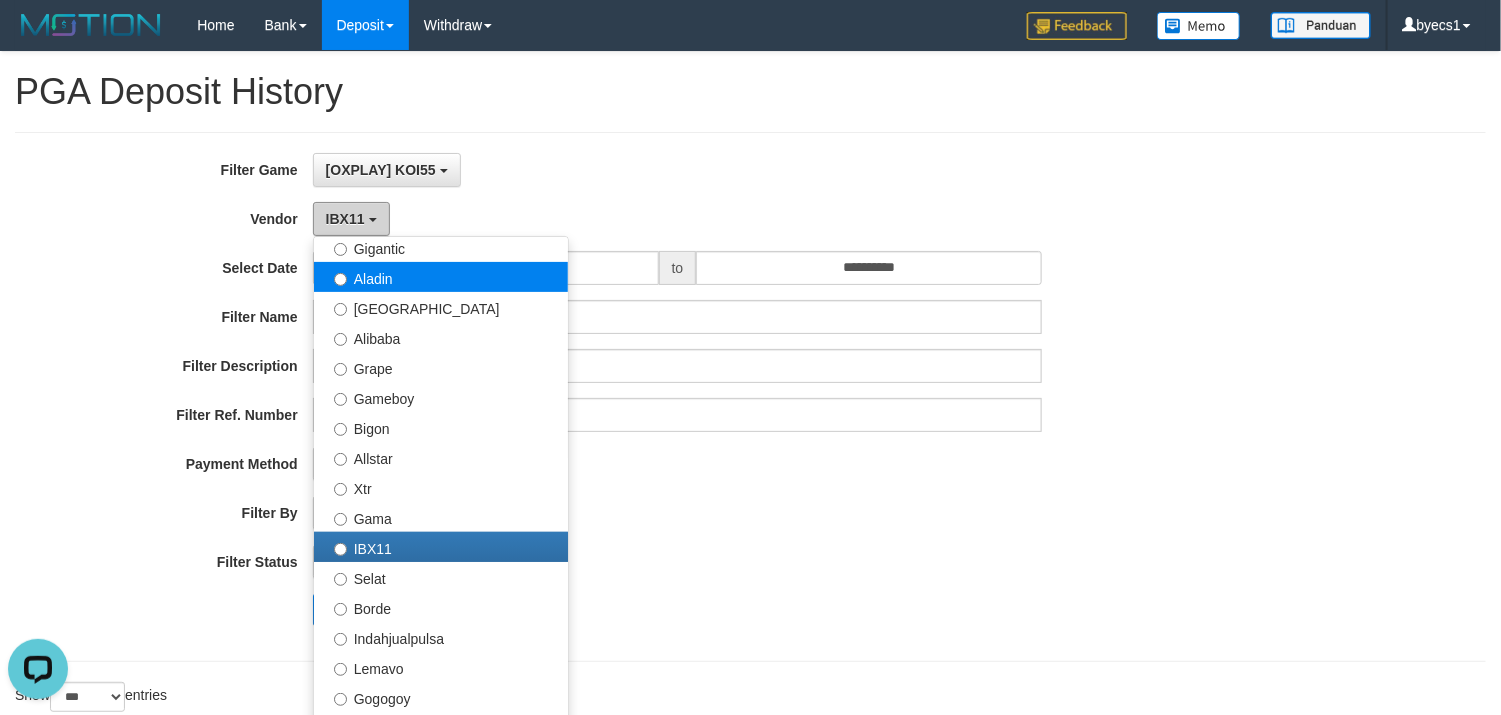scroll, scrollTop: 235, scrollLeft: 0, axis: vertical 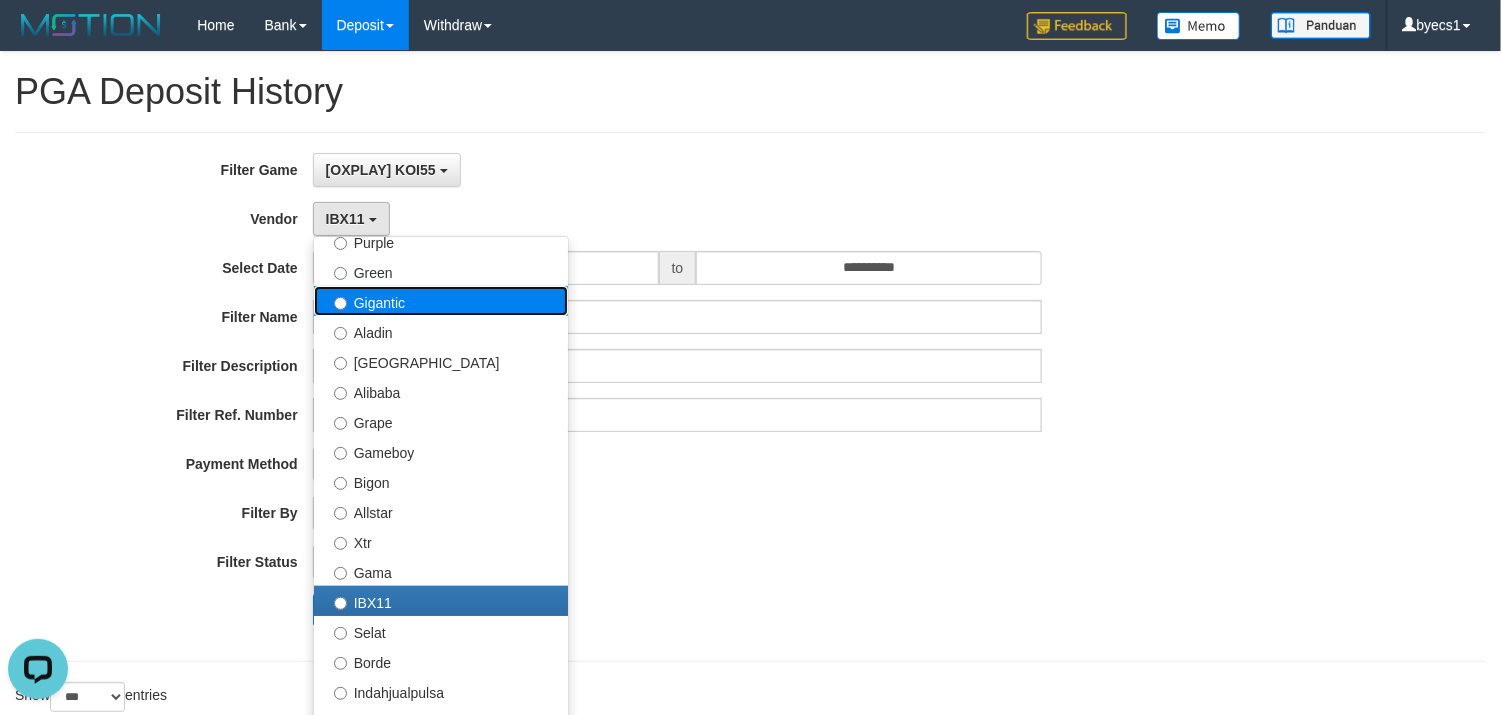 click on "Gigantic" at bounding box center [441, 301] 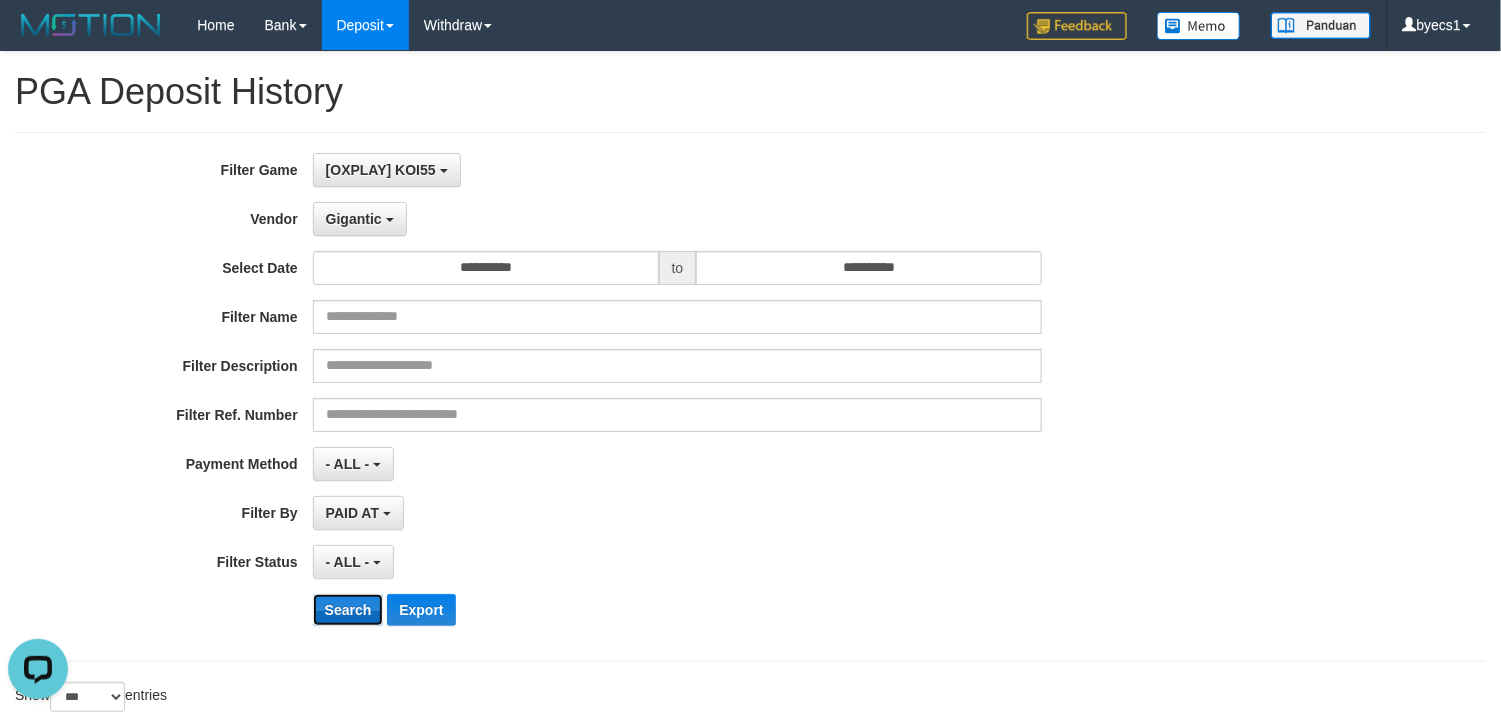 click on "Search" at bounding box center [348, 610] 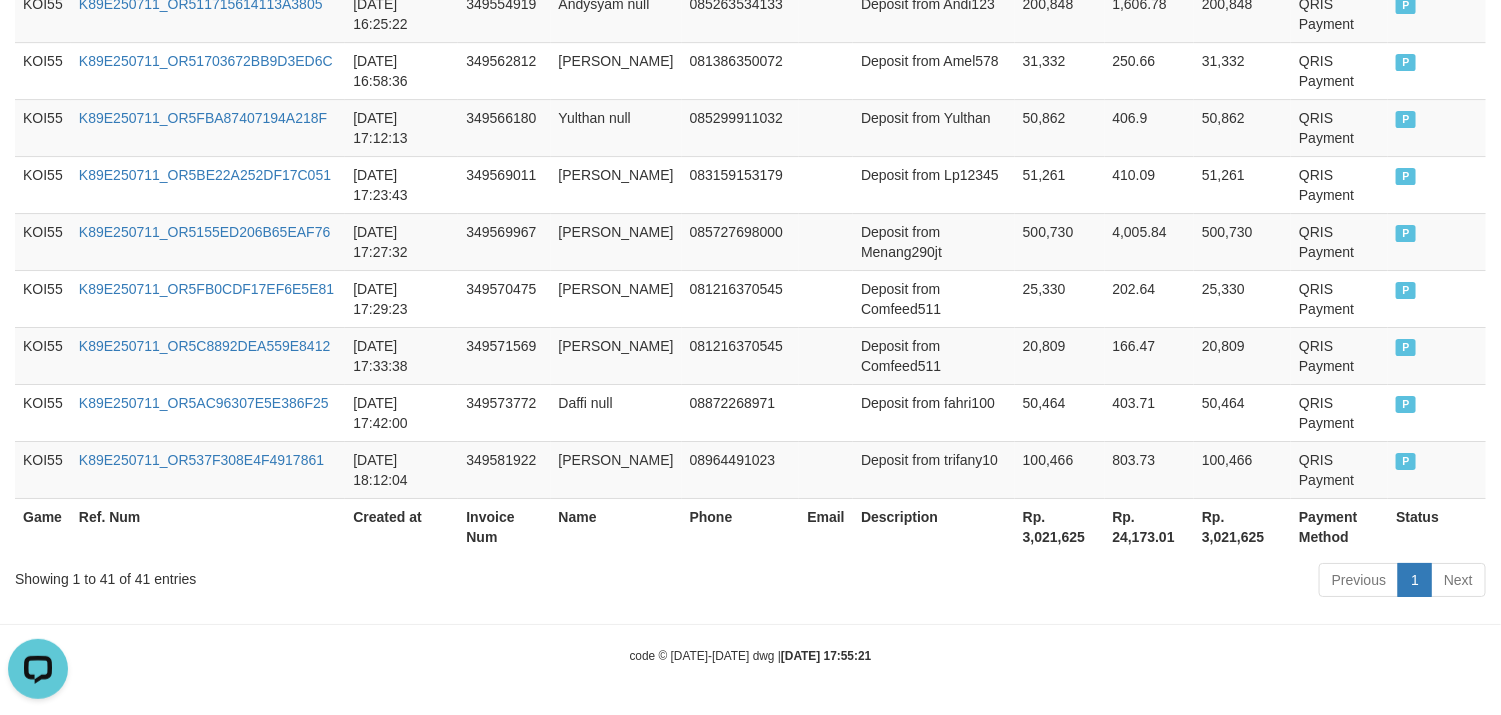 scroll, scrollTop: 0, scrollLeft: 0, axis: both 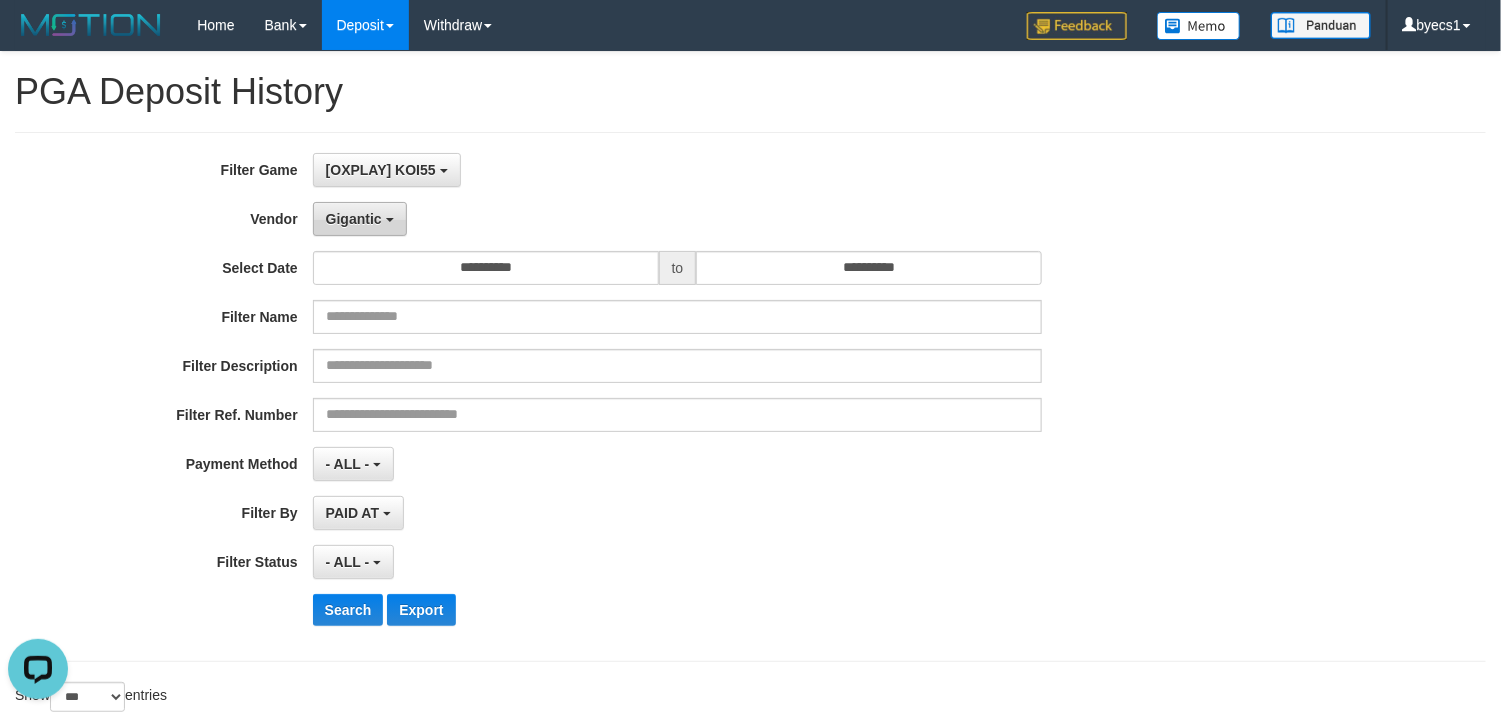 click on "Gigantic" at bounding box center [360, 219] 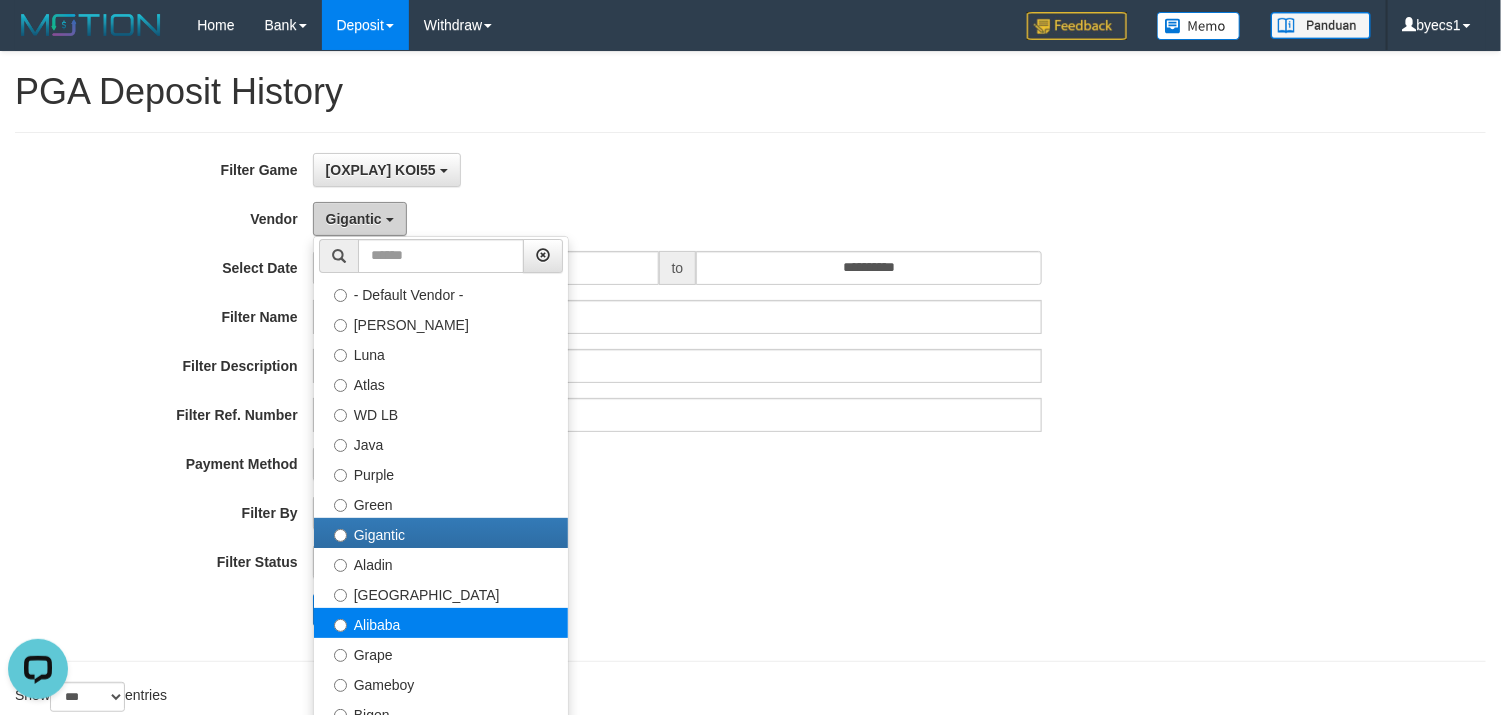 scroll, scrollTop: 0, scrollLeft: 0, axis: both 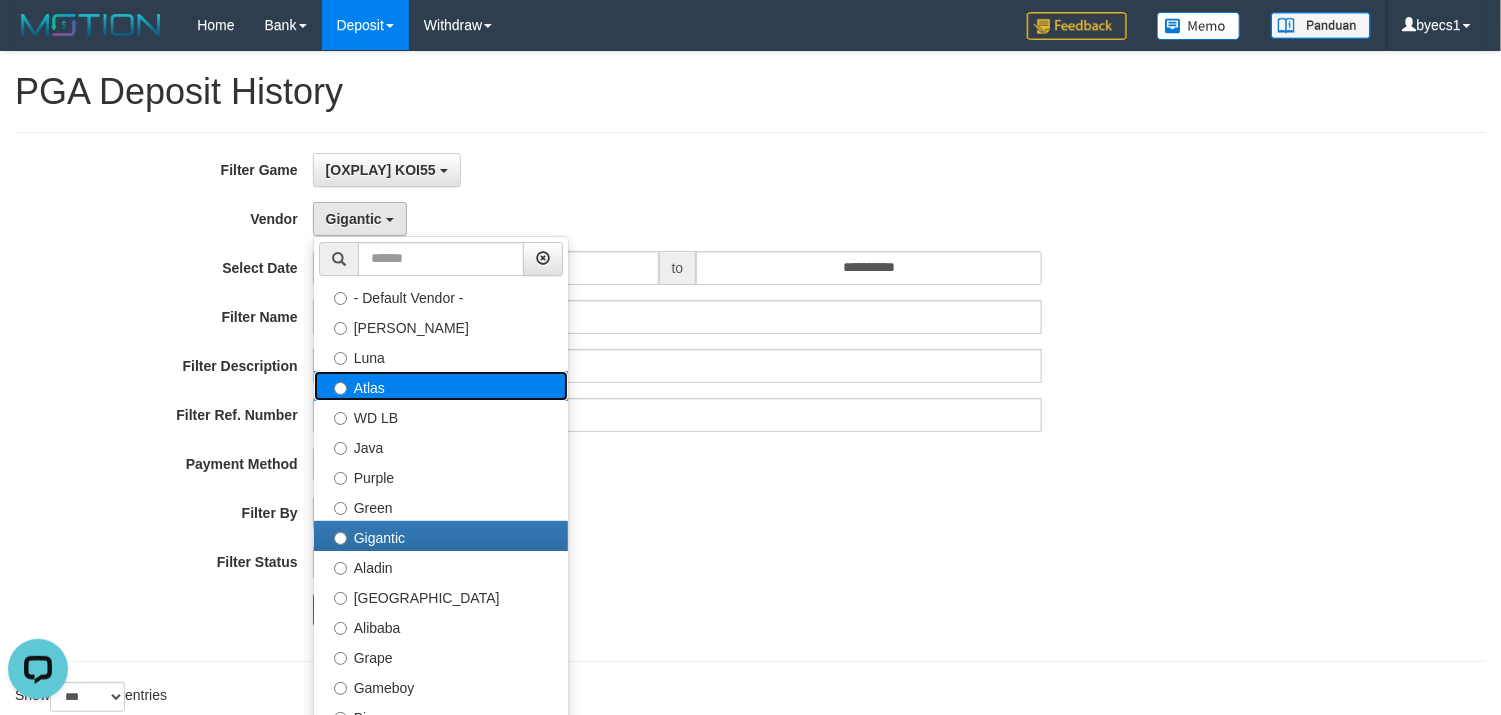 click on "Atlas" at bounding box center (441, 386) 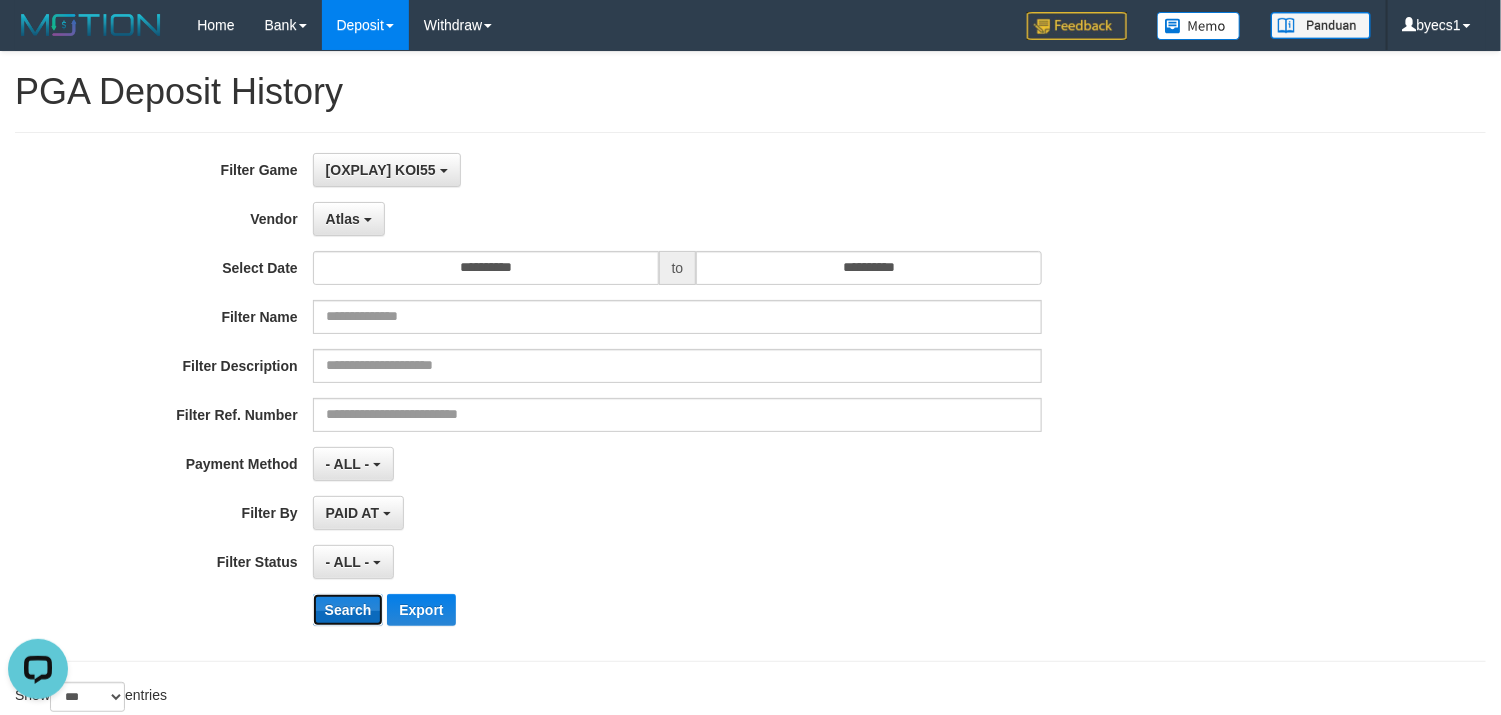 click on "Search" at bounding box center [348, 610] 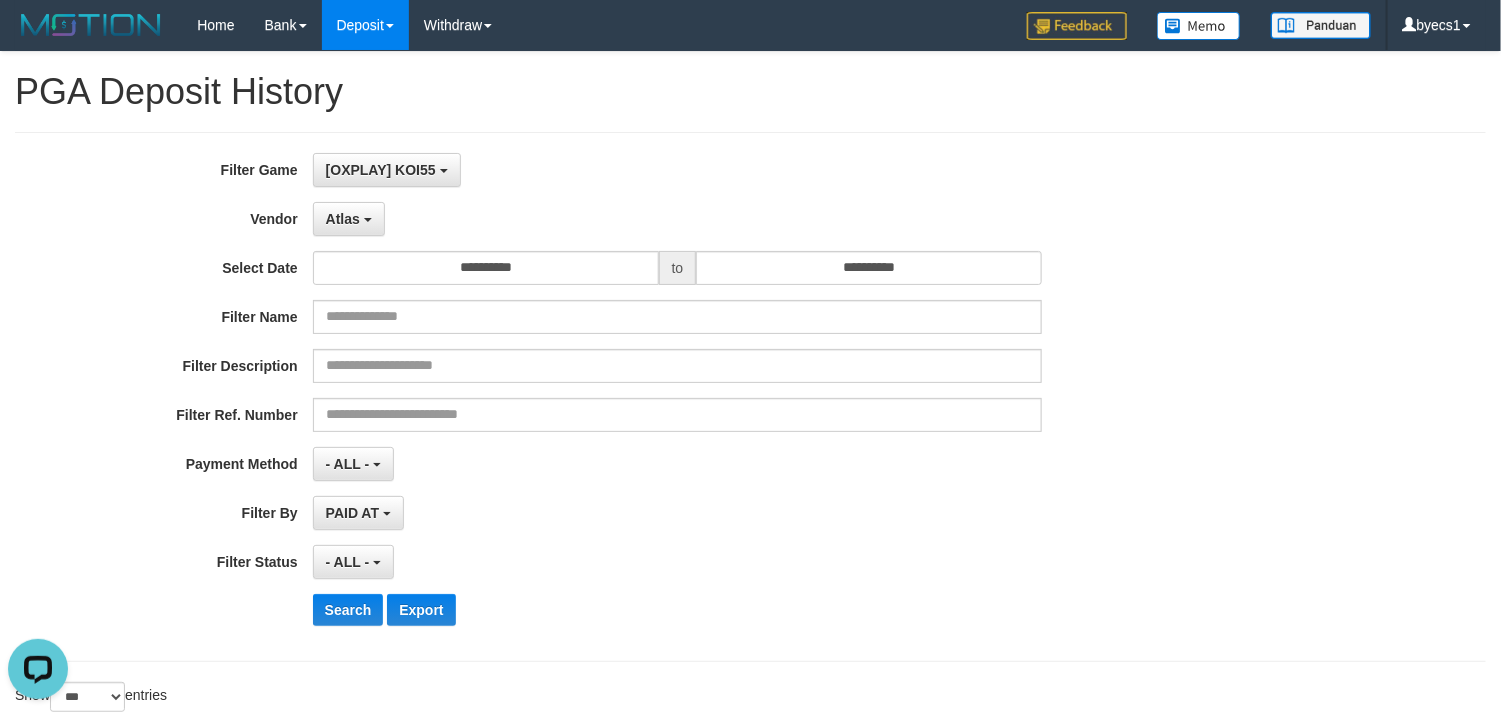 click on "- ALL -    SELECT ALL  - ALL -  SELECT PAYMENT METHOD
Mandiri
BNI
OVO
CIMB
BRI
MAYBANK
PERMATA
DANAMON
INDOMARET
ALFAMART
GOPAY
CC
BCA
QRIS
SINARMAS
LINKAJA
SHOPEEPAY
ATMBERSAMA
DANA
ARTHAGRAHA
SAMPOERNA
OCBCNISP" at bounding box center [678, 464] 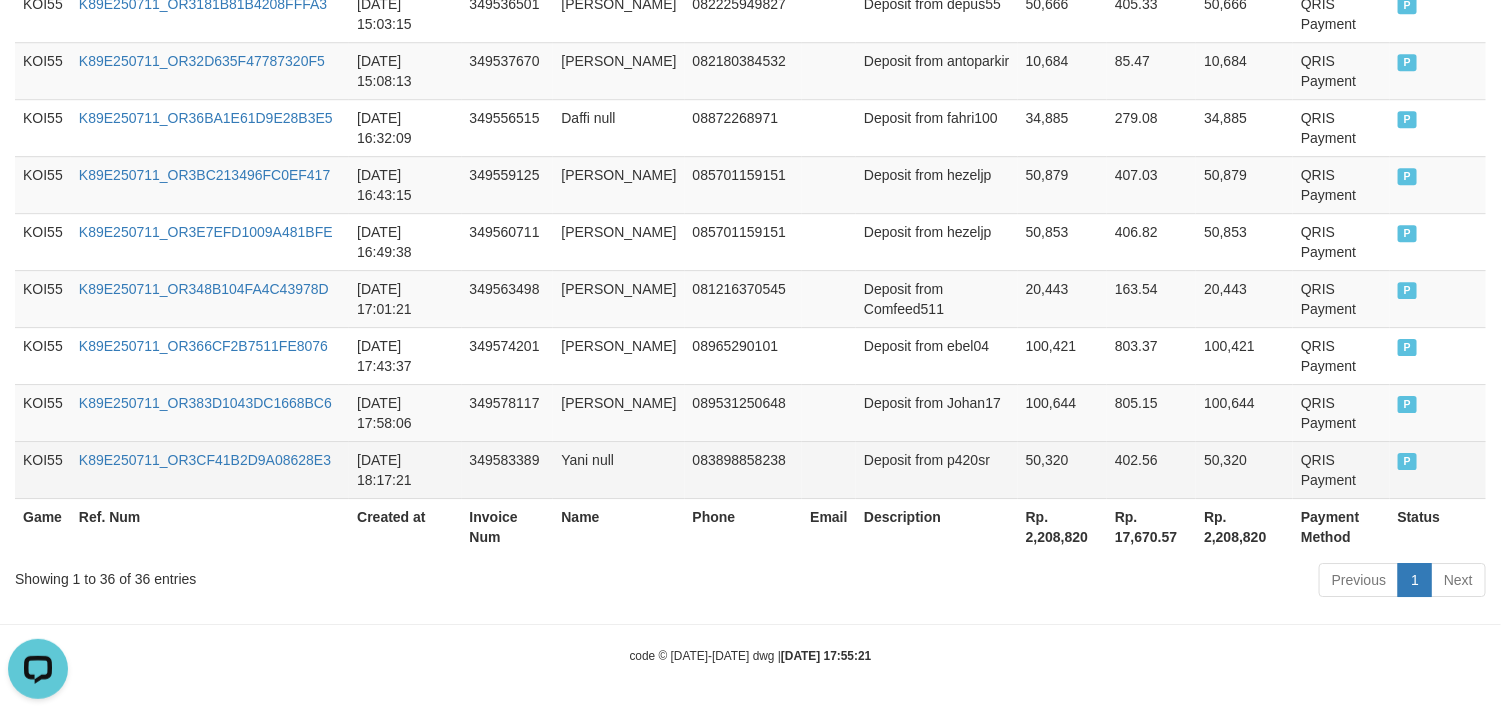 click on "083898858238" at bounding box center [744, 469] 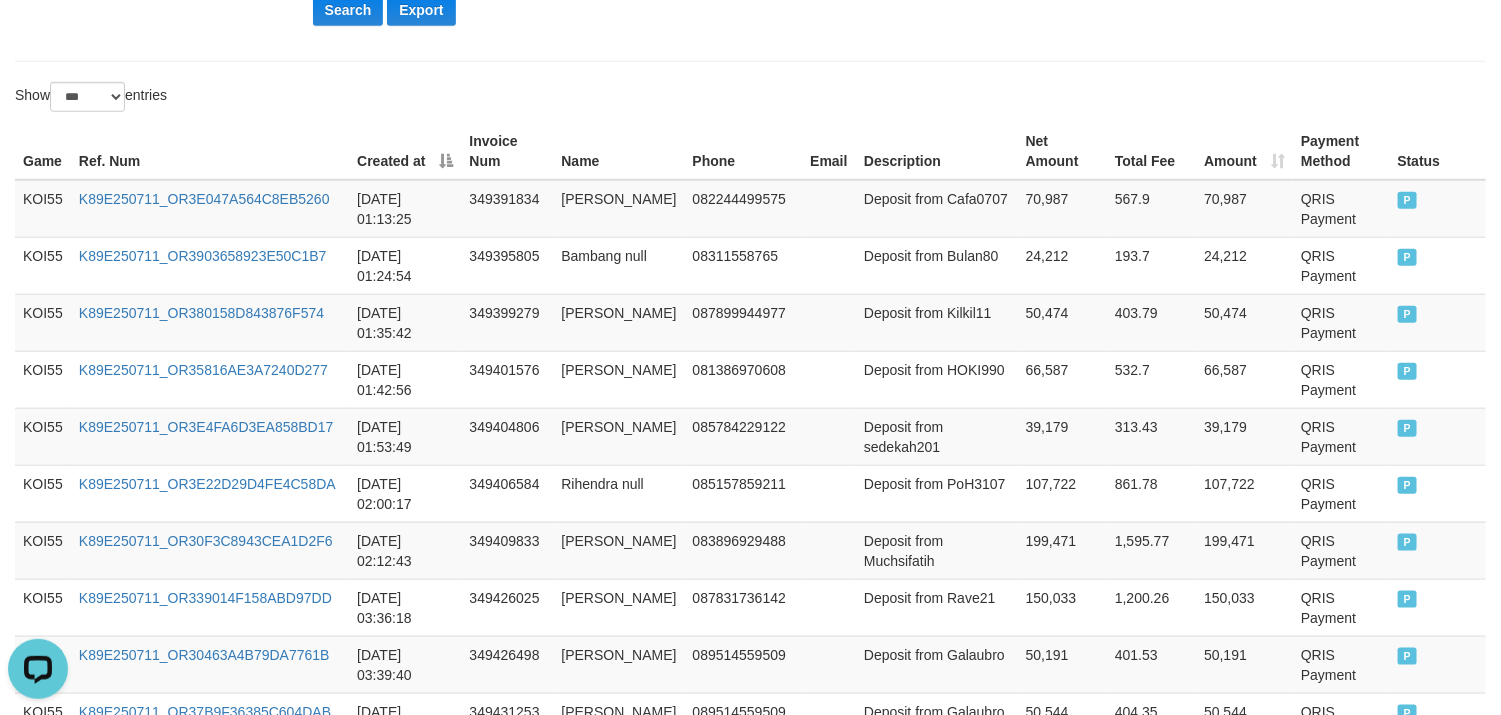 scroll, scrollTop: 0, scrollLeft: 0, axis: both 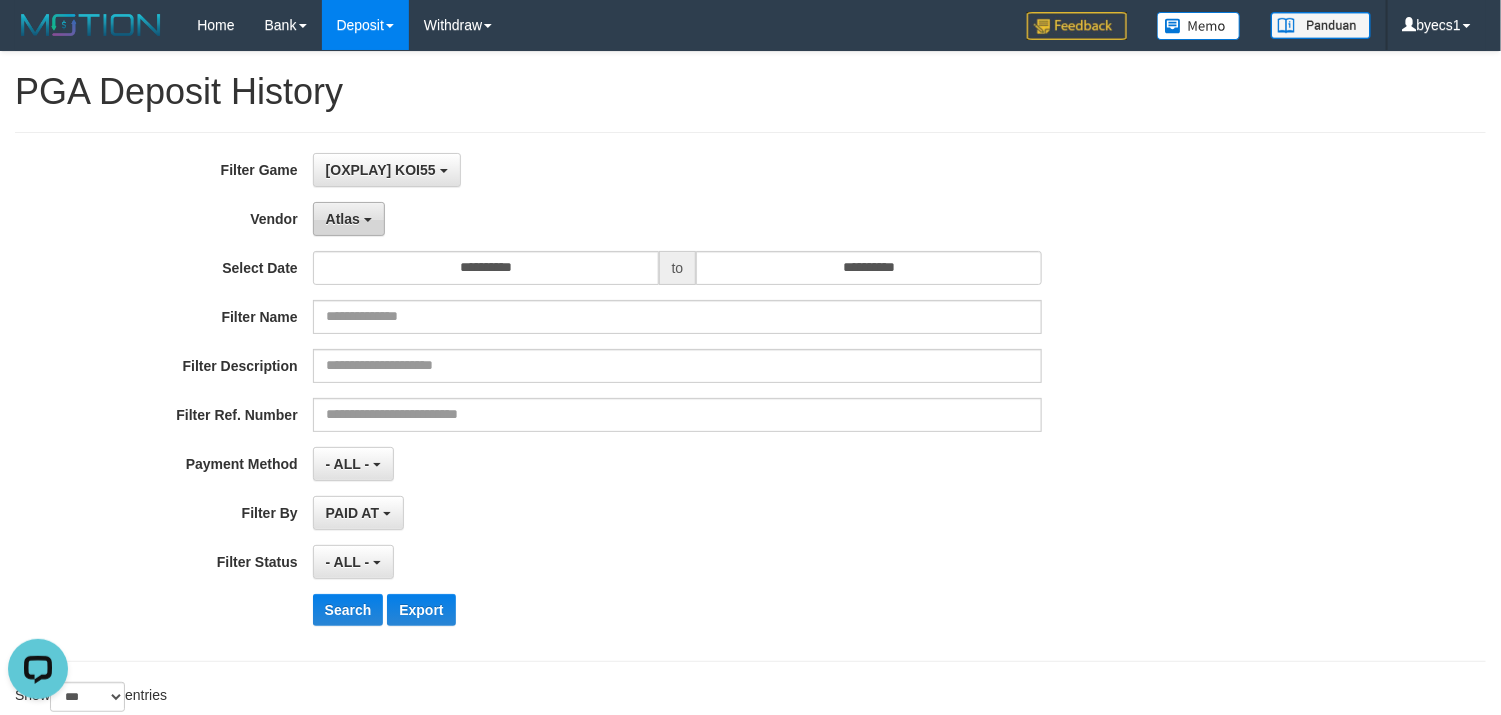 click on "Atlas" at bounding box center [349, 219] 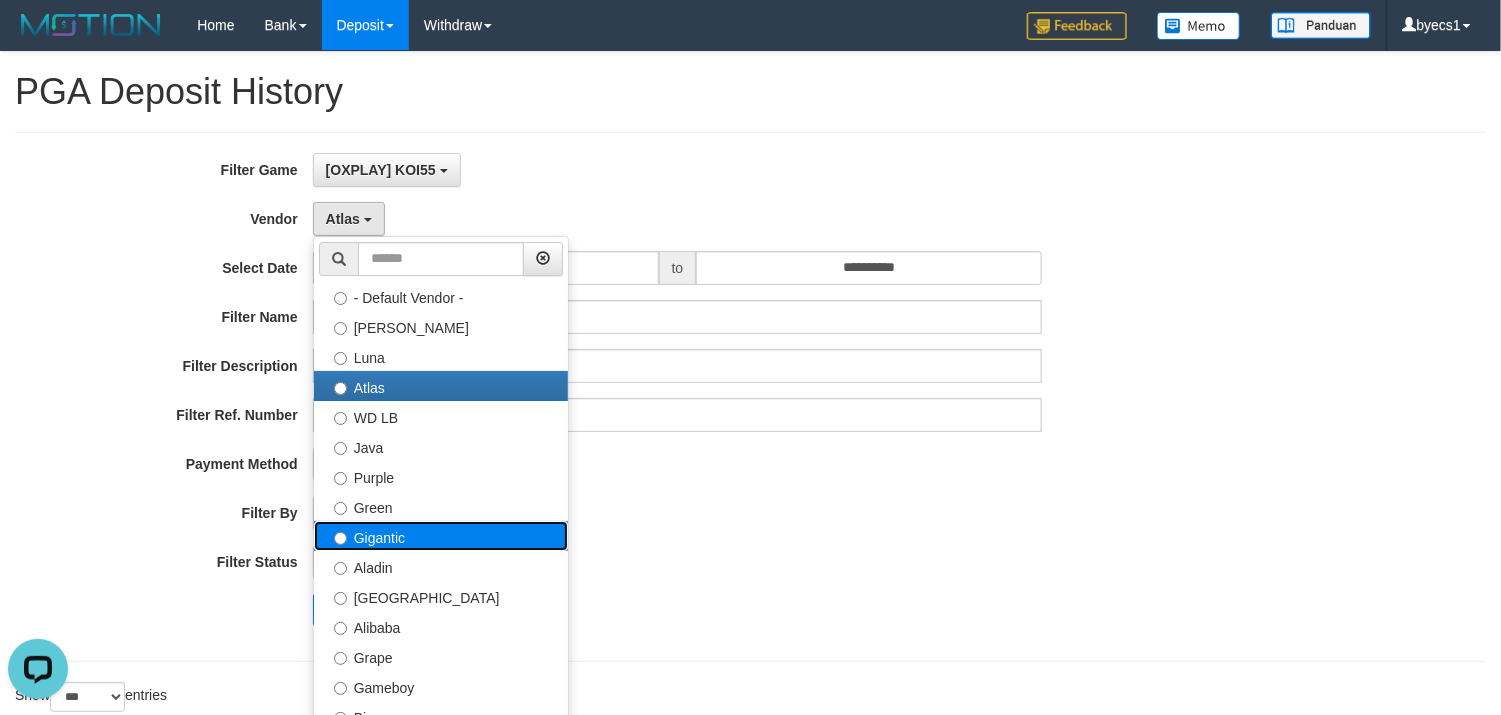 click on "Gigantic" at bounding box center [441, 536] 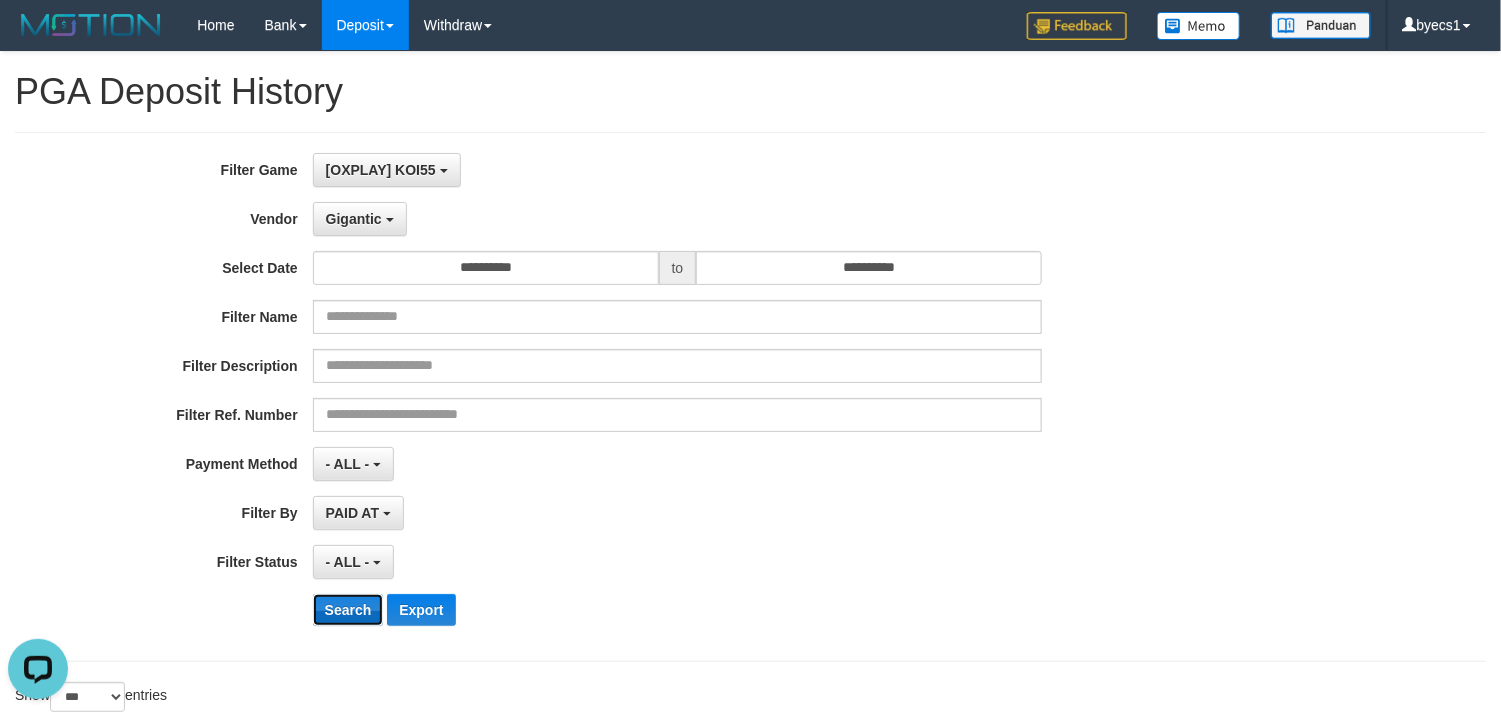 click on "Search" at bounding box center [348, 610] 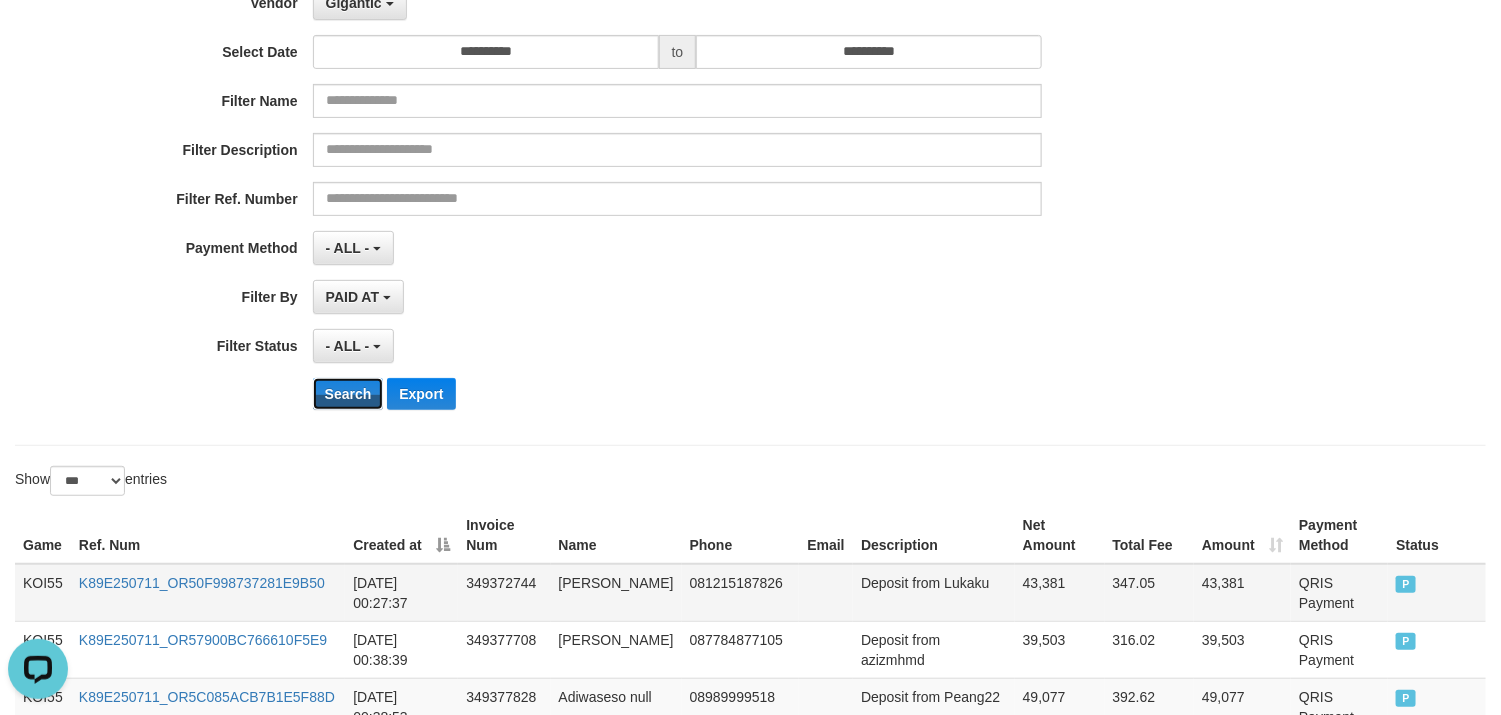 scroll, scrollTop: 0, scrollLeft: 0, axis: both 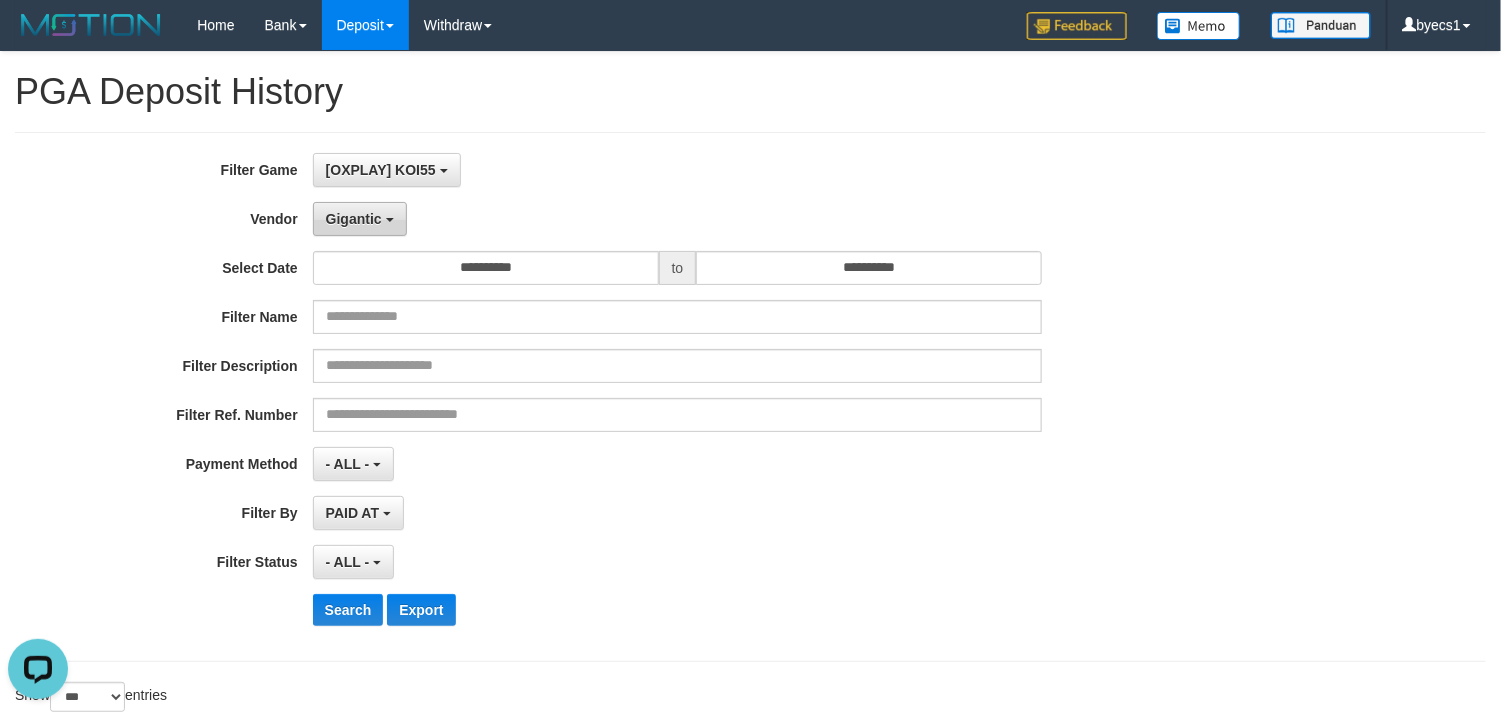click on "Gigantic" at bounding box center (354, 219) 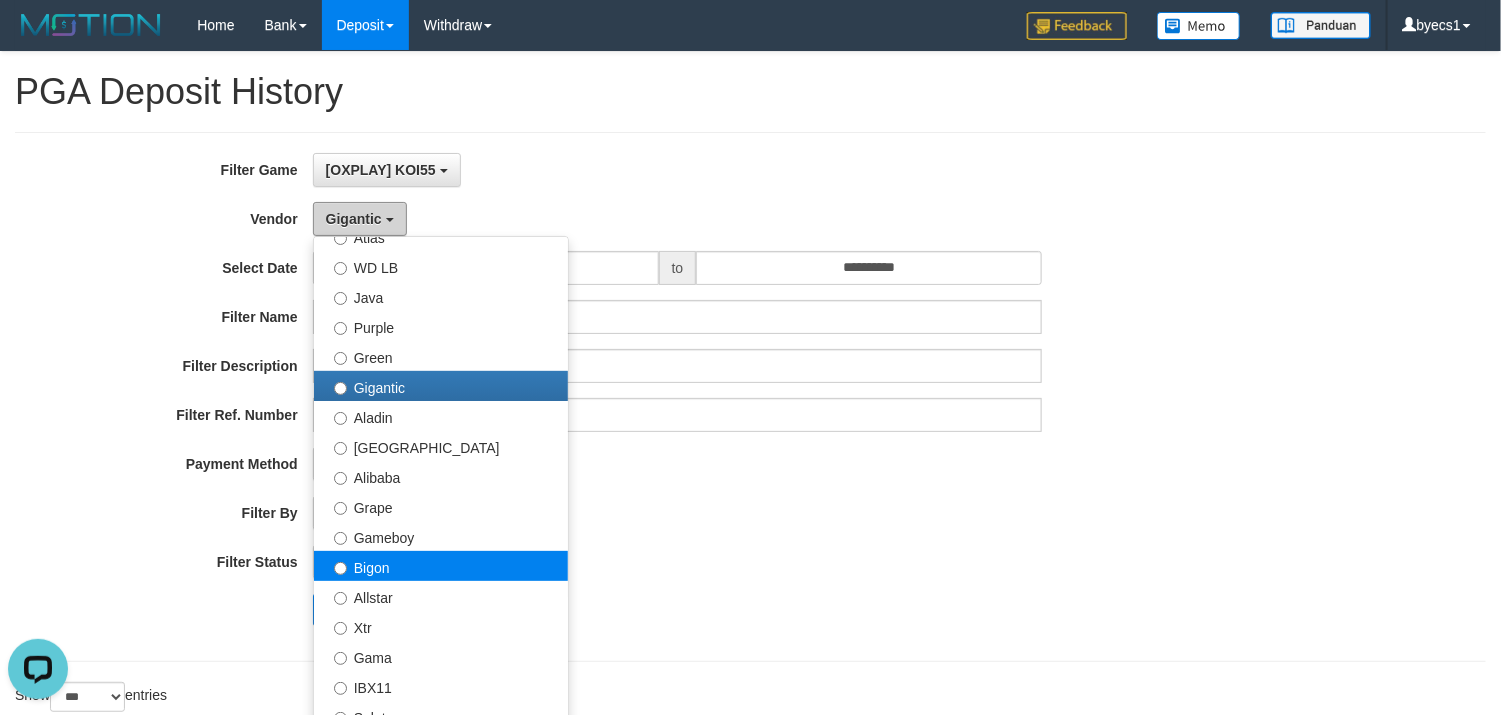scroll, scrollTop: 300, scrollLeft: 0, axis: vertical 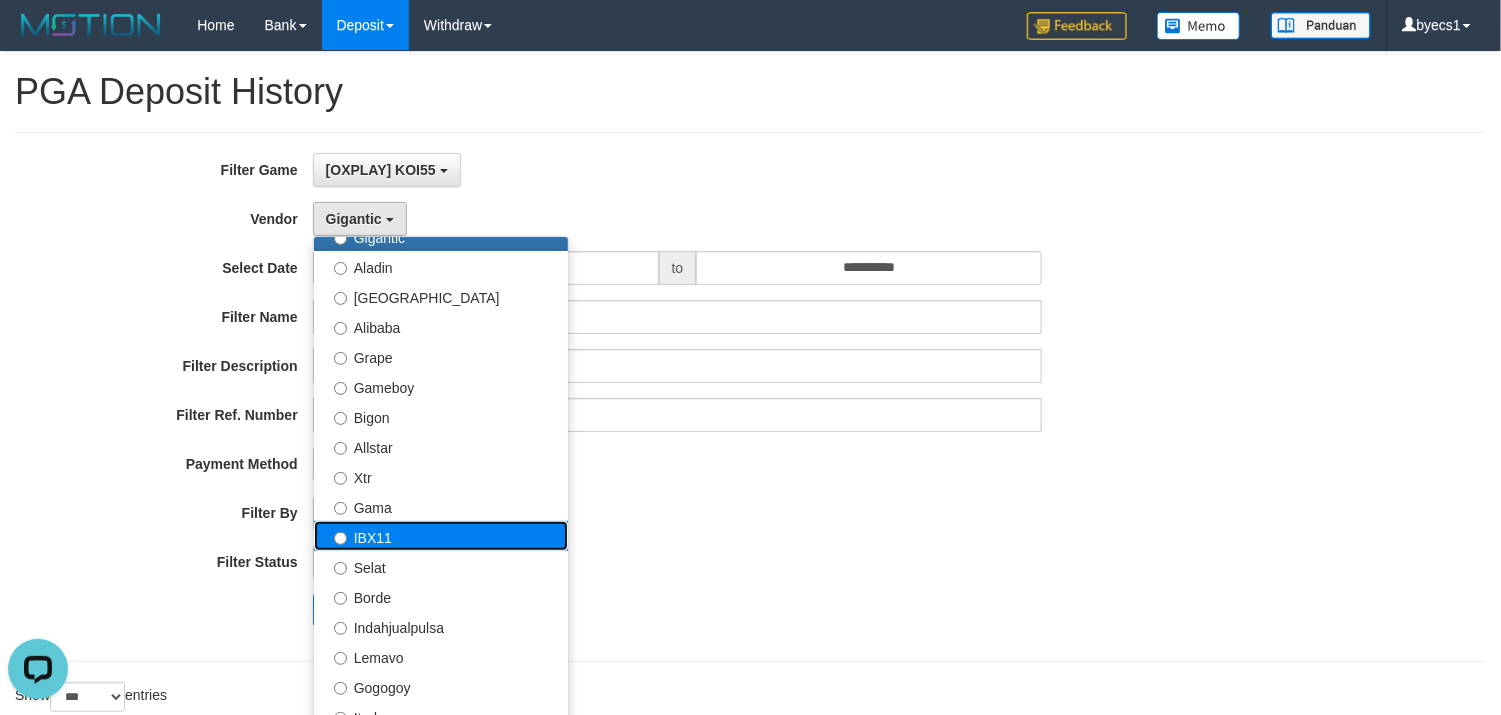 click on "IBX11" at bounding box center (441, 536) 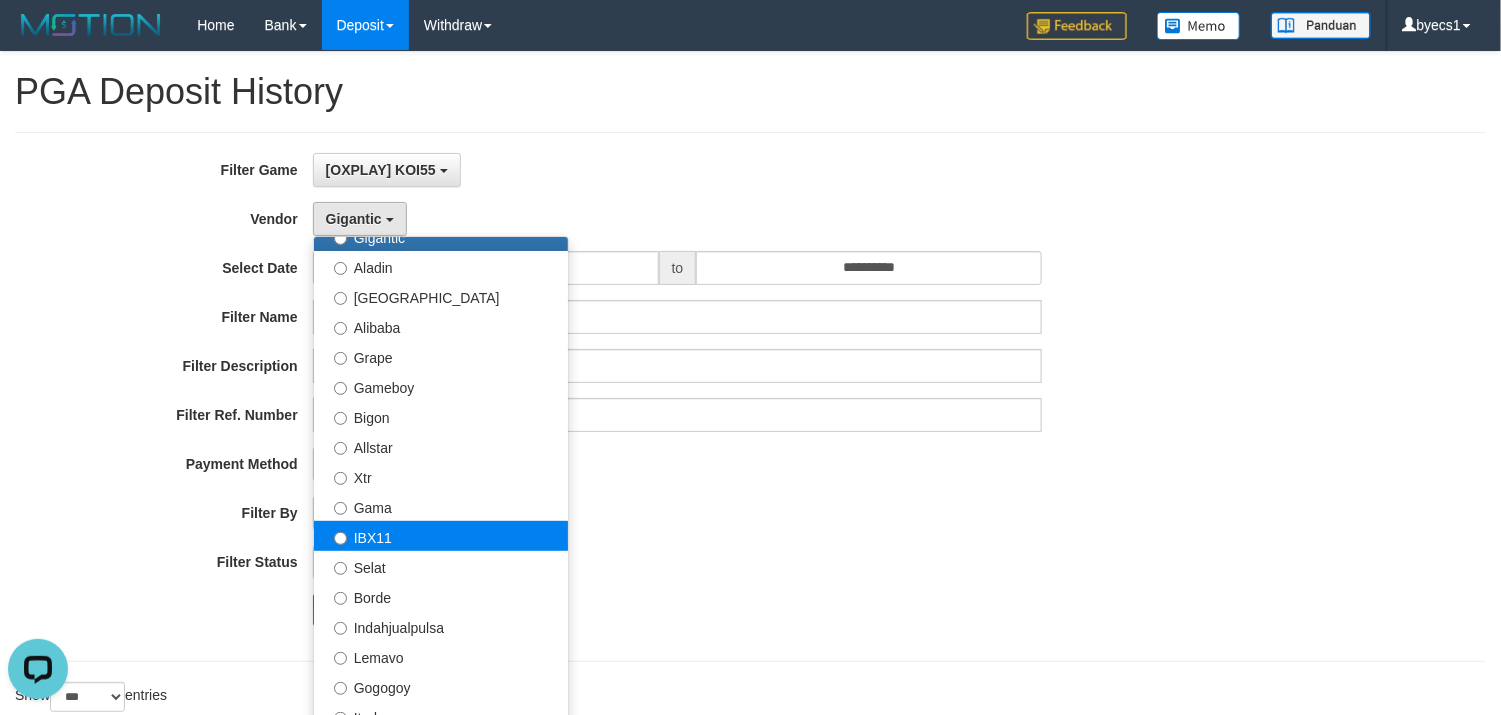 select on "**********" 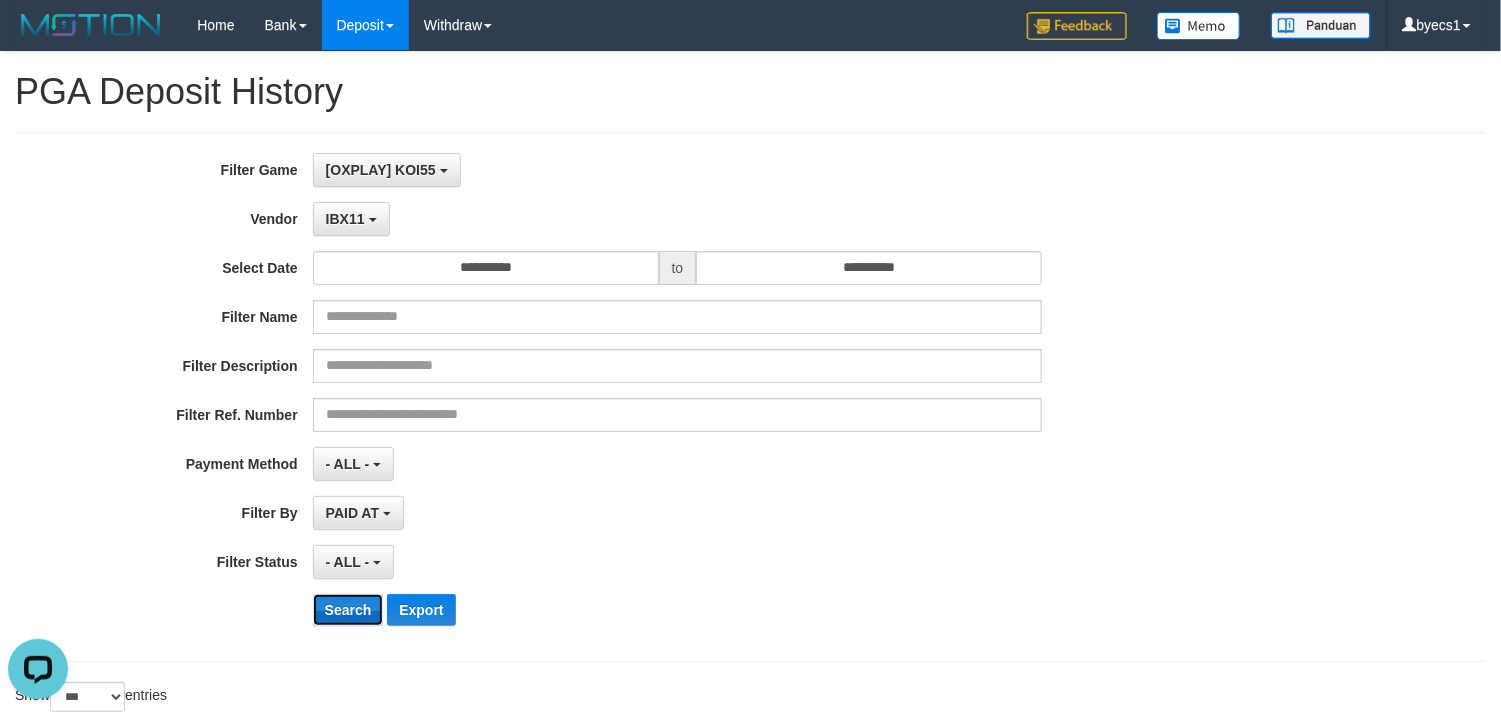 click on "Search" at bounding box center [348, 610] 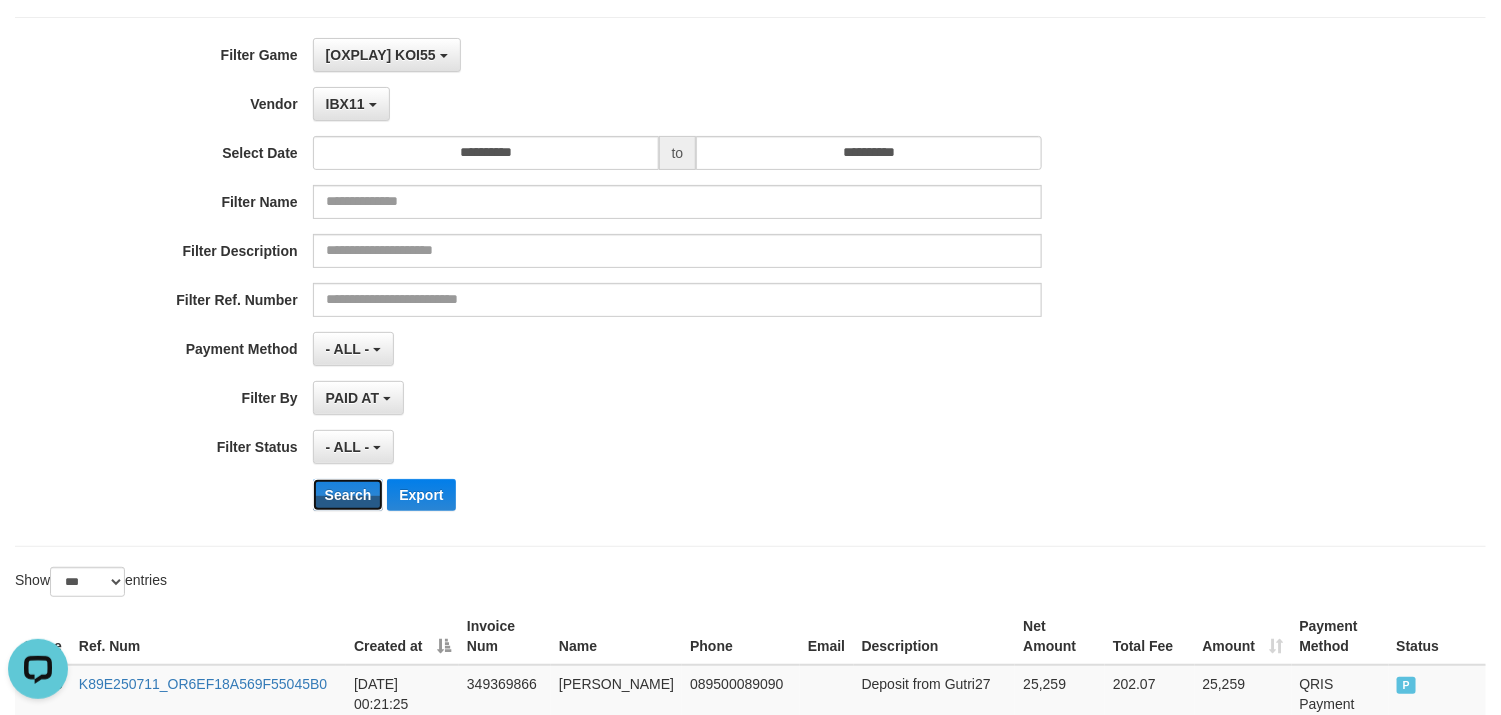 scroll, scrollTop: 0, scrollLeft: 0, axis: both 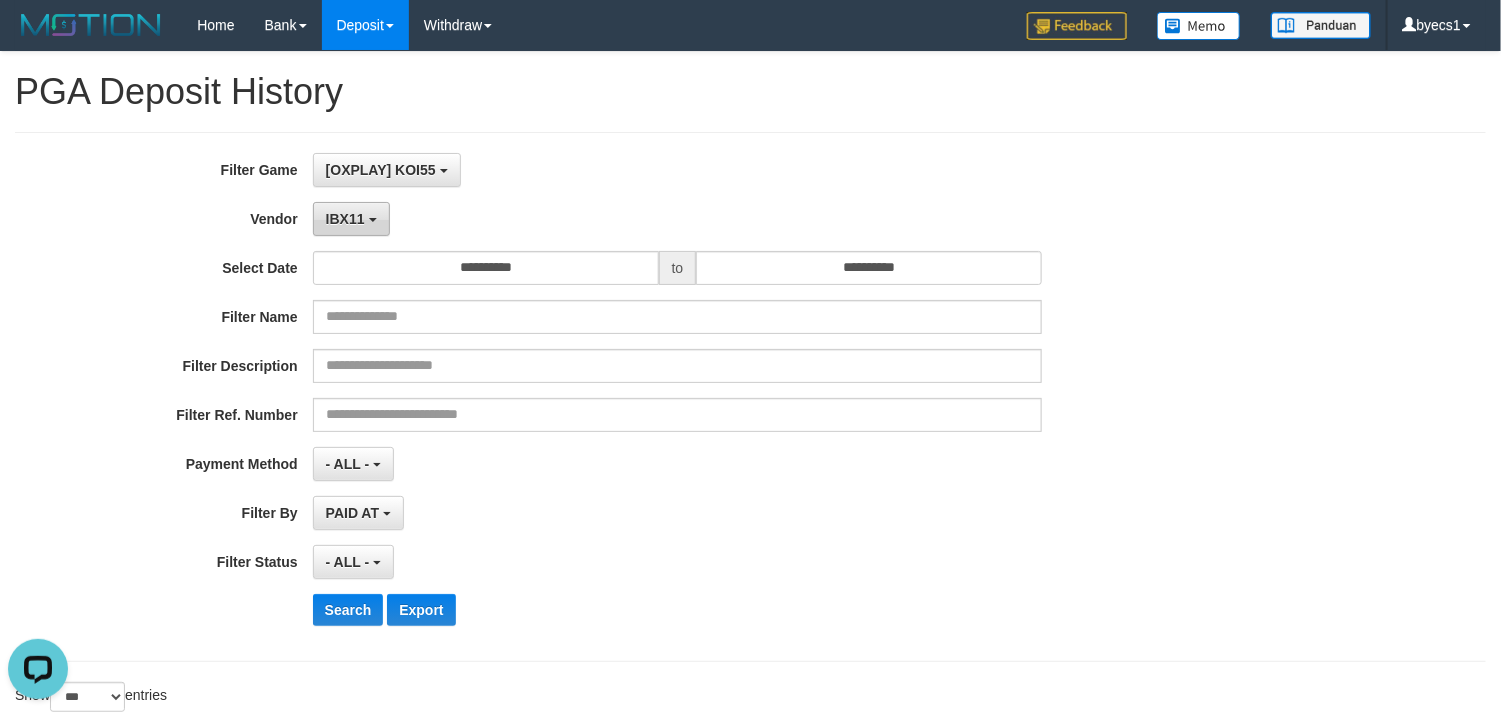click on "IBX11" at bounding box center (351, 219) 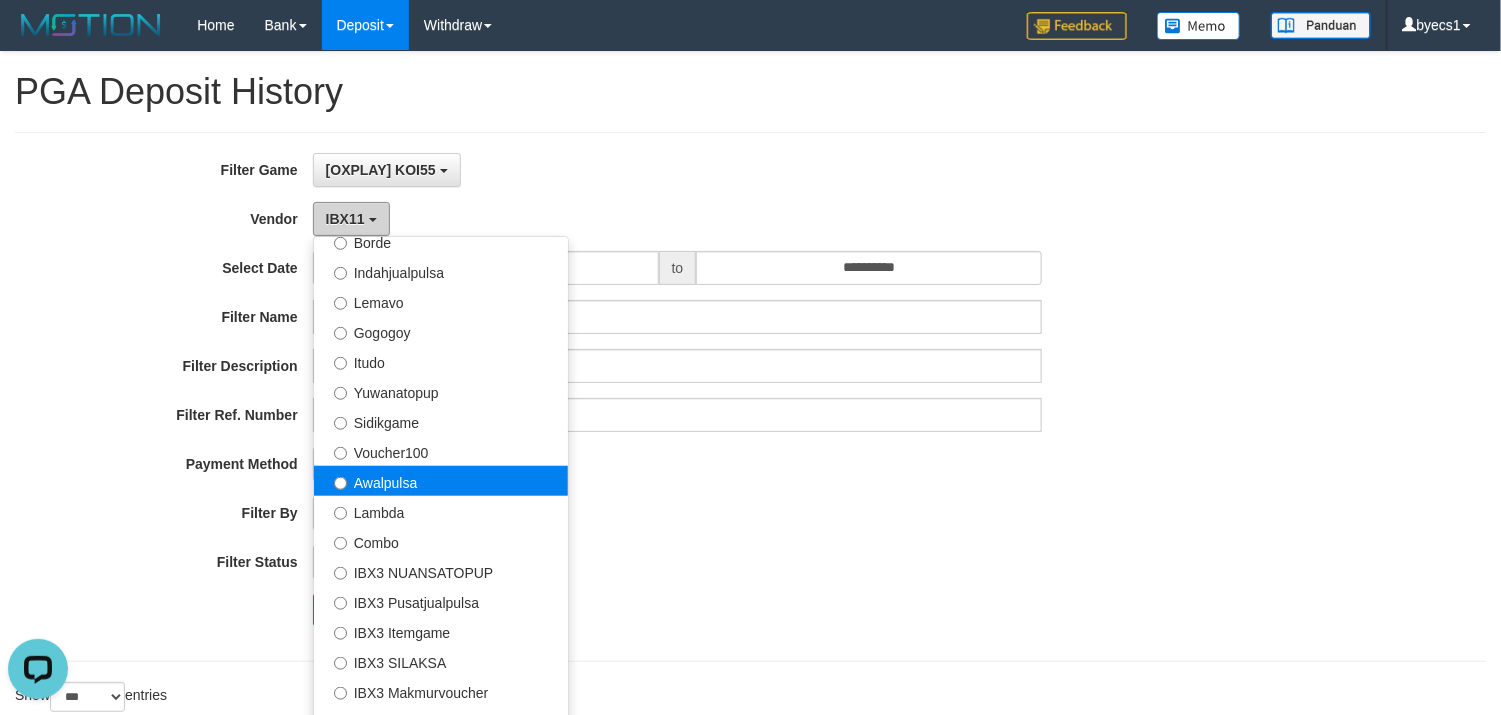 scroll, scrollTop: 685, scrollLeft: 0, axis: vertical 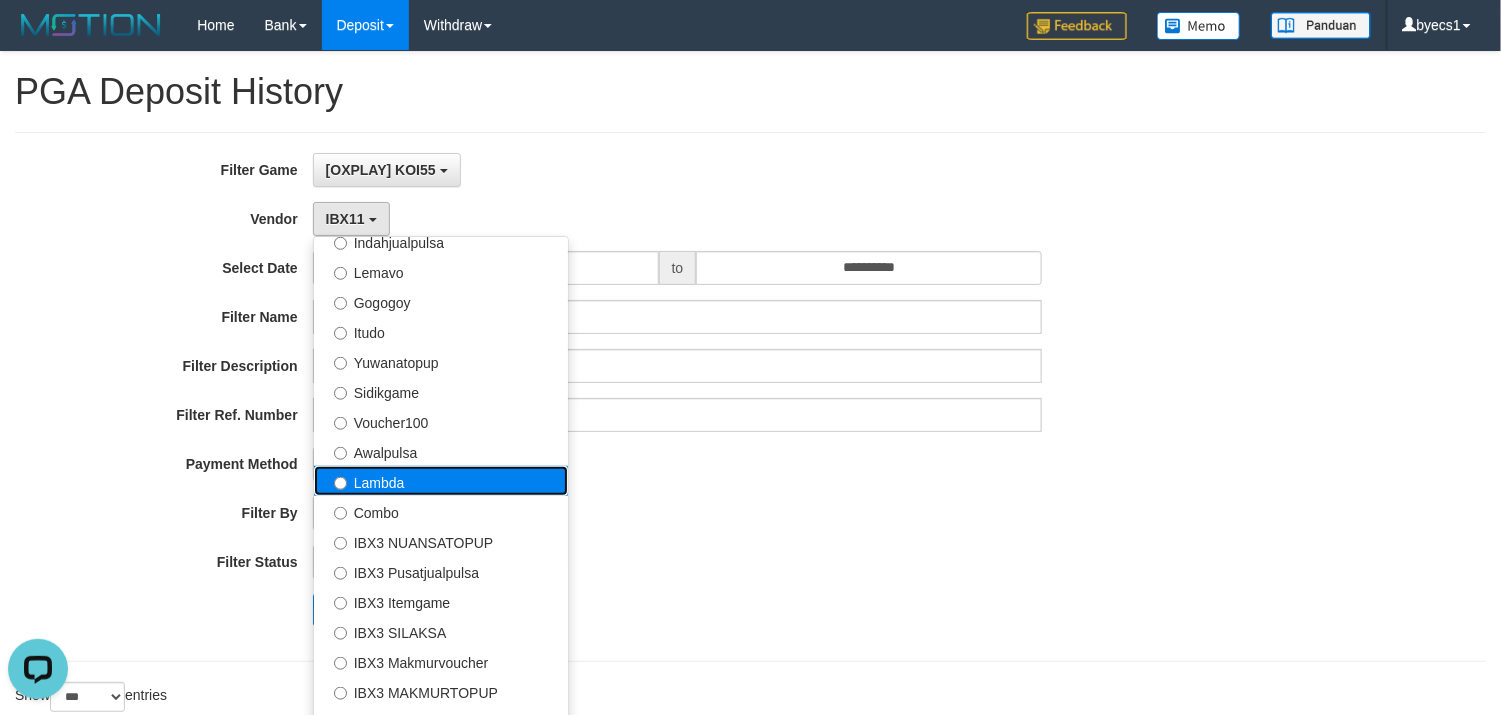 click on "Lambda" at bounding box center (441, 481) 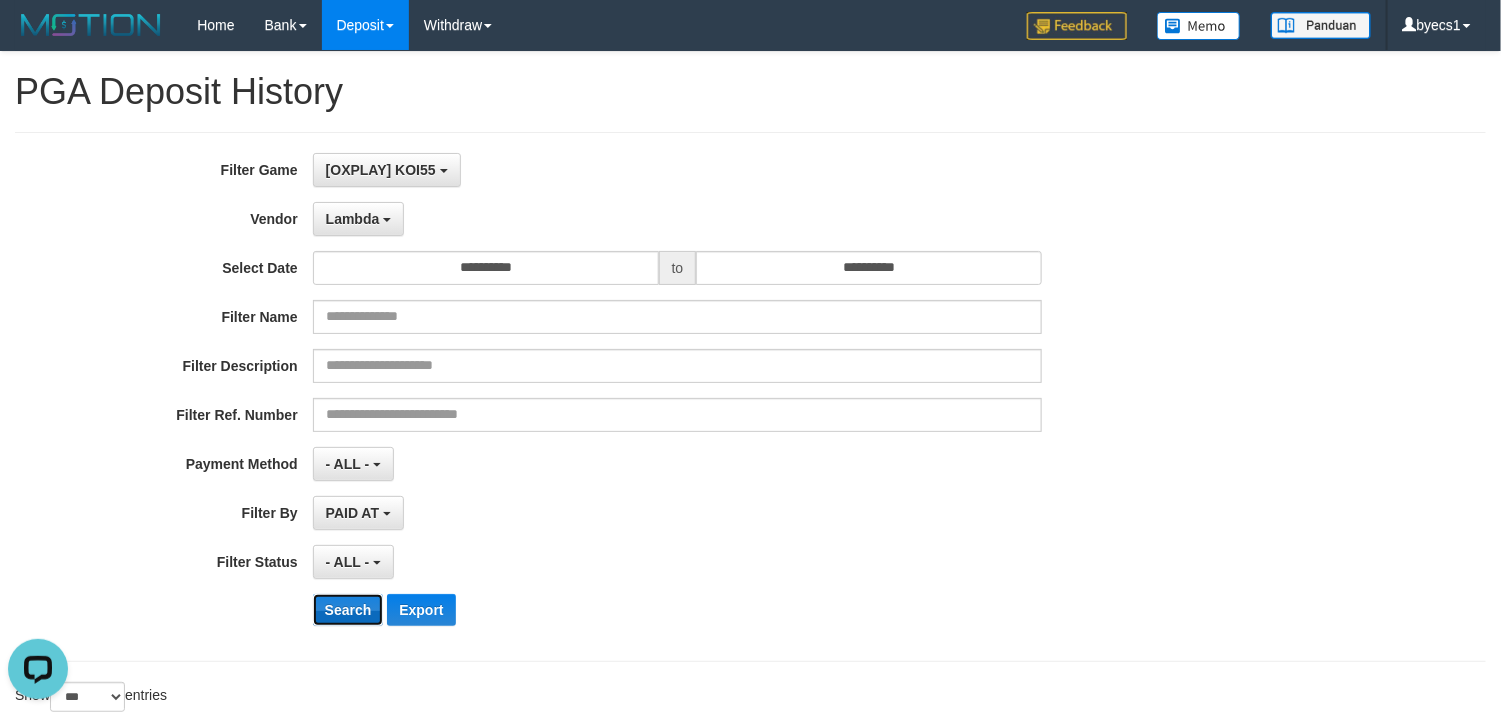 click on "Search" at bounding box center (348, 610) 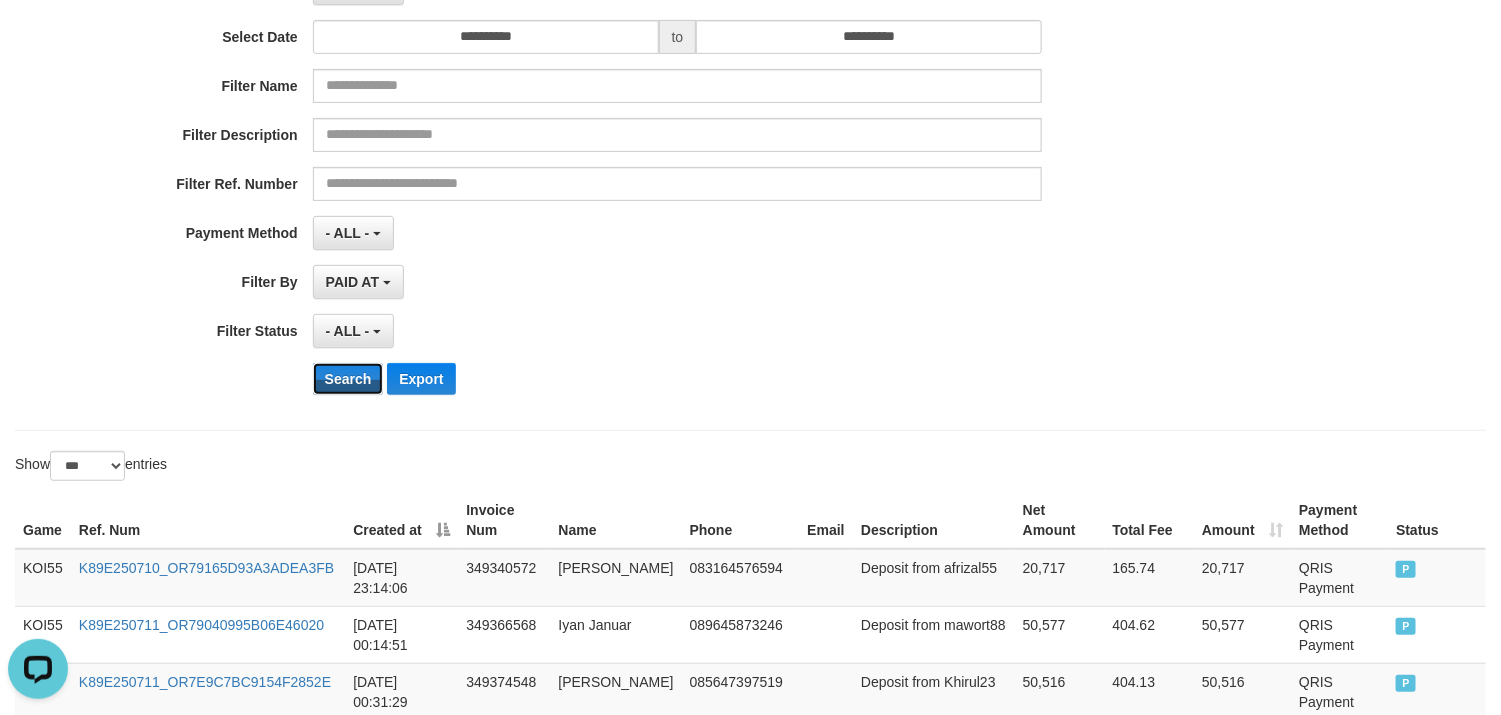 scroll, scrollTop: 300, scrollLeft: 0, axis: vertical 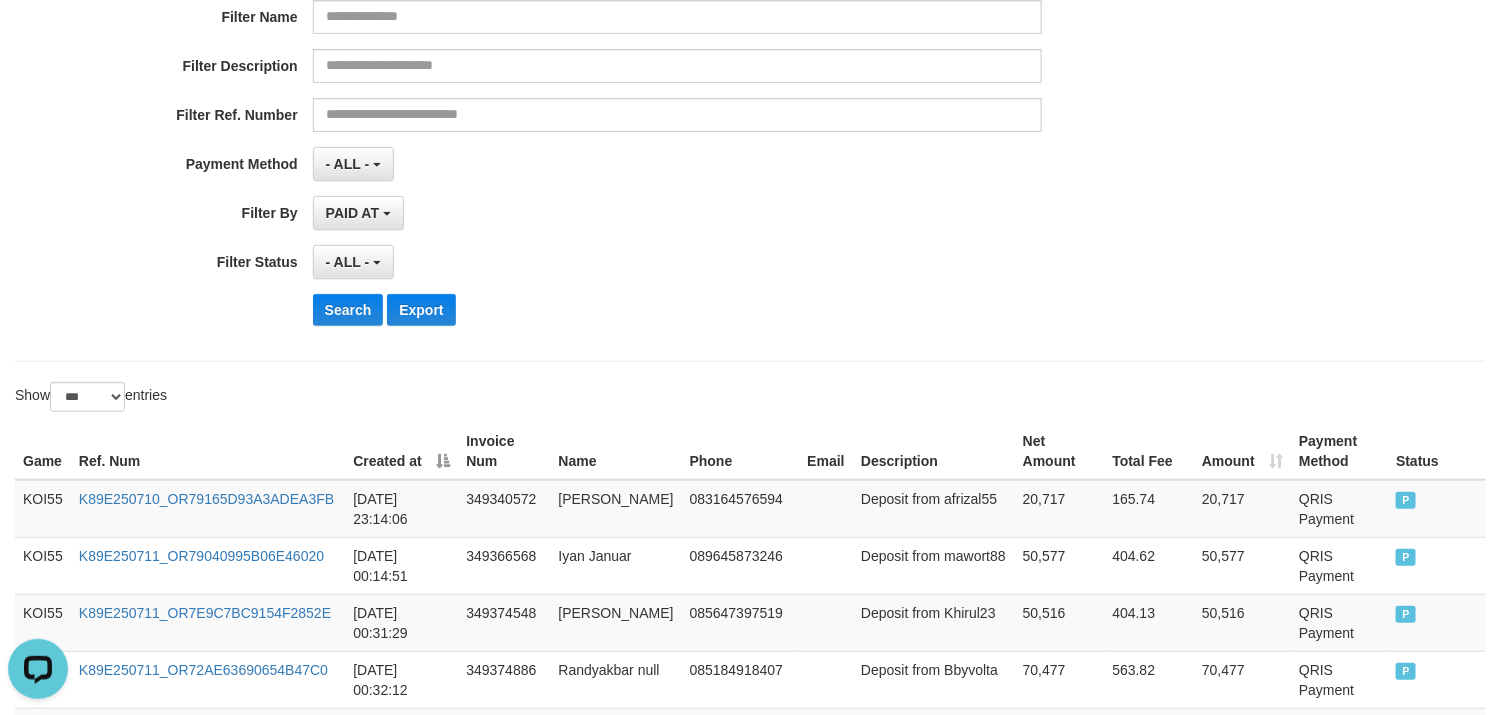 click on "**********" at bounding box center [625, 97] 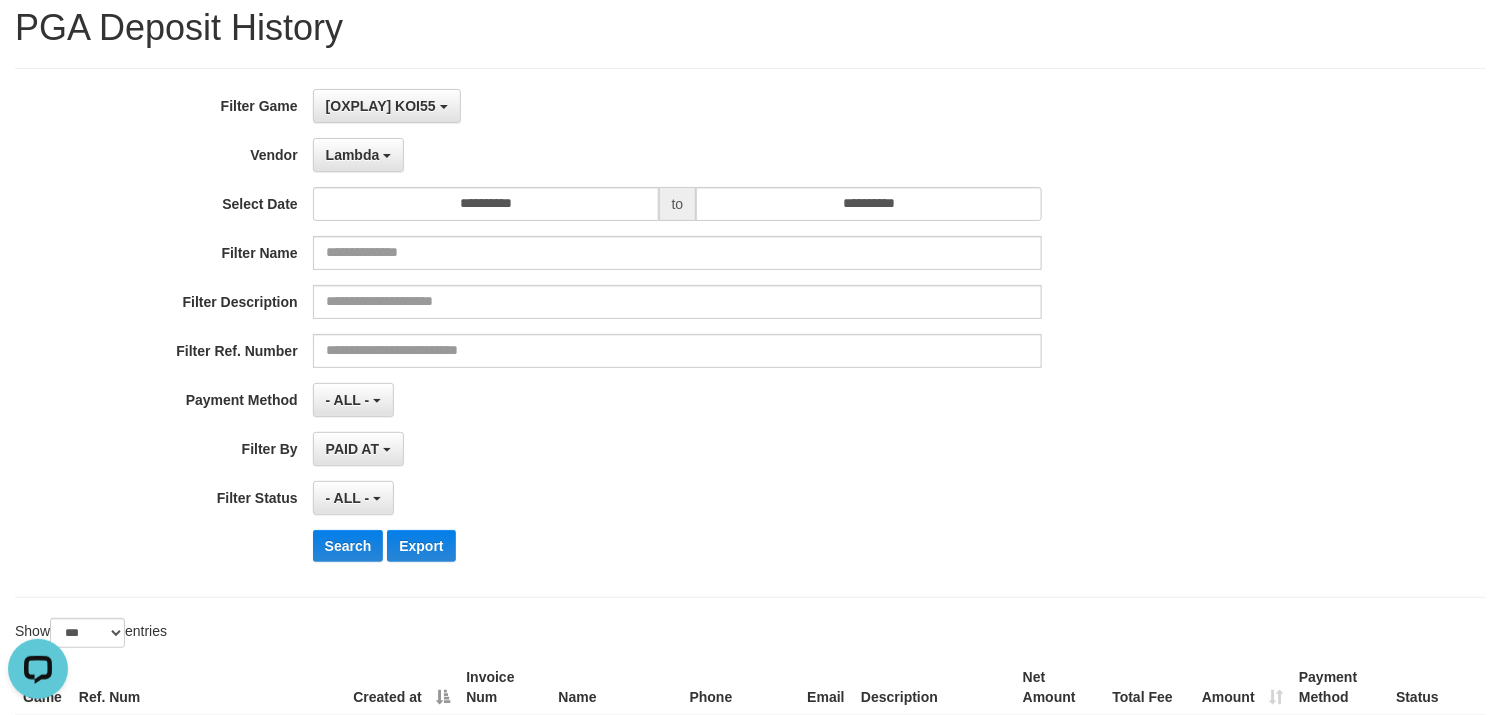 scroll, scrollTop: 0, scrollLeft: 0, axis: both 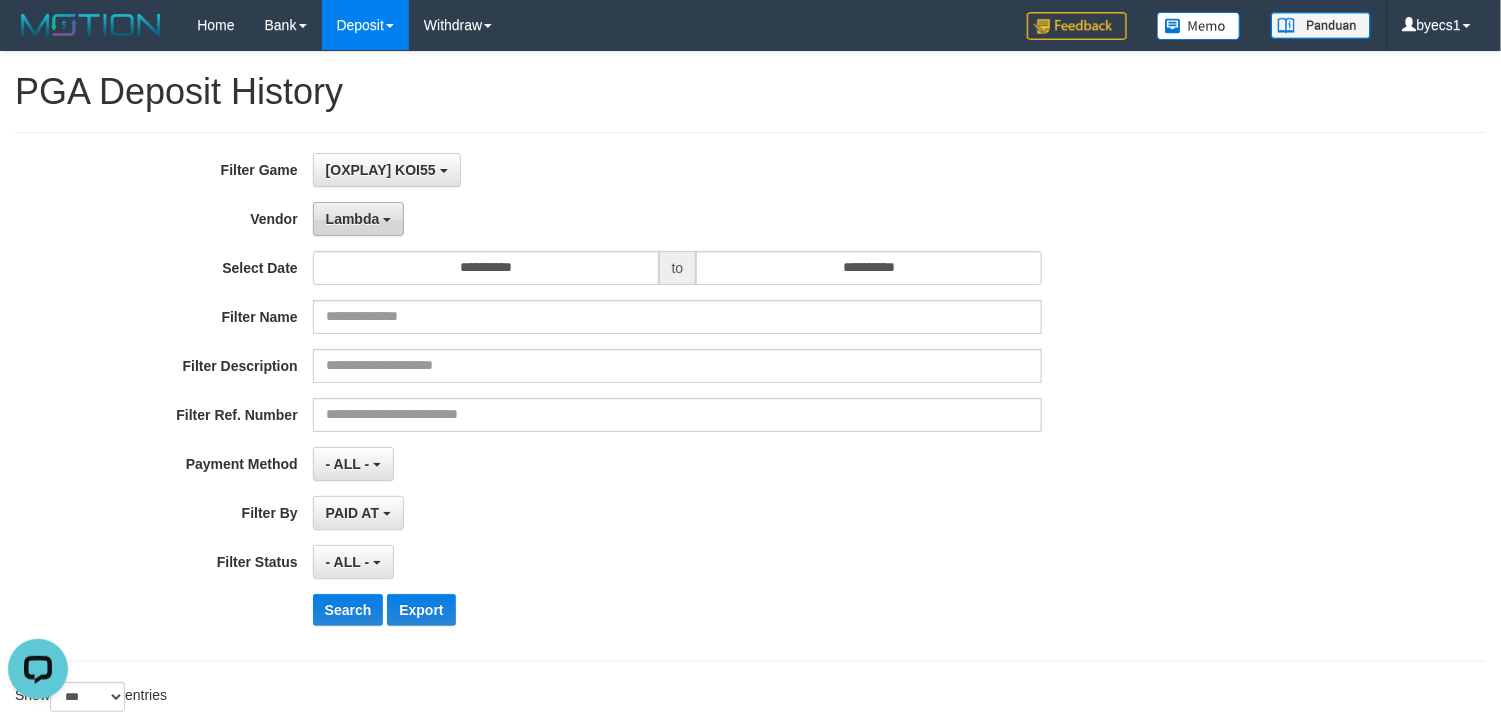 click on "Lambda" at bounding box center [353, 219] 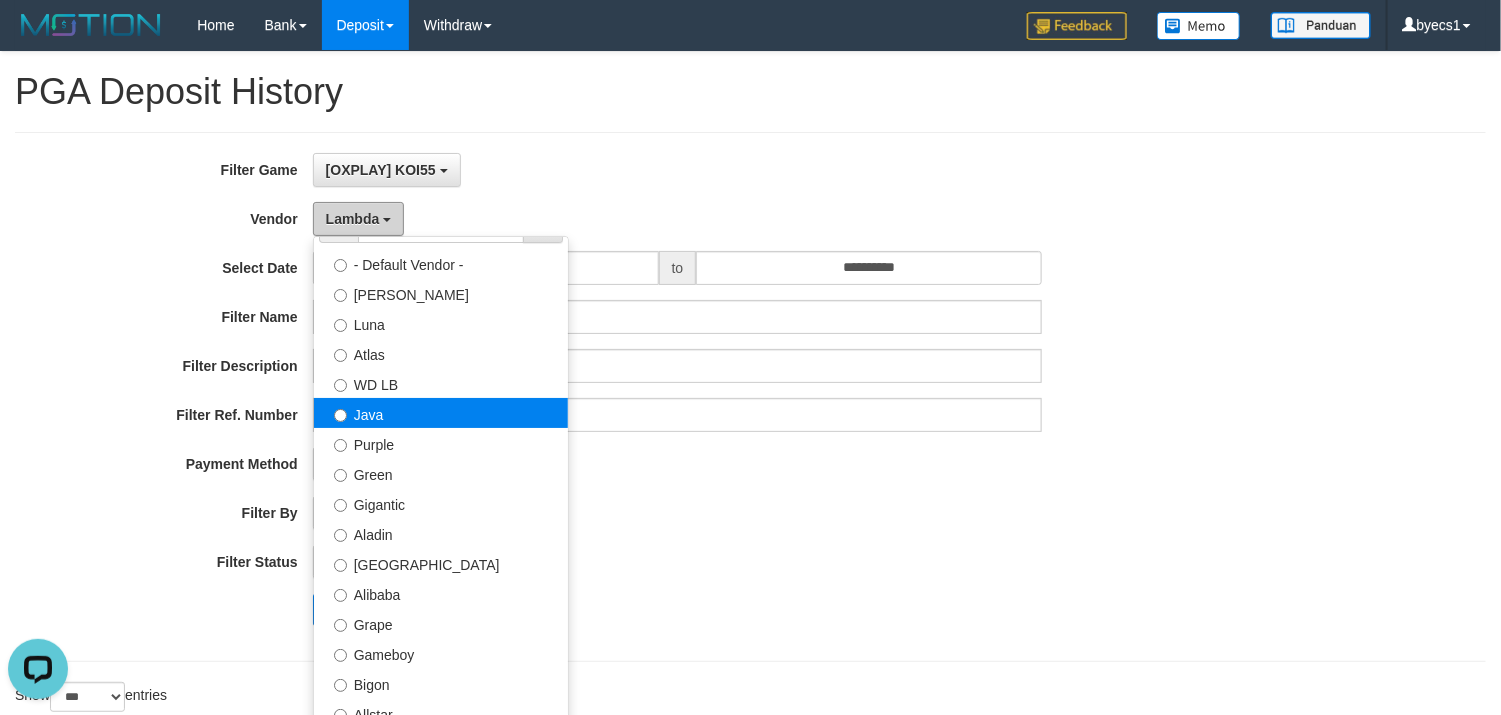 scroll, scrollTop: 0, scrollLeft: 0, axis: both 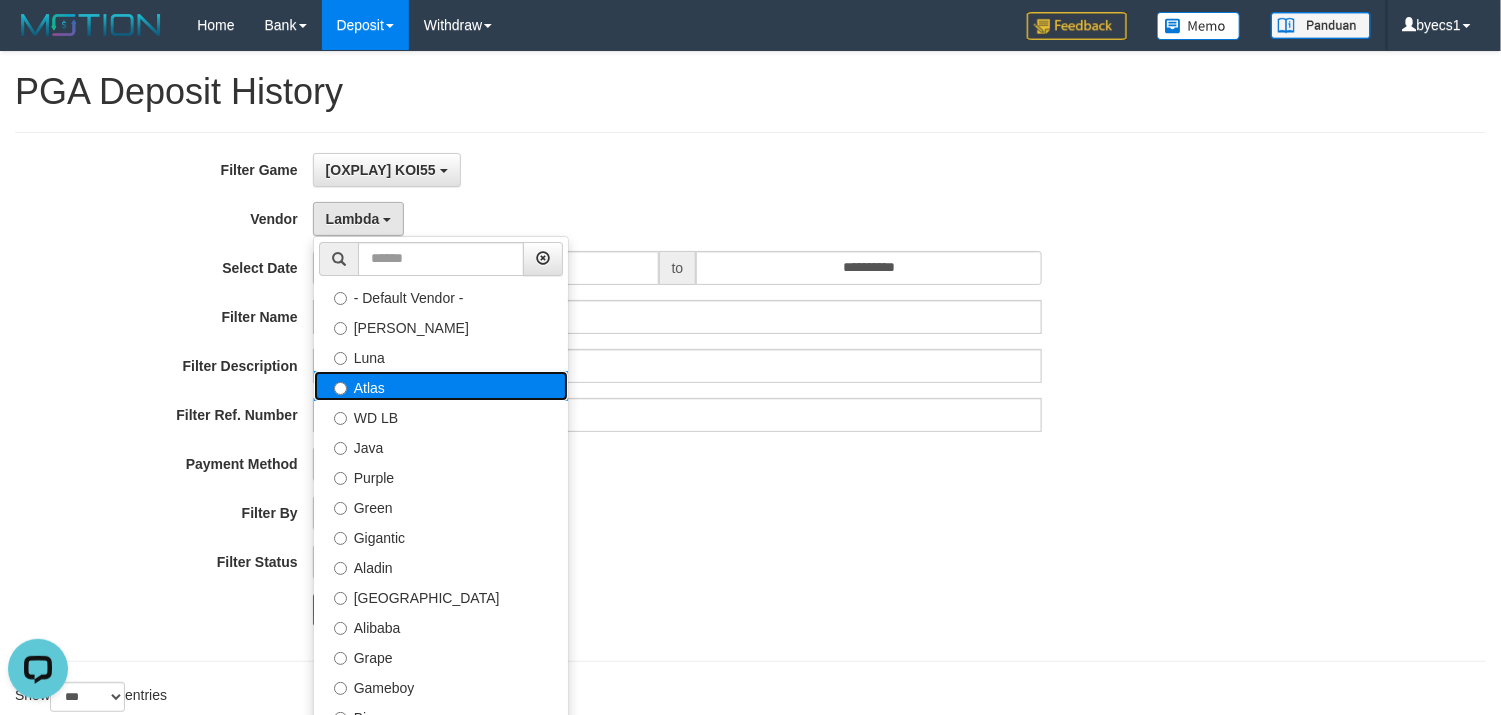 click on "Atlas" at bounding box center [441, 386] 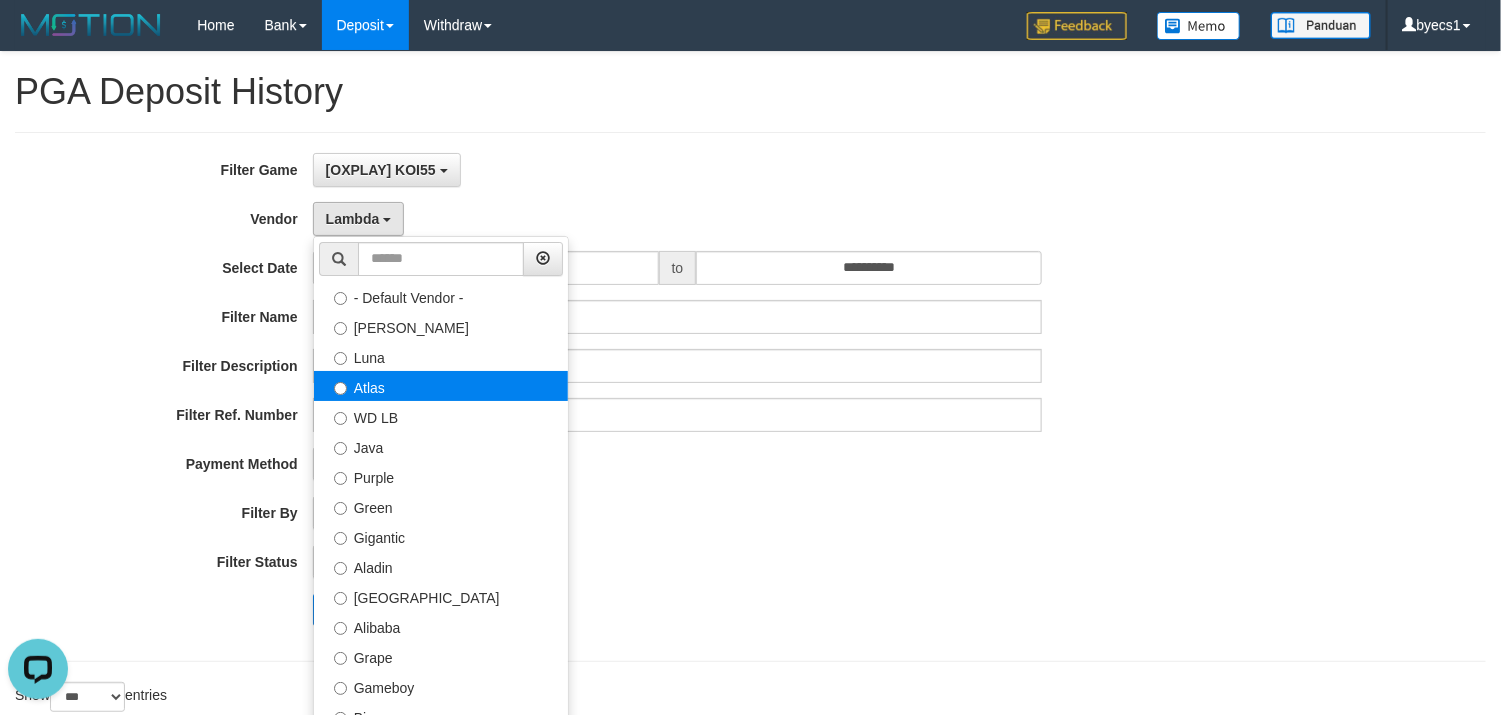 select on "**********" 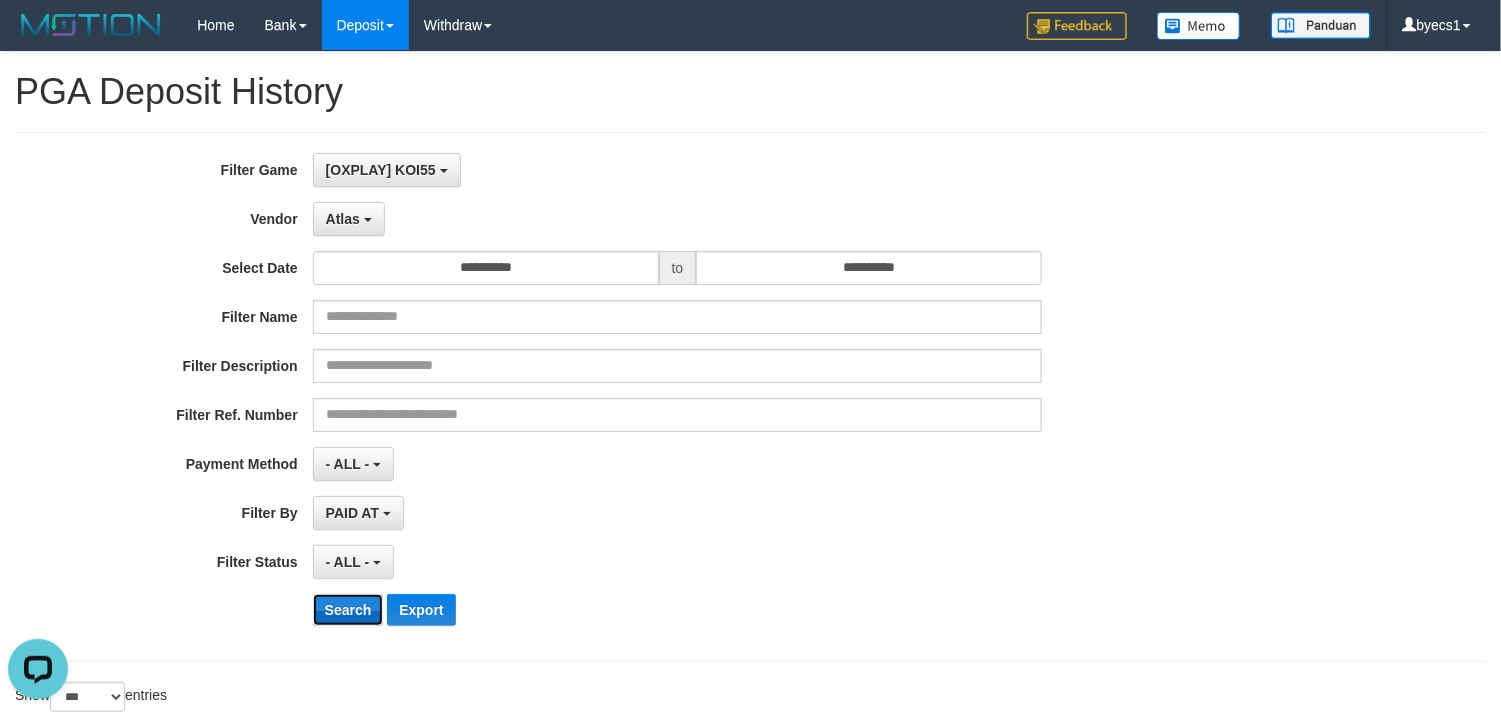 click on "Search" at bounding box center [348, 610] 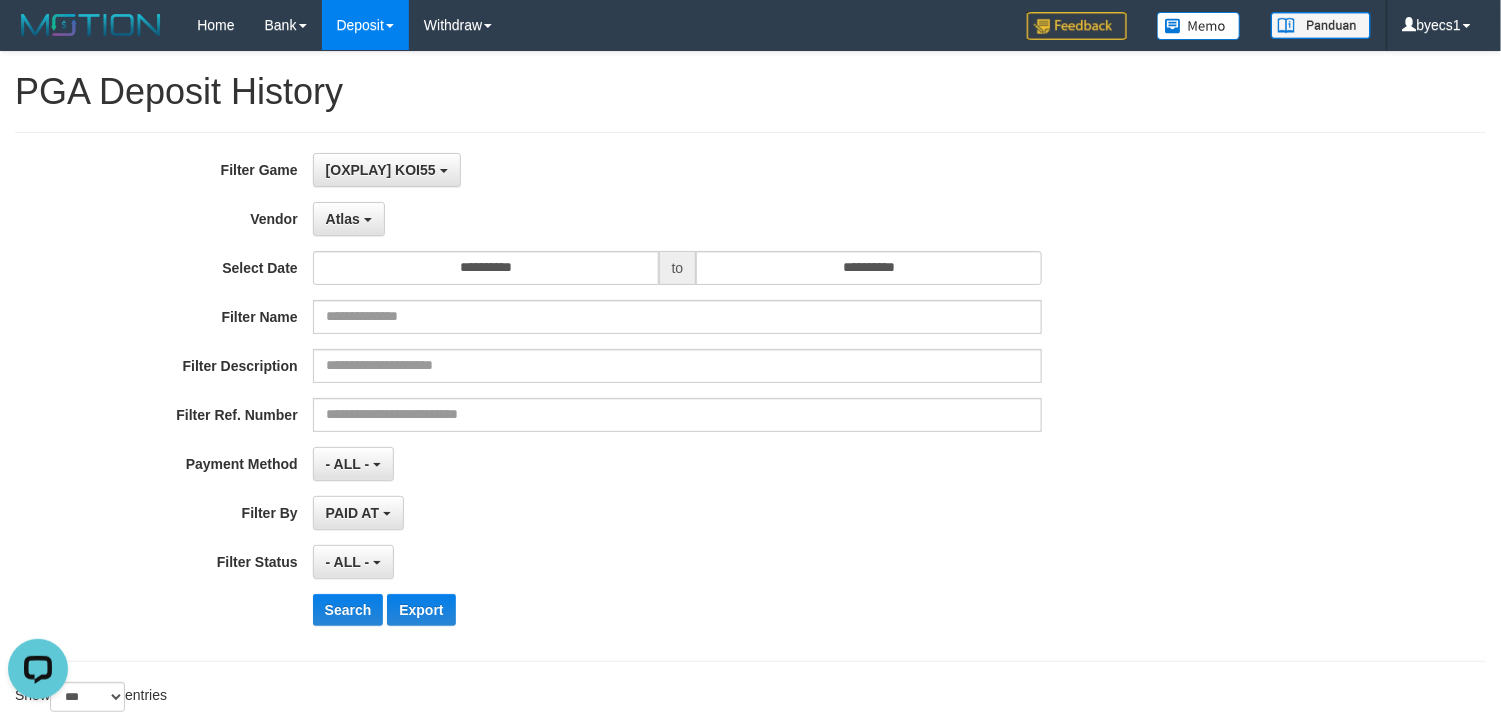 click on "- ALL -    SELECT ALL  - ALL -  SELECT STATUS
PENDING/UNPAID
PAID
CANCELED
EXPIRED" at bounding box center [678, 562] 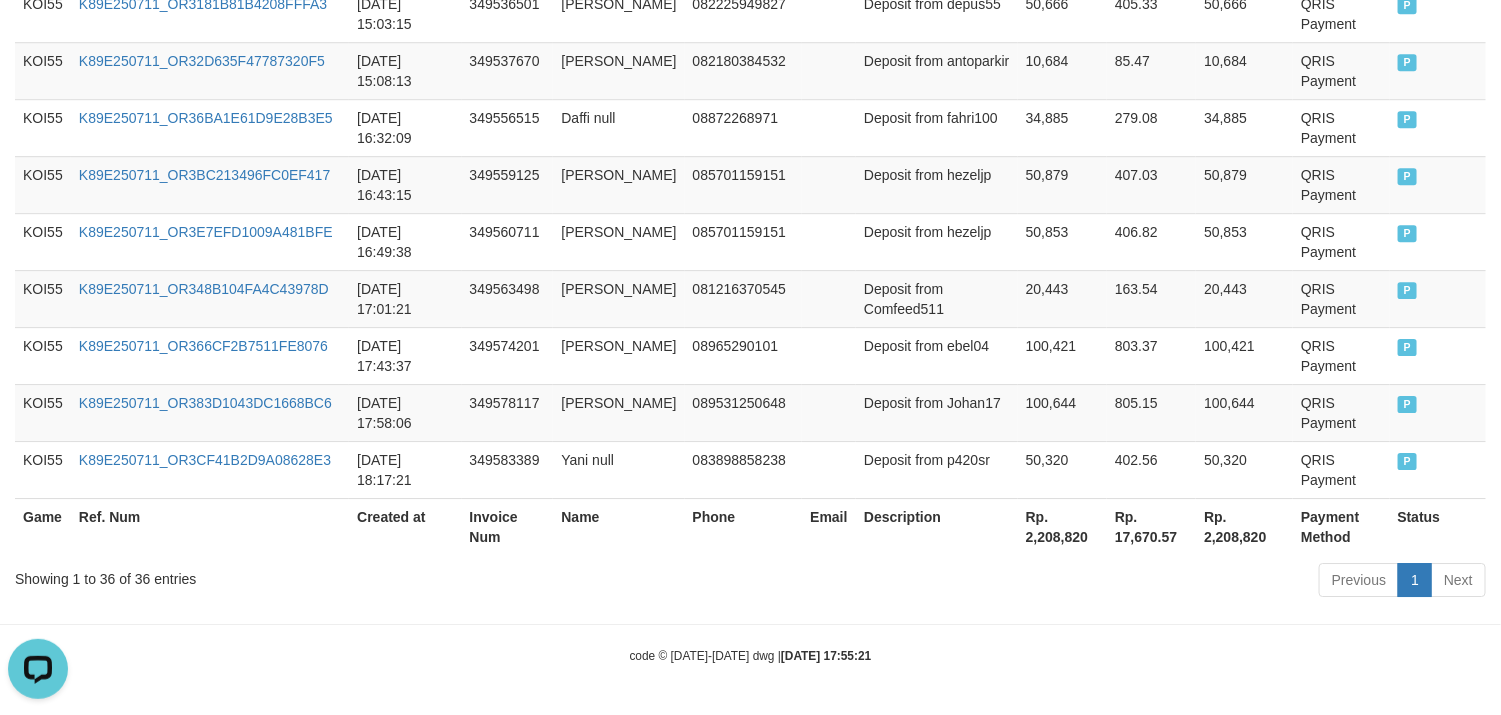 scroll, scrollTop: 0, scrollLeft: 0, axis: both 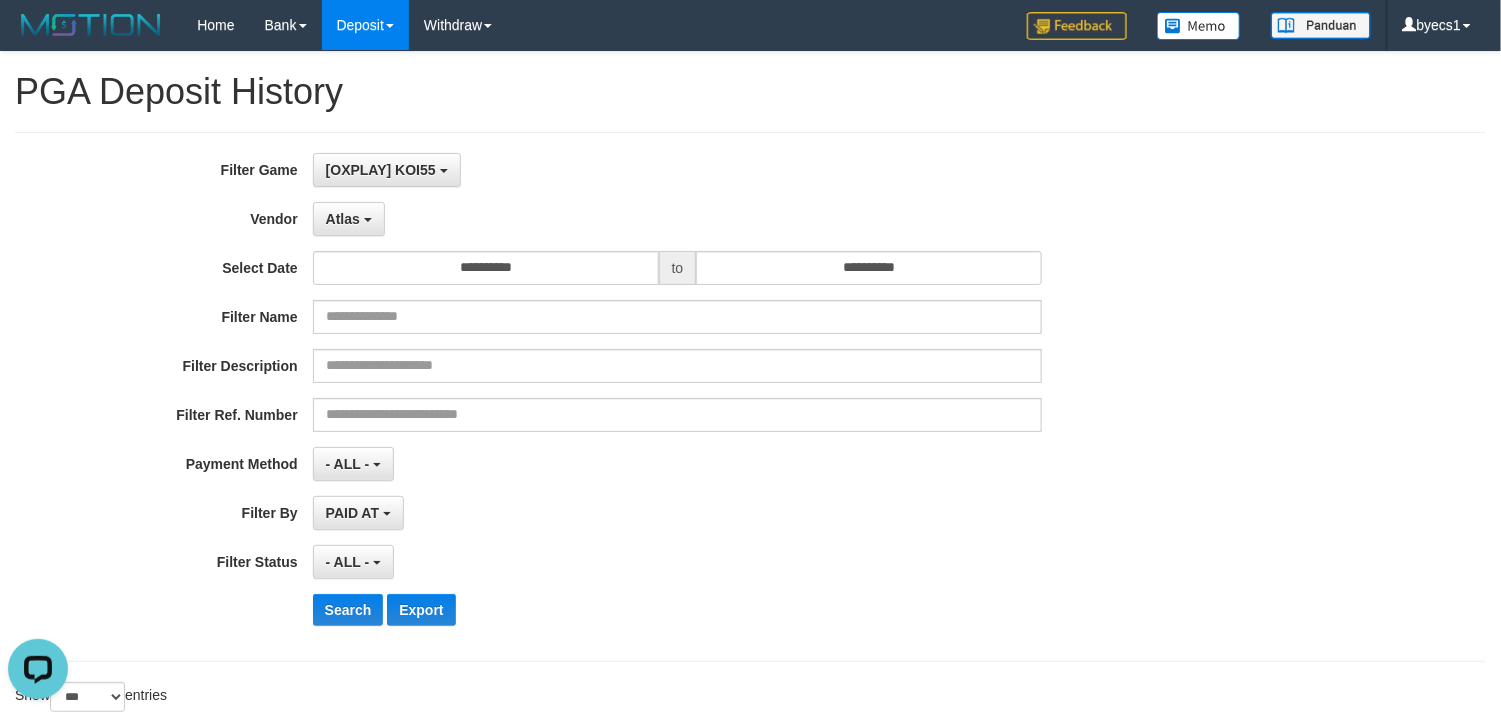 click on "- ALL -    SELECT ALL  - ALL -  SELECT PAYMENT METHOD
Mandiri
BNI
OVO
CIMB
BRI
MAYBANK
PERMATA
DANAMON
INDOMARET
ALFAMART
GOPAY
CC
BCA
QRIS
SINARMAS
LINKAJA
SHOPEEPAY
ATMBERSAMA
DANA
ARTHAGRAHA
SAMPOERNA
OCBCNISP" at bounding box center (678, 464) 